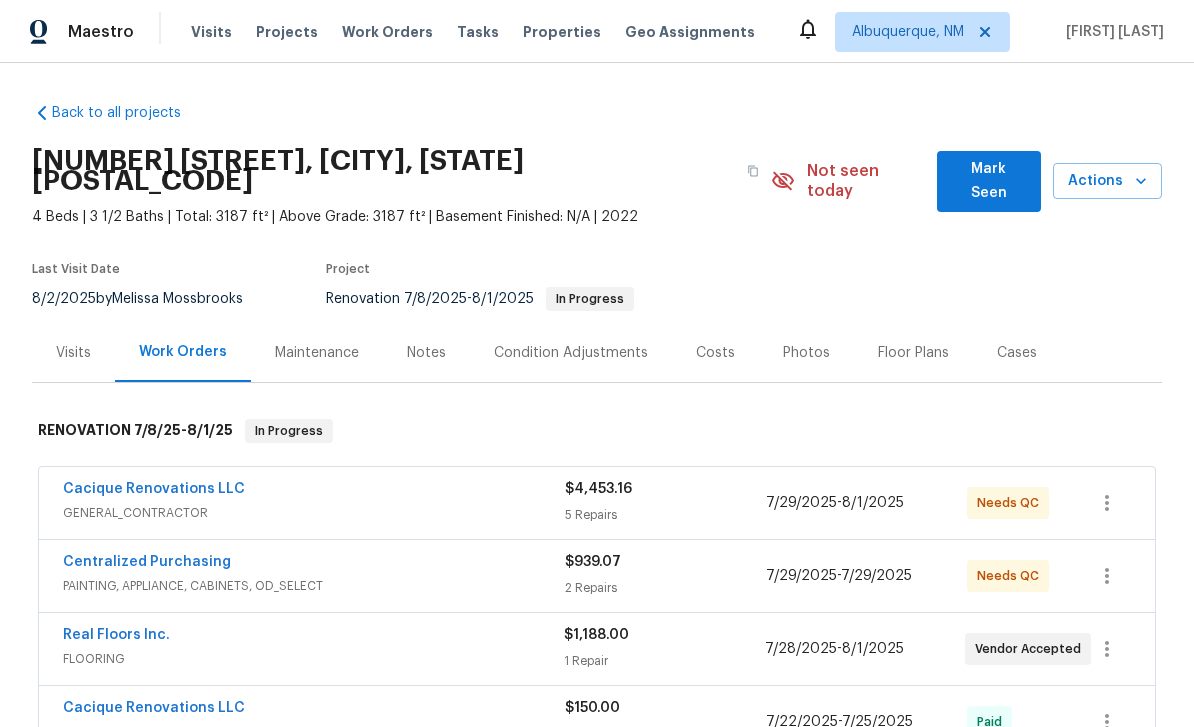 scroll, scrollTop: 0, scrollLeft: 0, axis: both 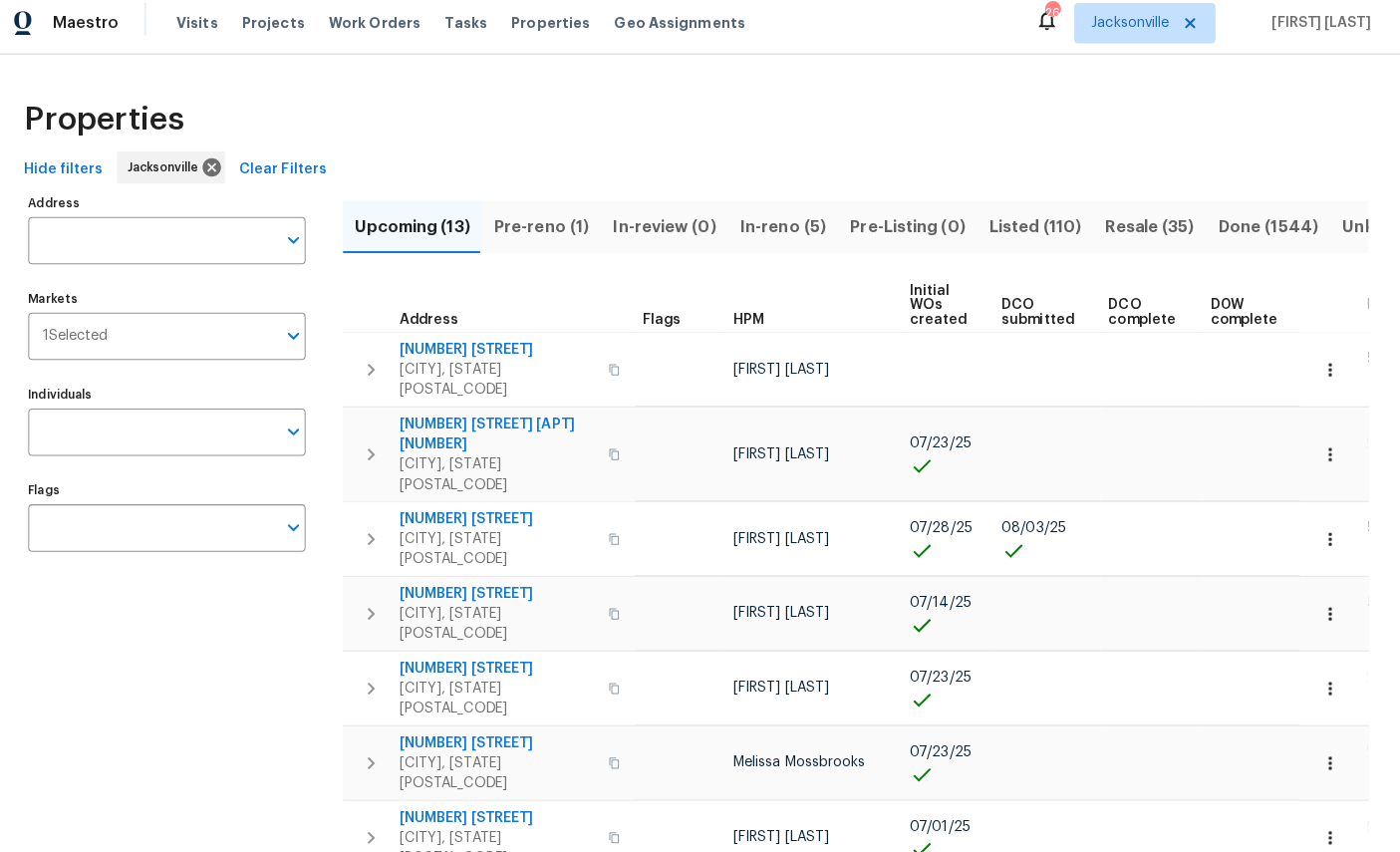 click on "Individuals" at bounding box center [165, 435] 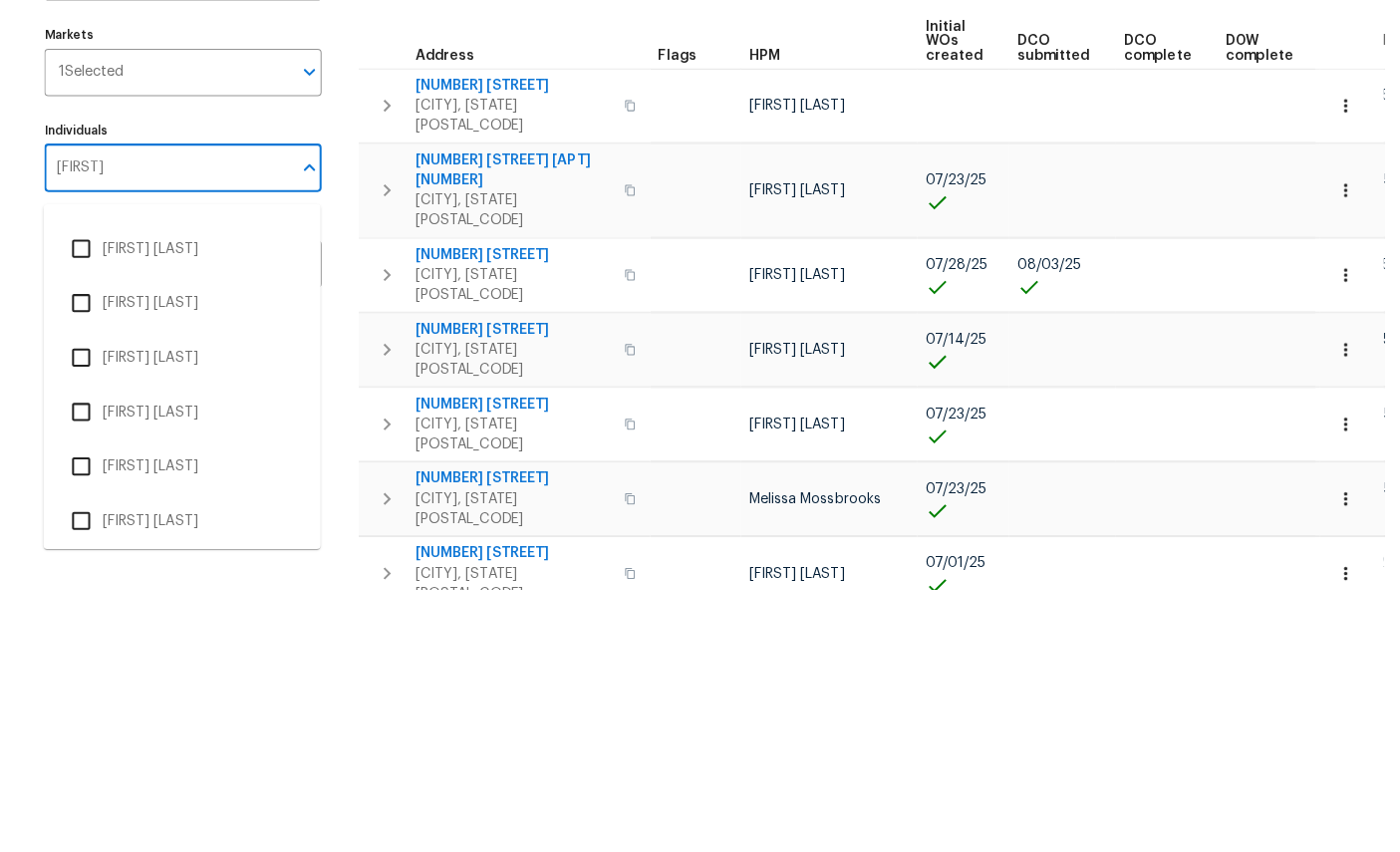 scroll, scrollTop: 276, scrollLeft: 0, axis: vertical 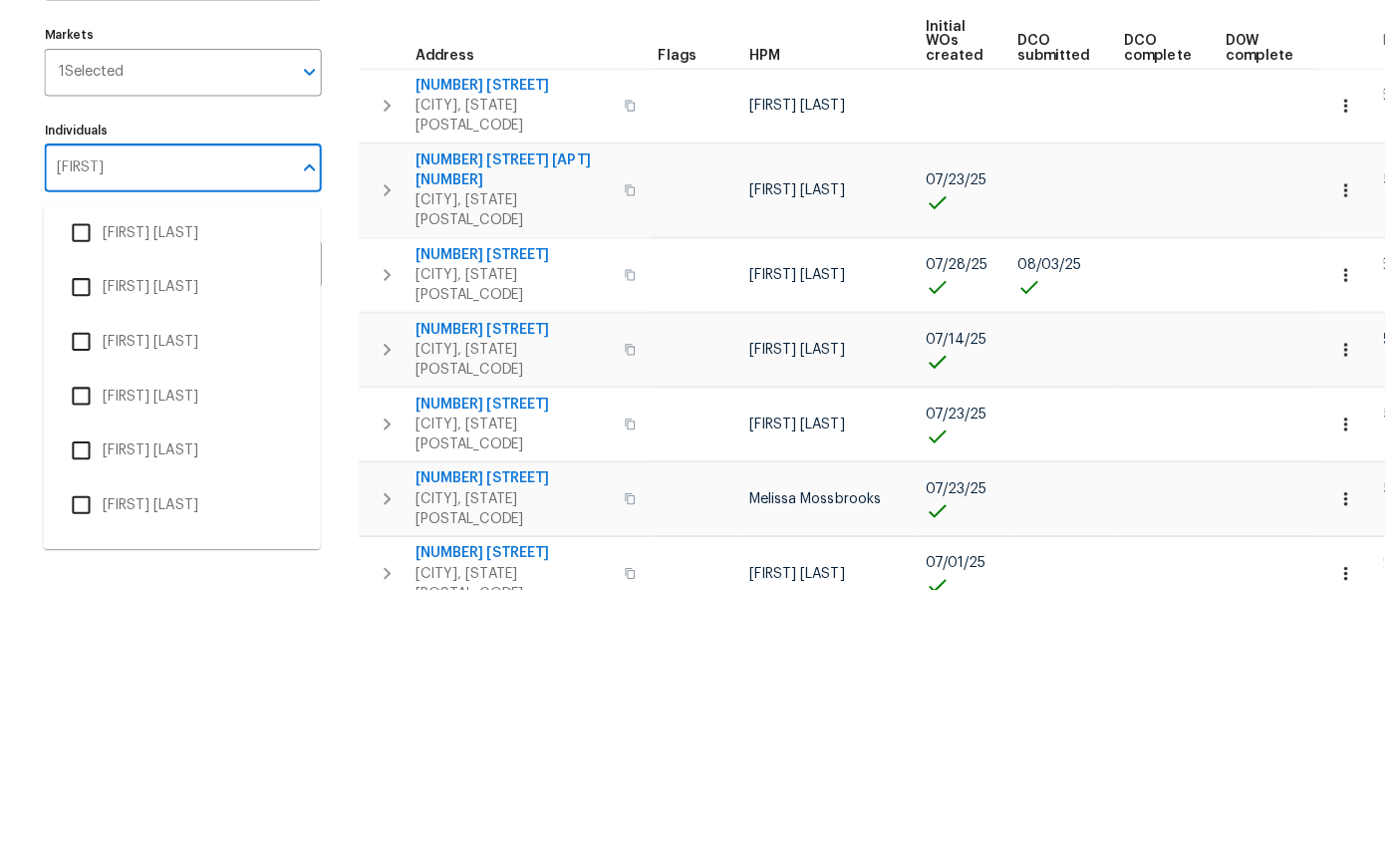 type on "William" 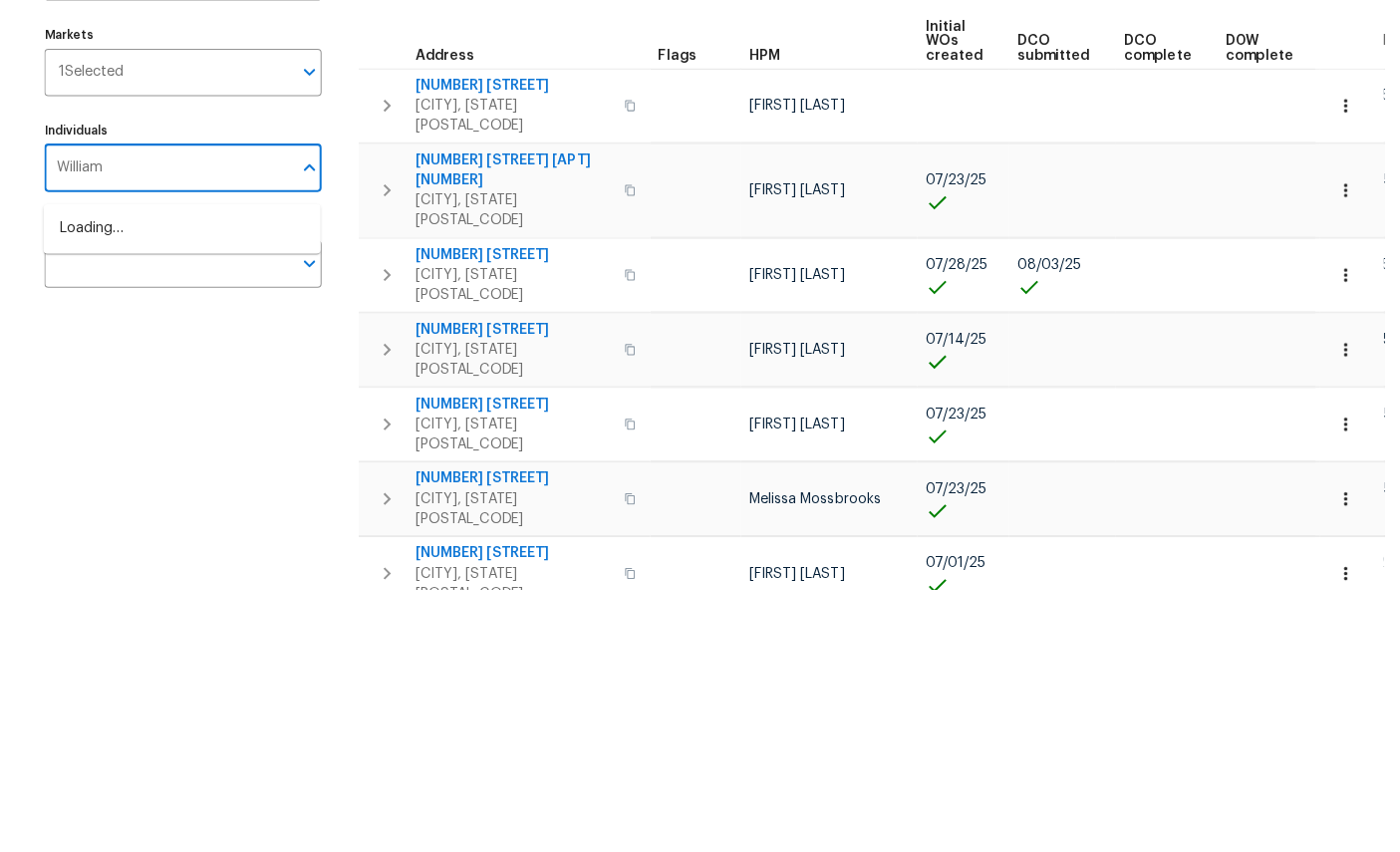 scroll, scrollTop: 76, scrollLeft: 0, axis: vertical 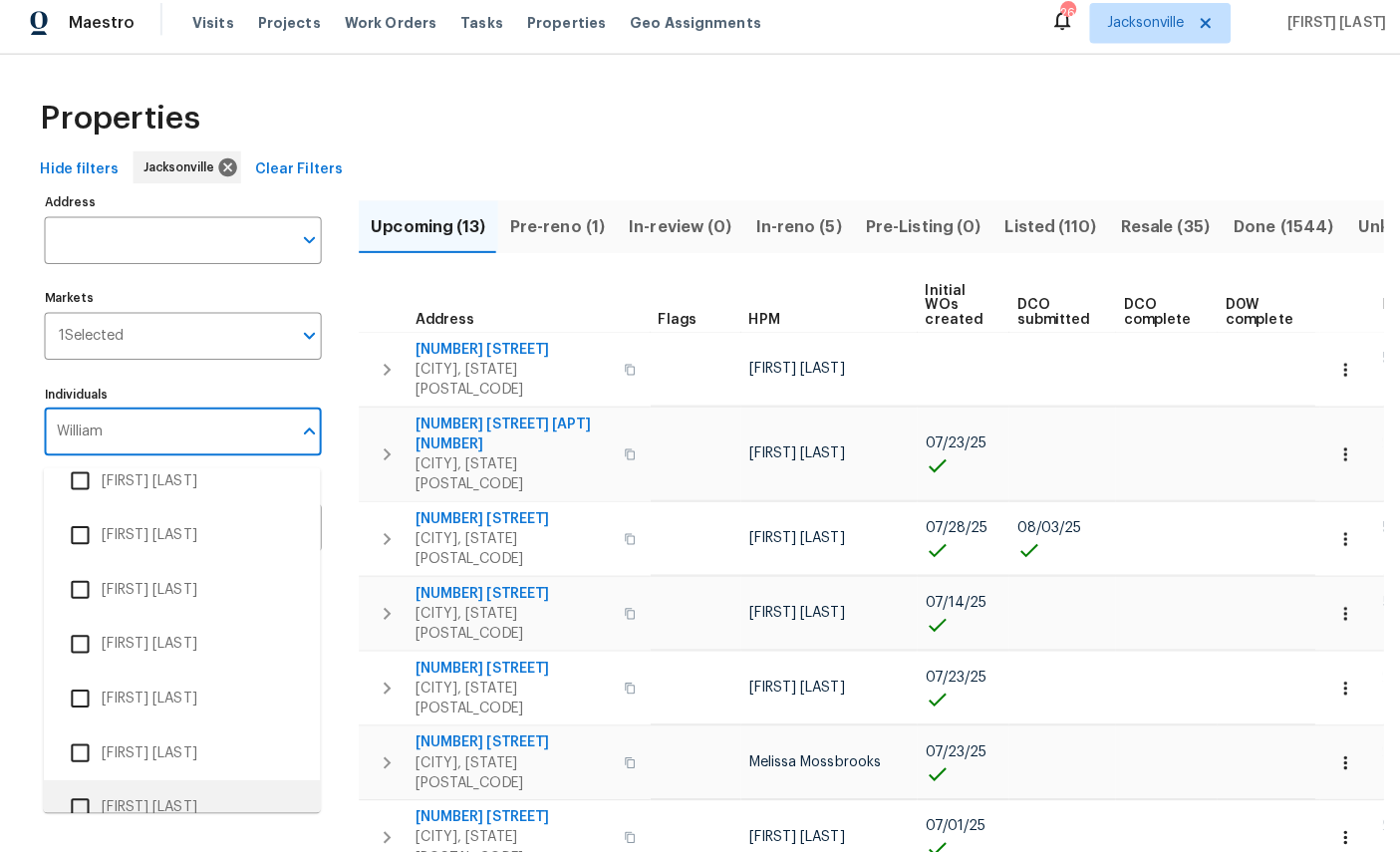 click on "[FIRST] [LAST]" at bounding box center (179, 807) 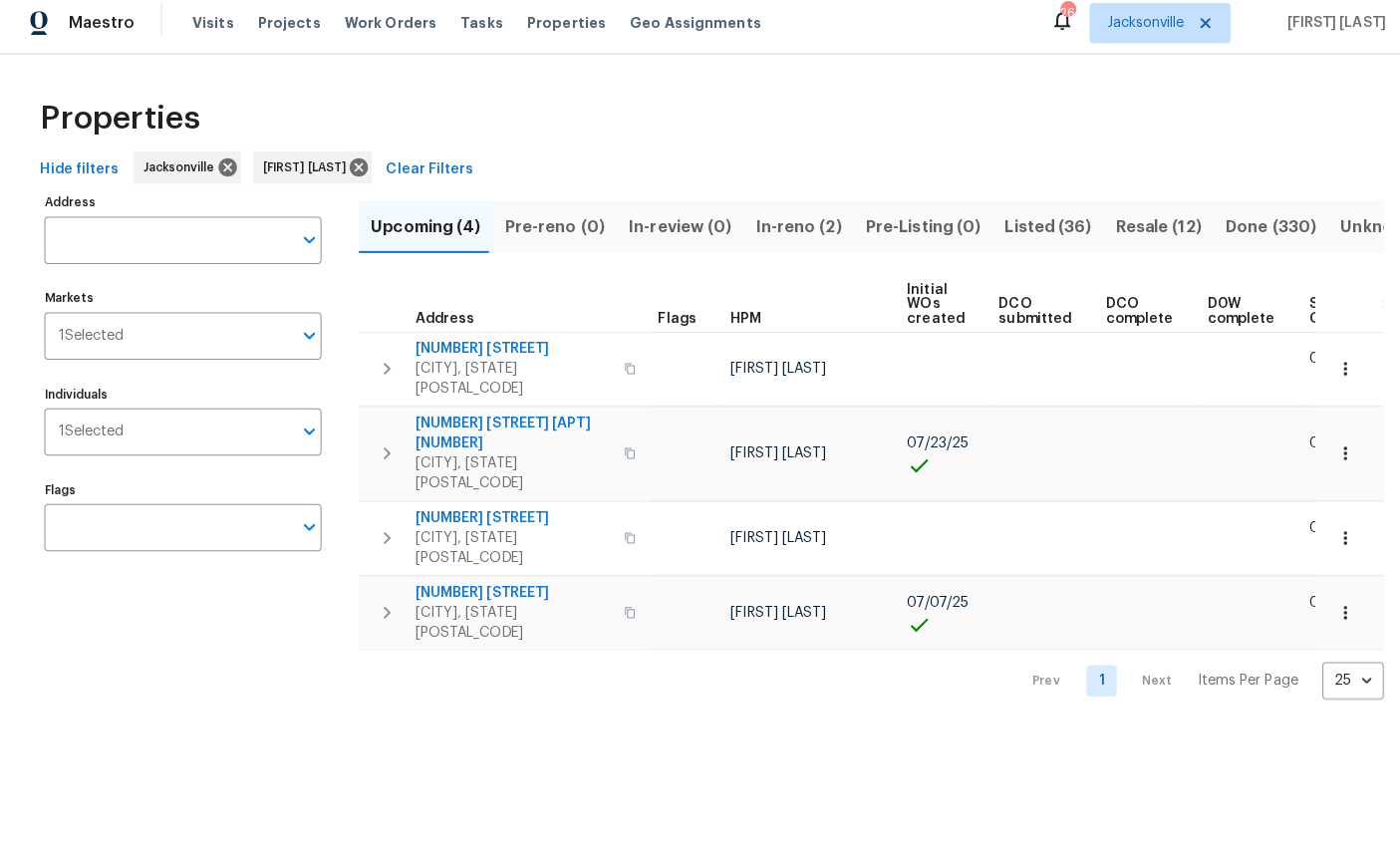 click on "In-reno (2)" at bounding box center [789, 233] 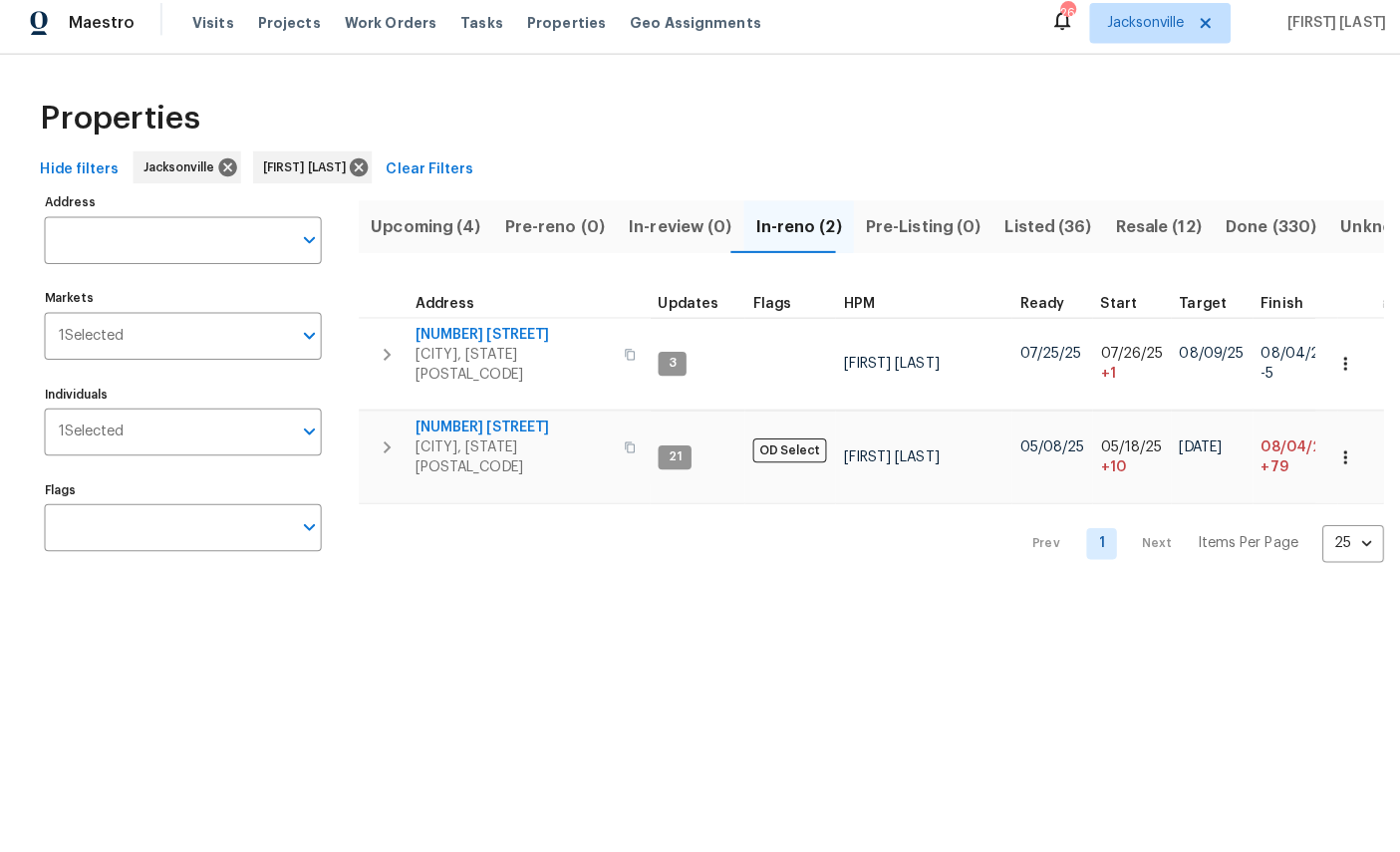 click on "[NUMBER] [STREET]" at bounding box center [507, 340] 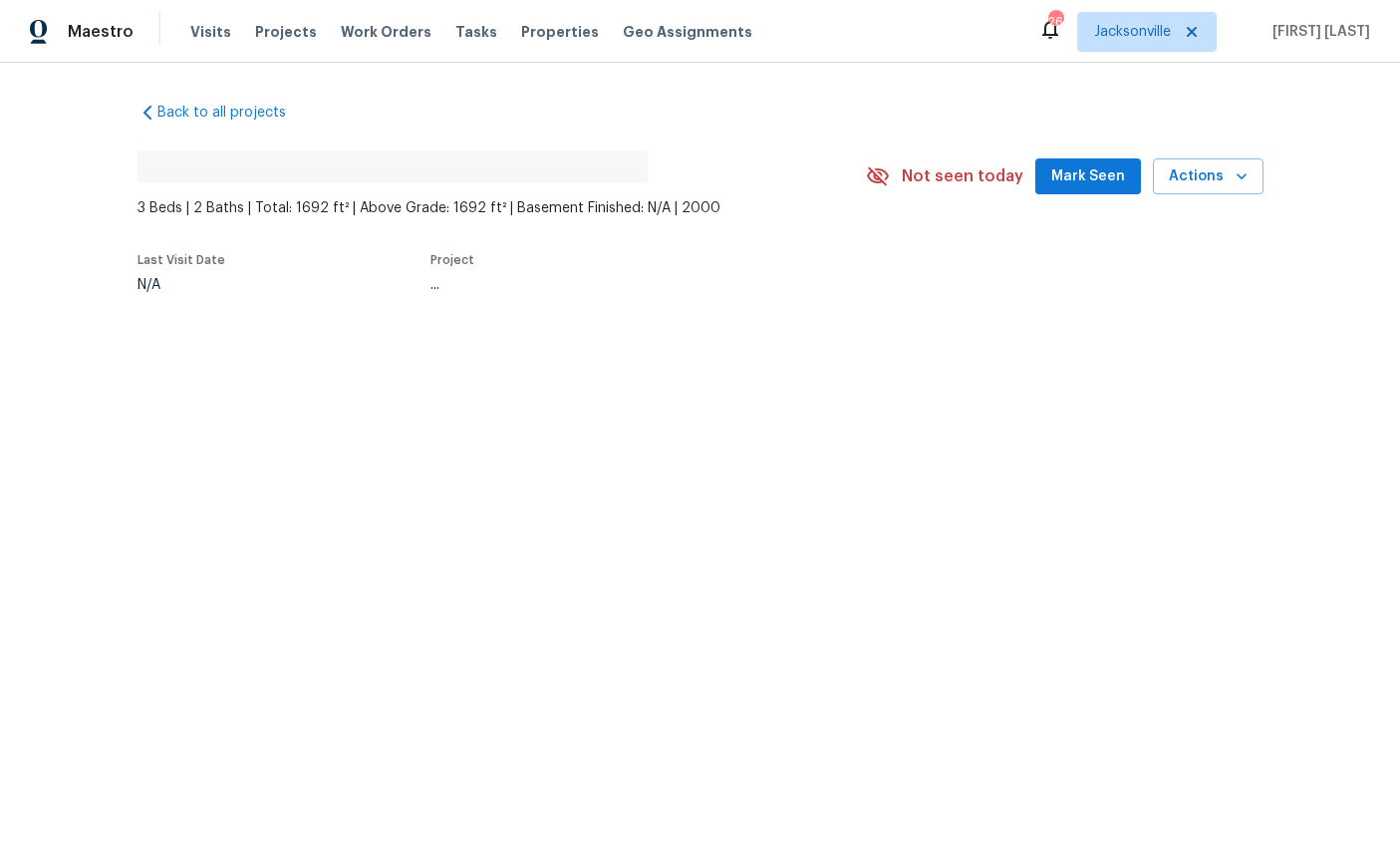 scroll, scrollTop: 0, scrollLeft: 0, axis: both 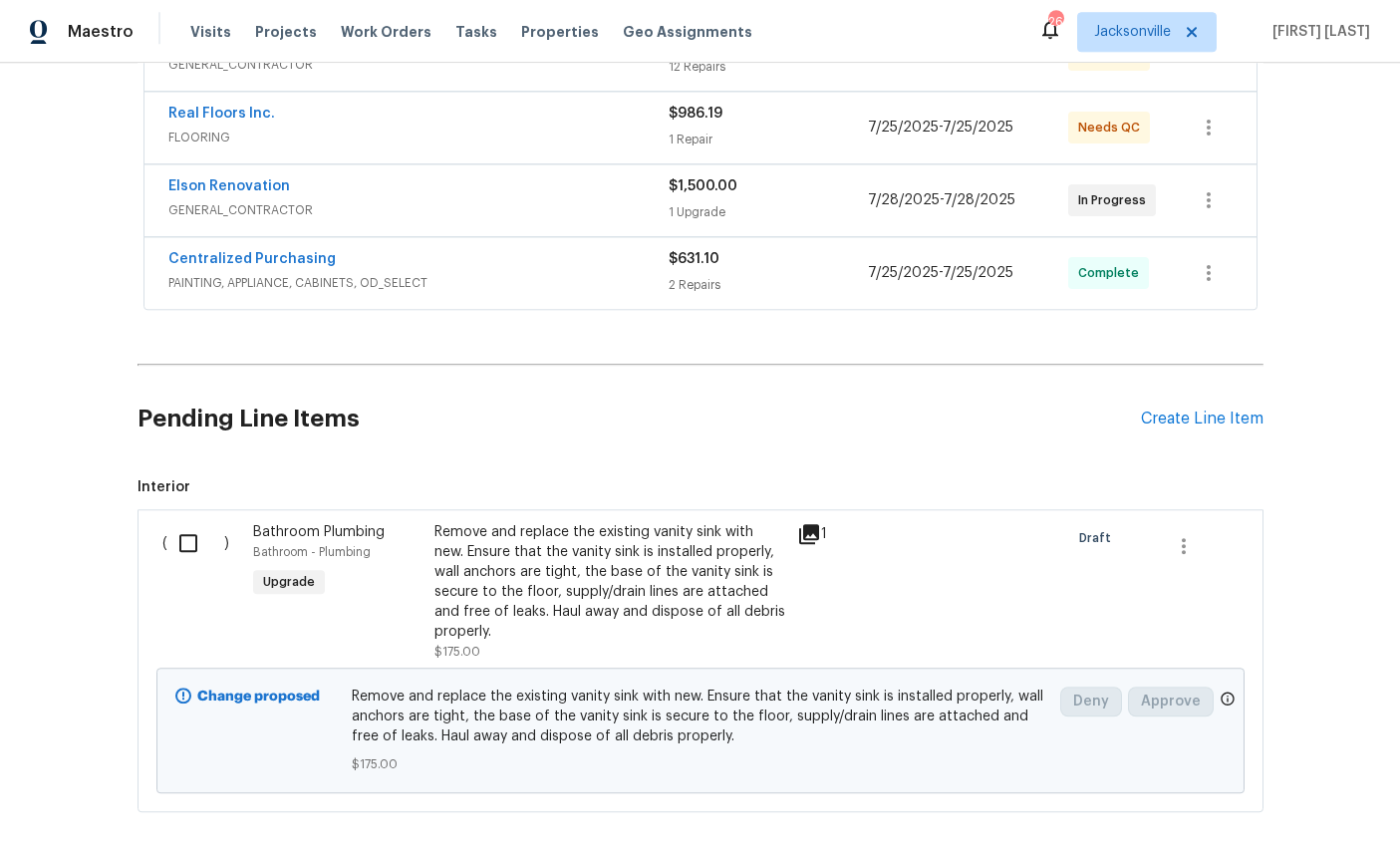 click on "Create Line Item" at bounding box center (1202, 419) 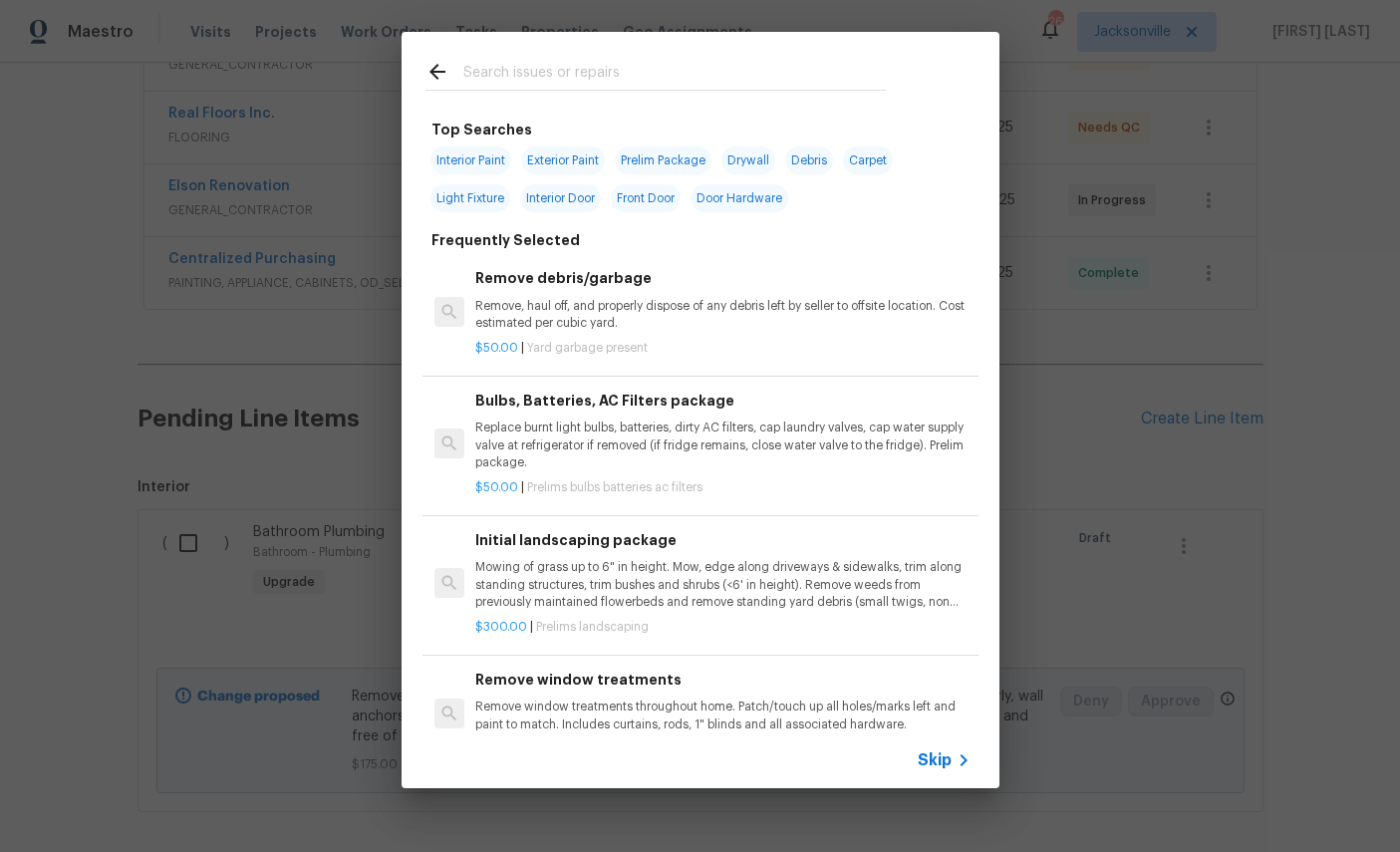 click at bounding box center [675, 75] 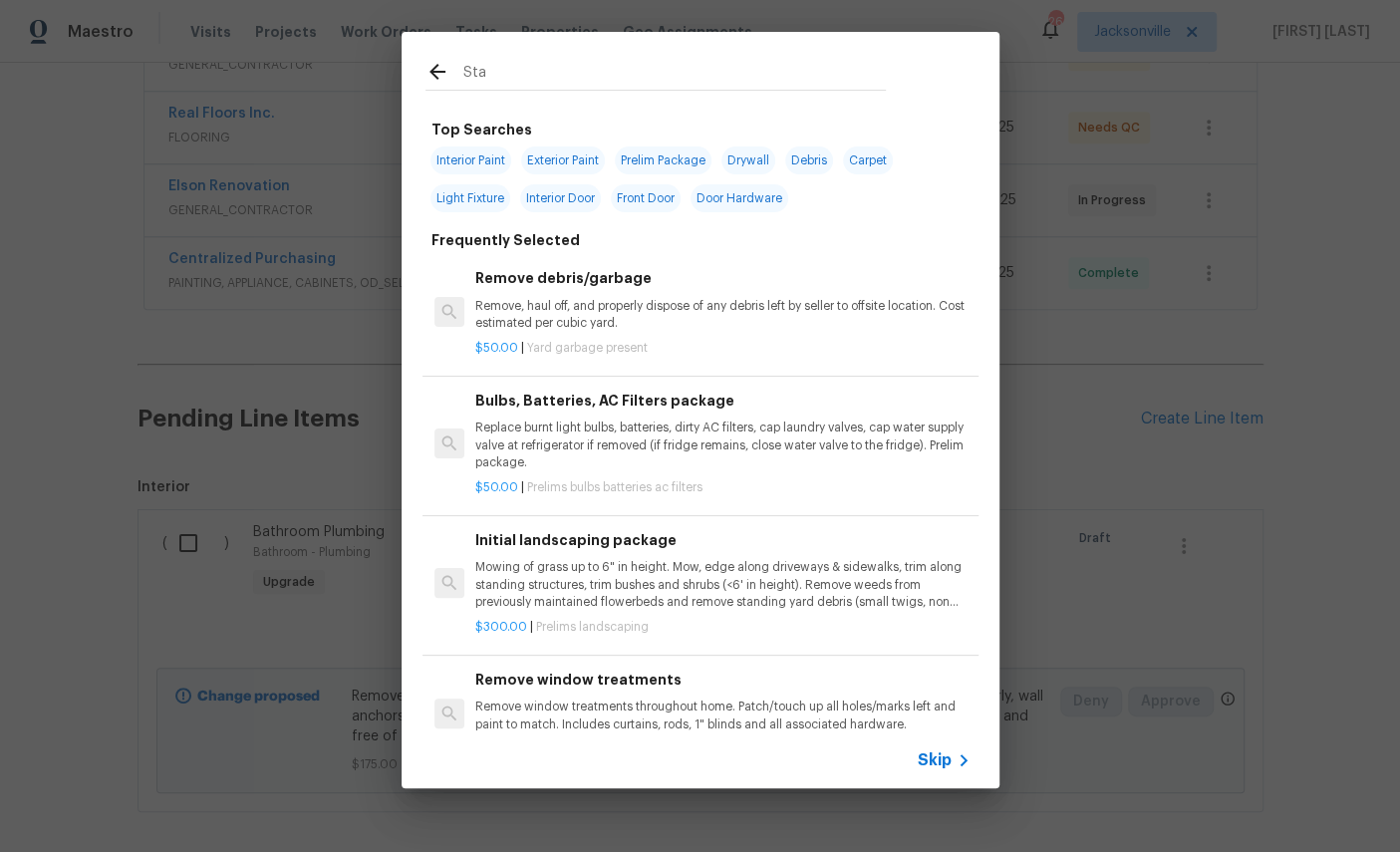 type on "Stai" 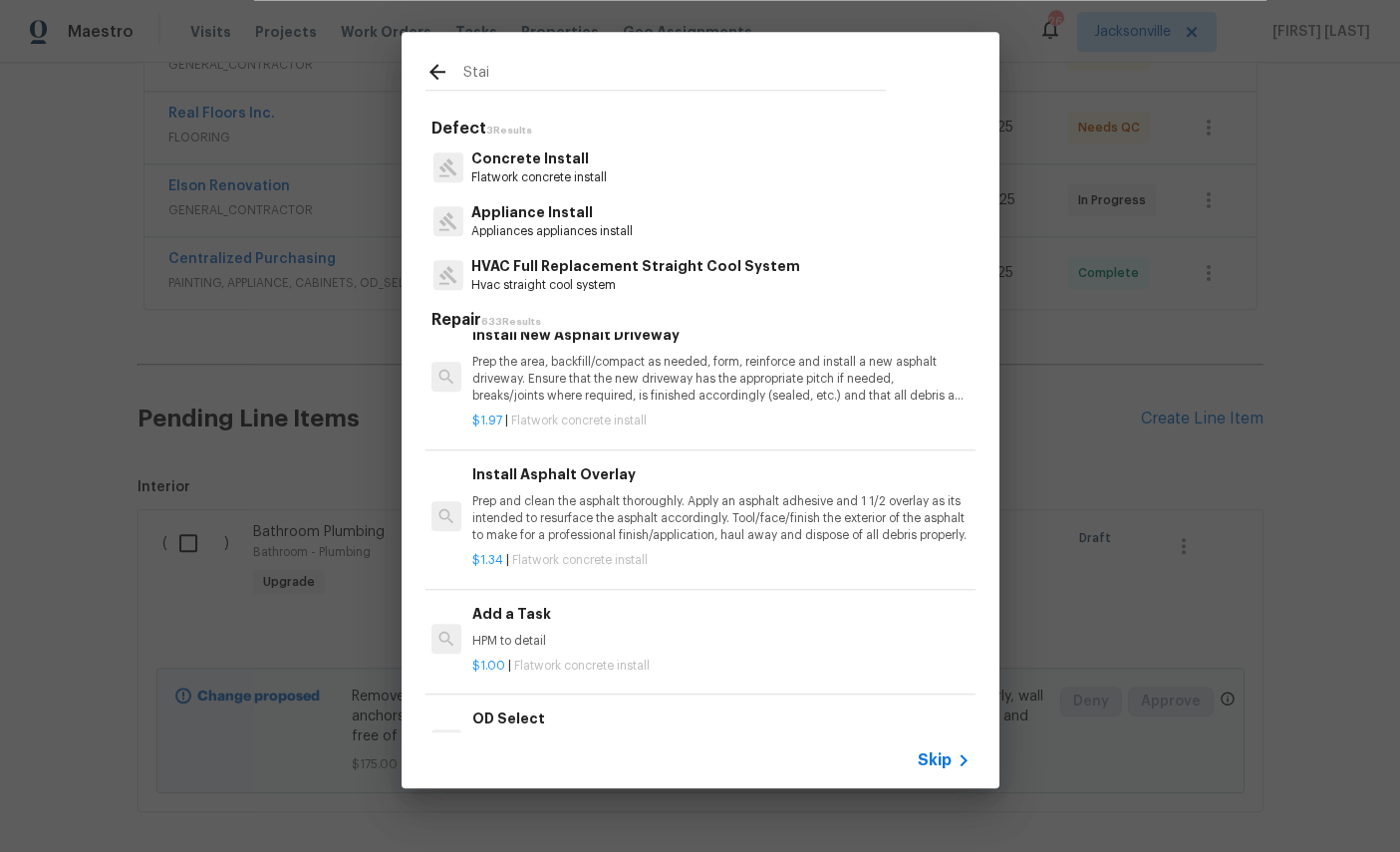 scroll, scrollTop: 1738, scrollLeft: 3, axis: both 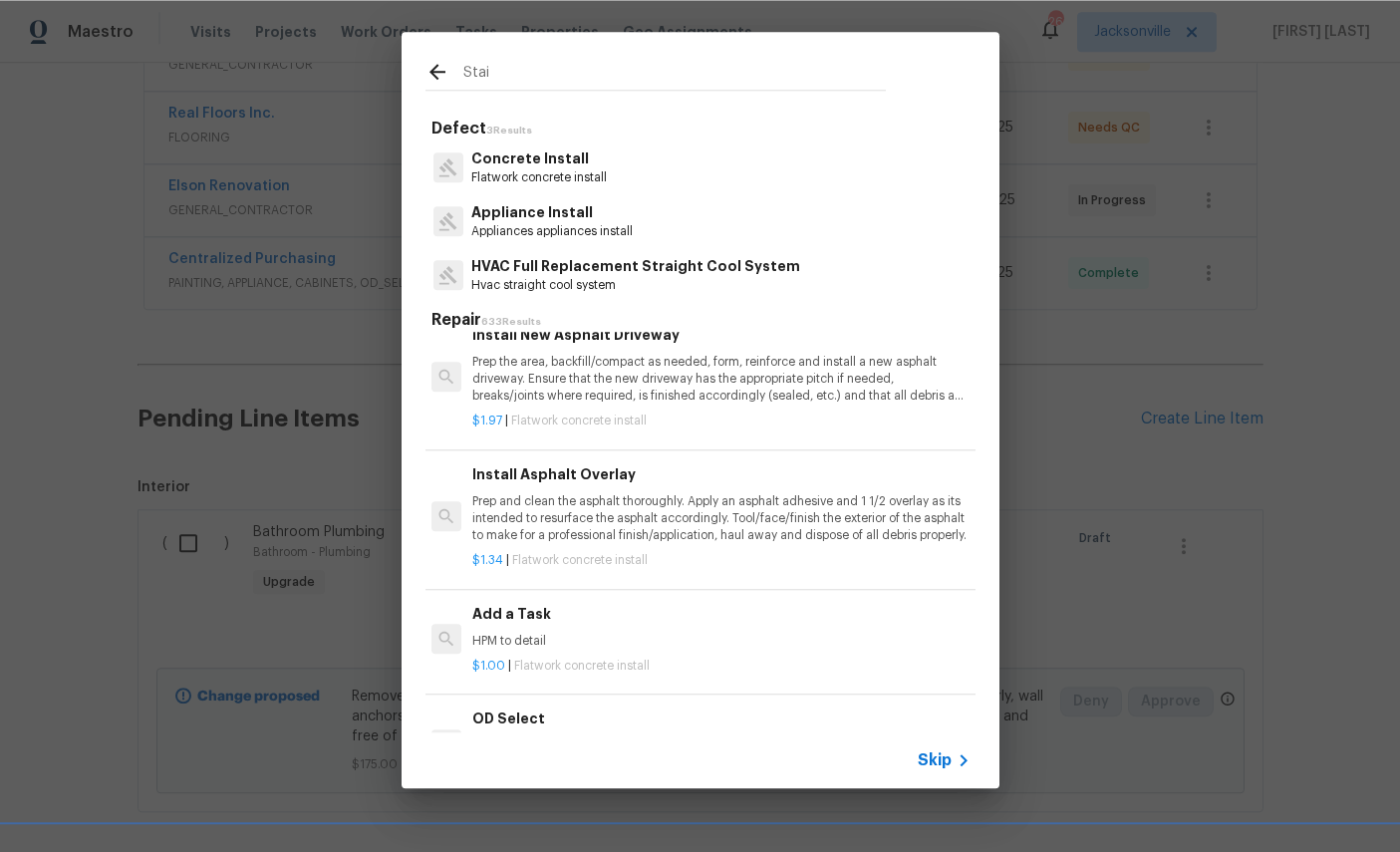 click on "Add a Task HPM to detail" at bounding box center (719, 627) 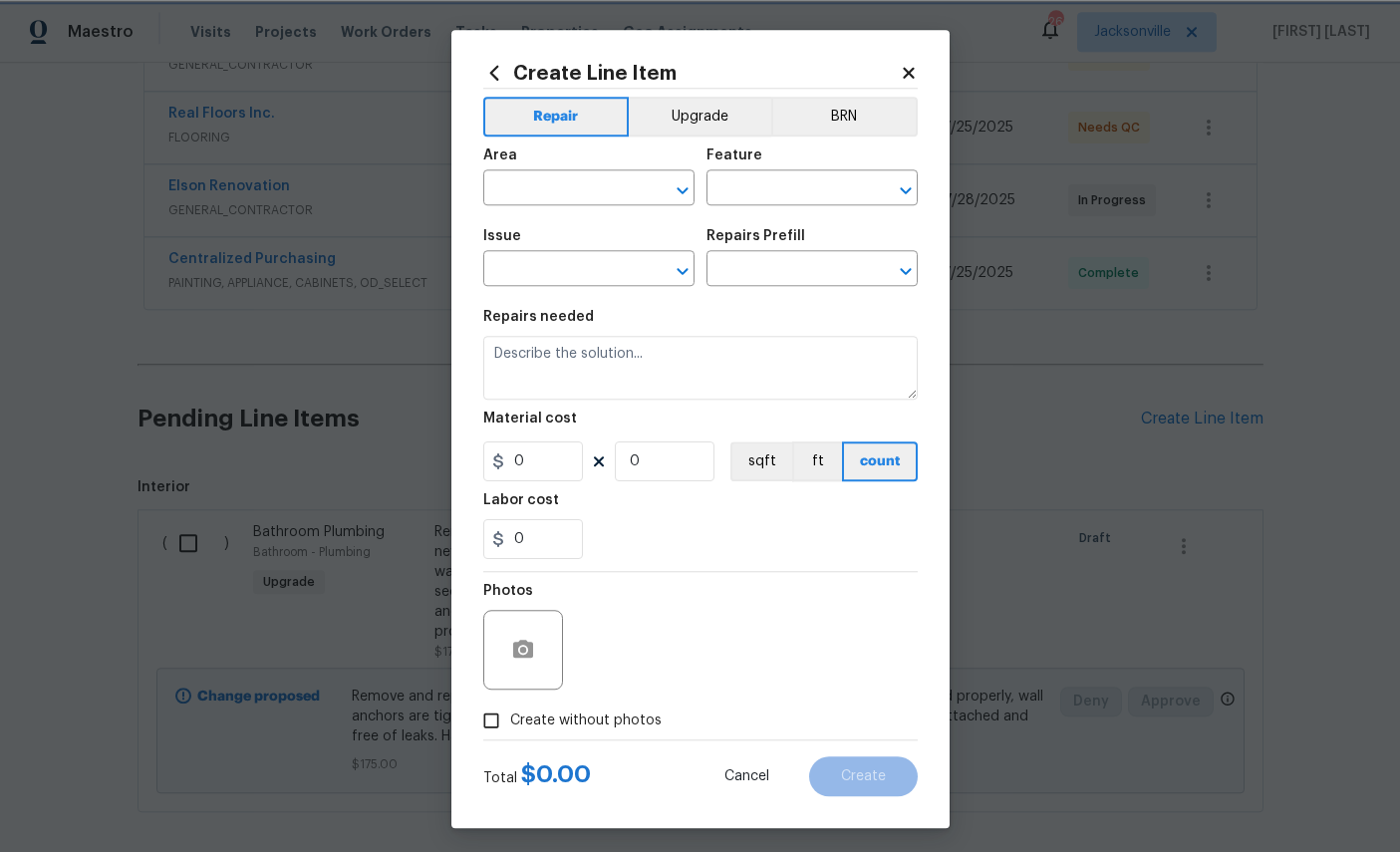 type on "Flatwork" 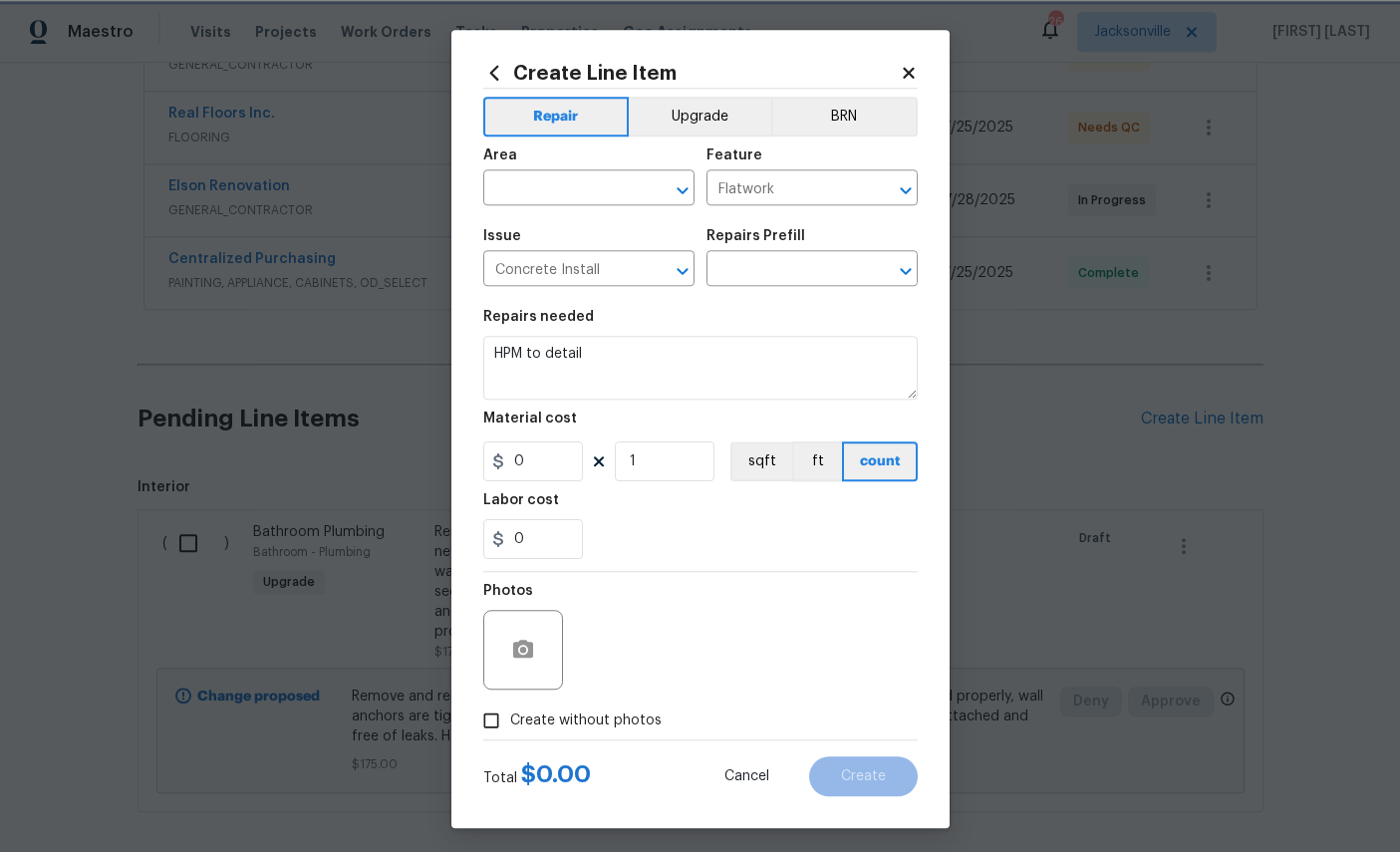 type on "Add a Task $1.00" 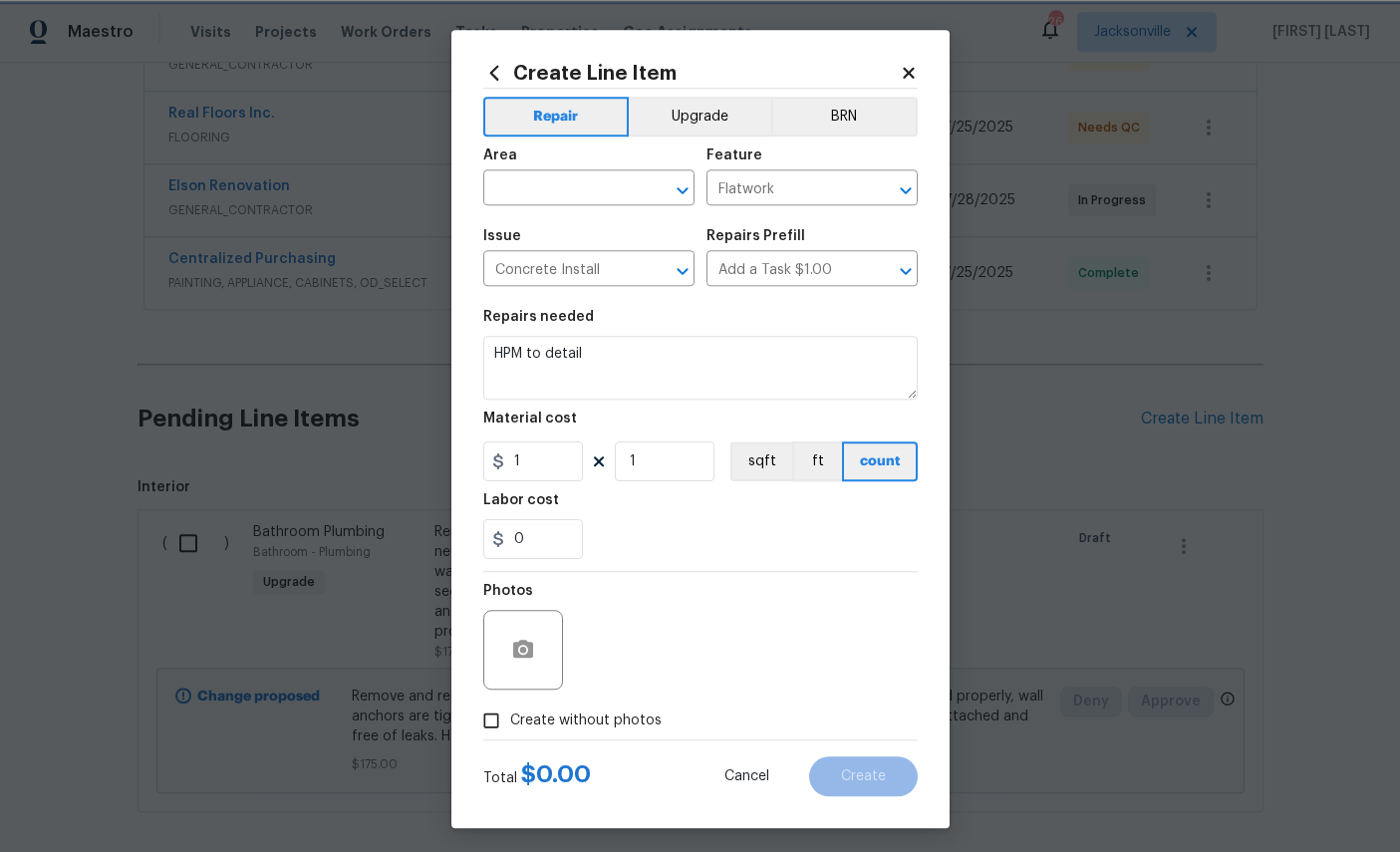 scroll, scrollTop: 75, scrollLeft: 0, axis: vertical 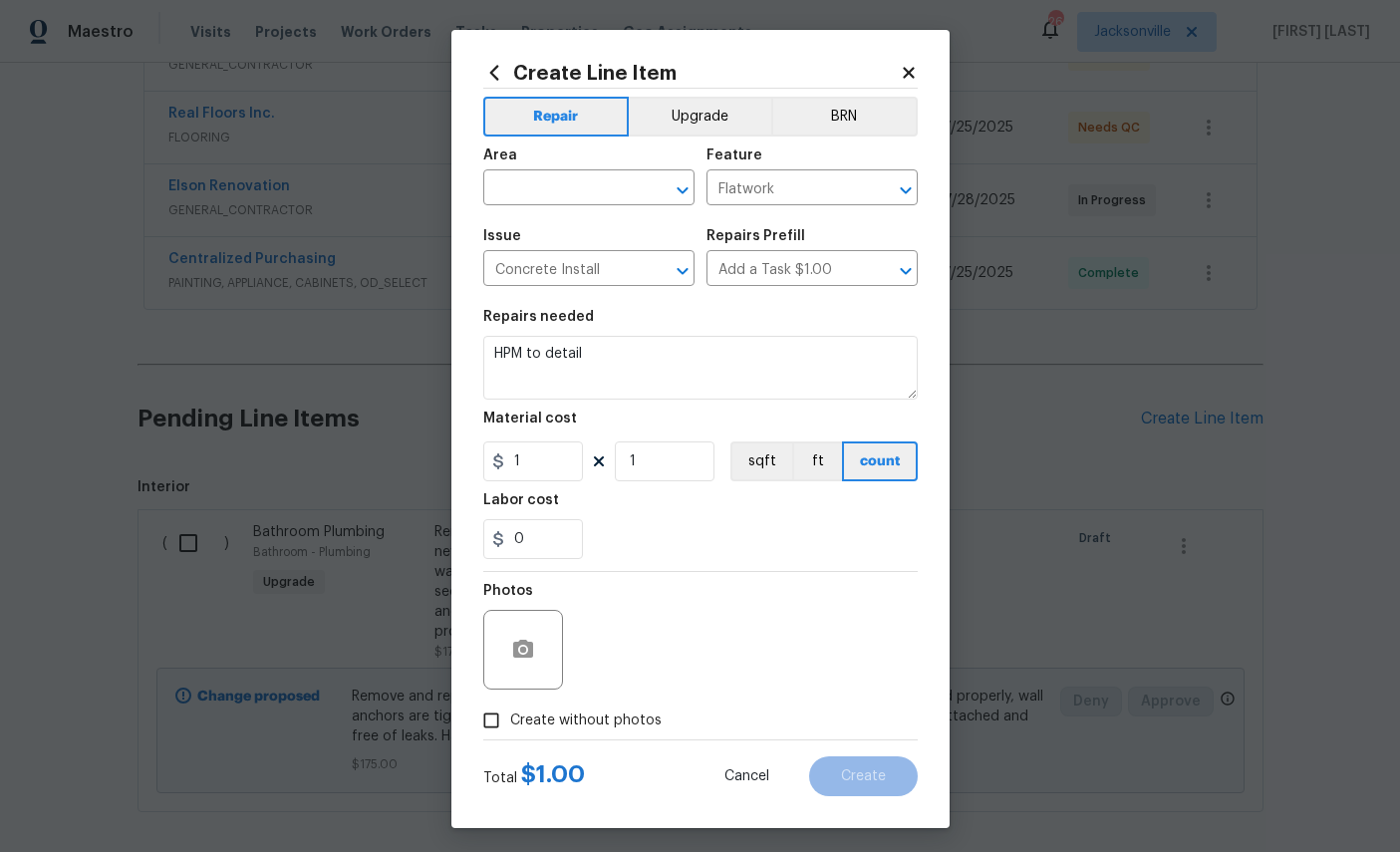 click at bounding box center (561, 189) 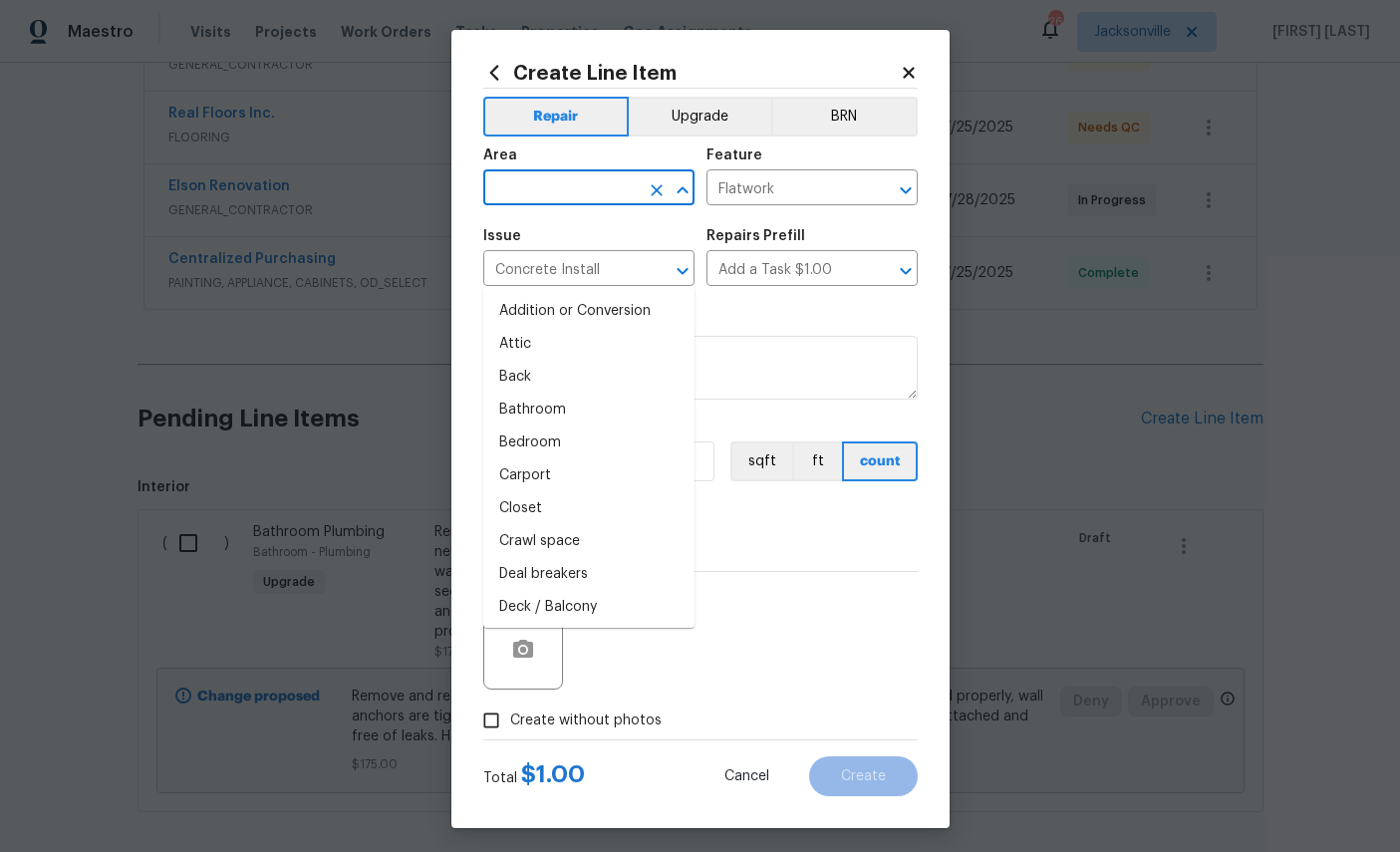 scroll, scrollTop: 75, scrollLeft: 0, axis: vertical 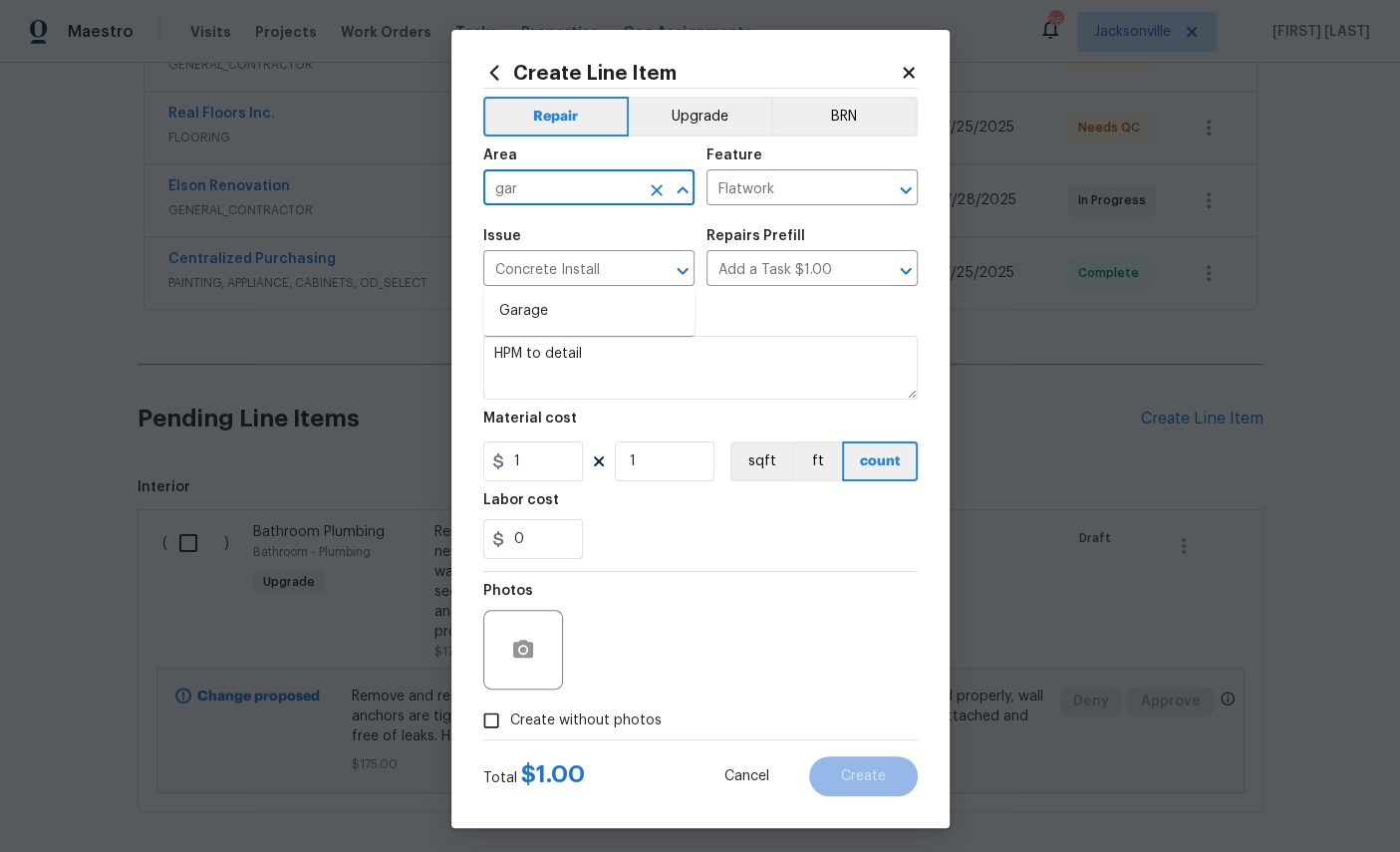 click on "Garage" at bounding box center (589, 311) 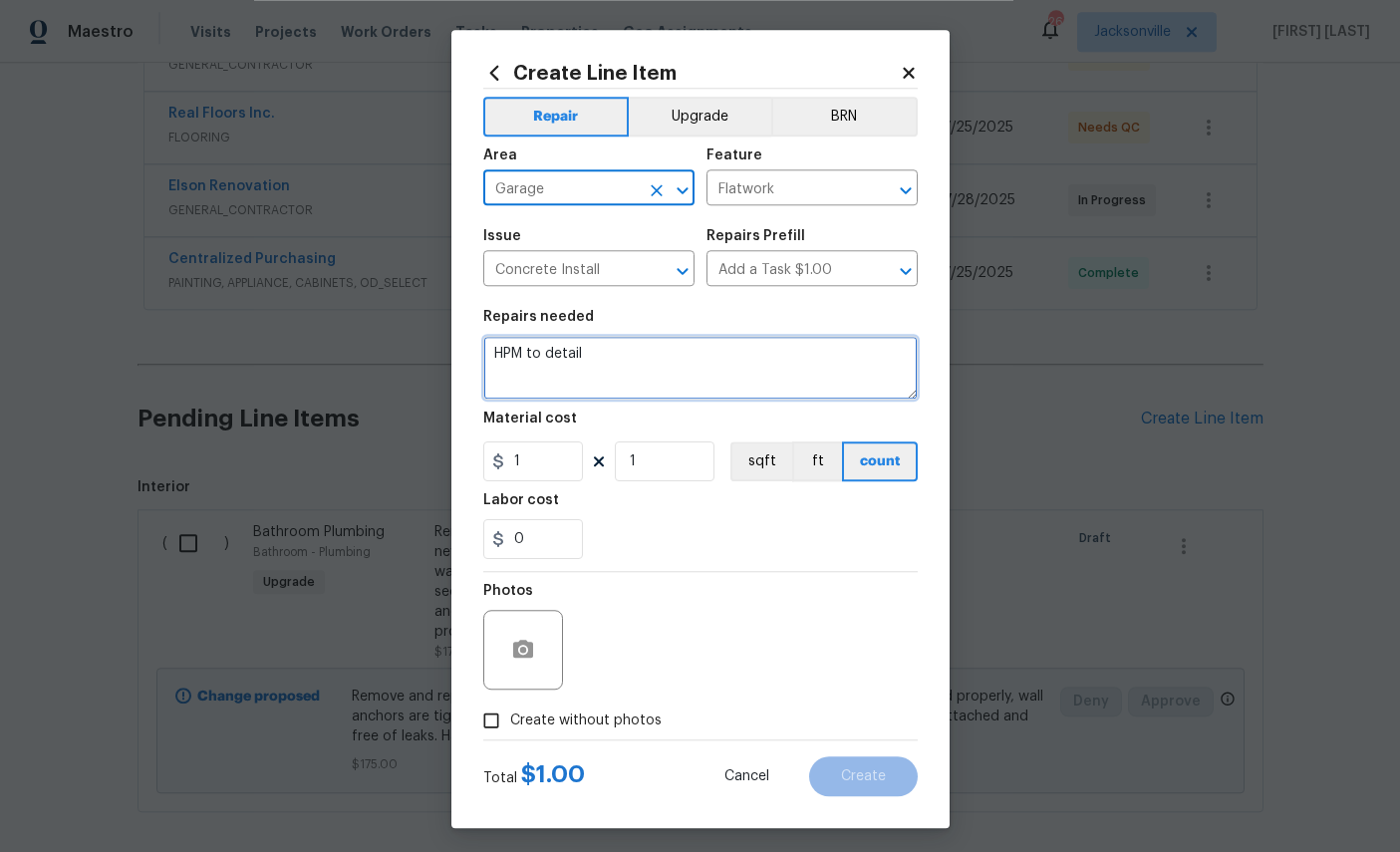 click on "HPM to detail" at bounding box center (700, 368) 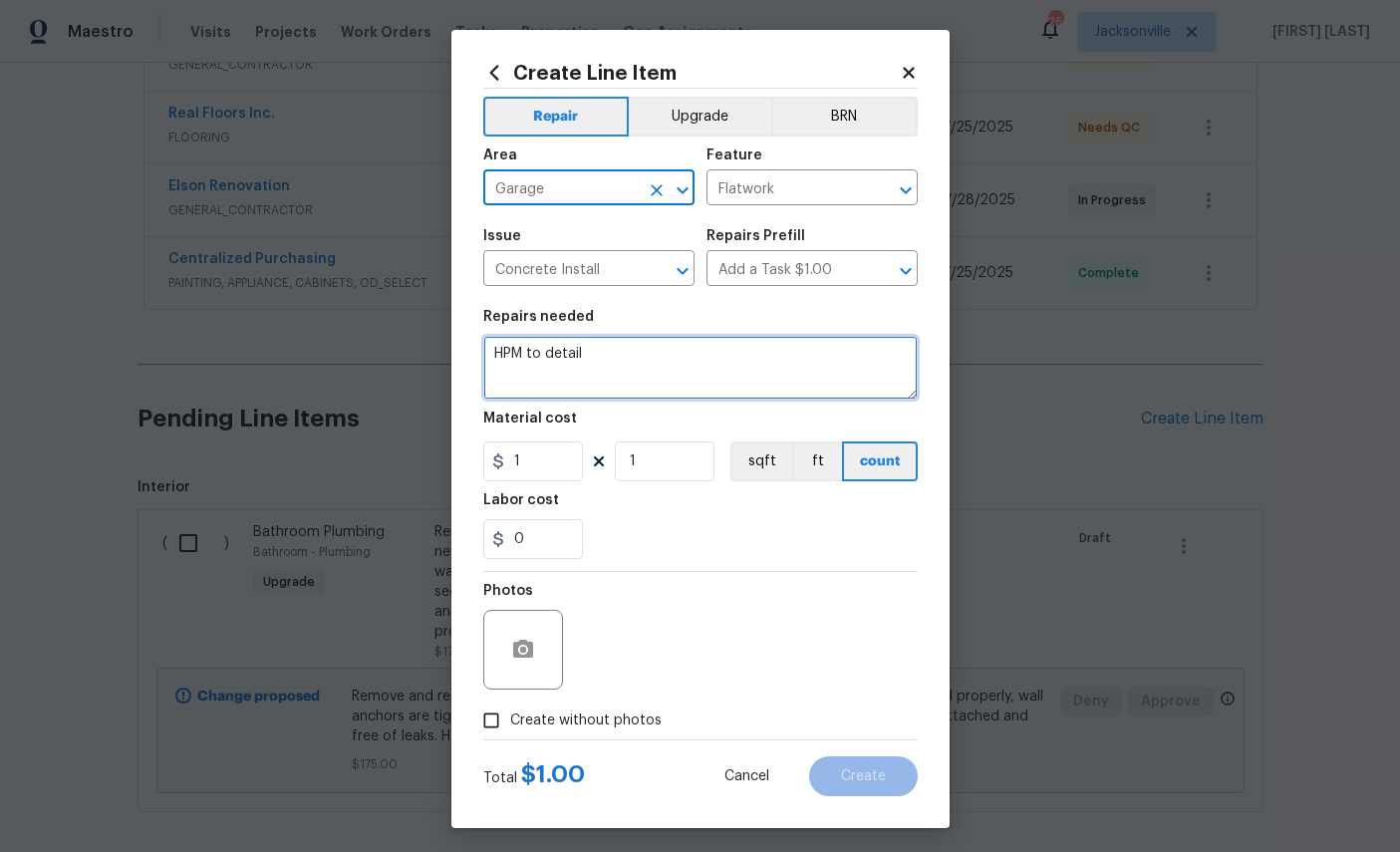 scroll, scrollTop: 75, scrollLeft: 0, axis: vertical 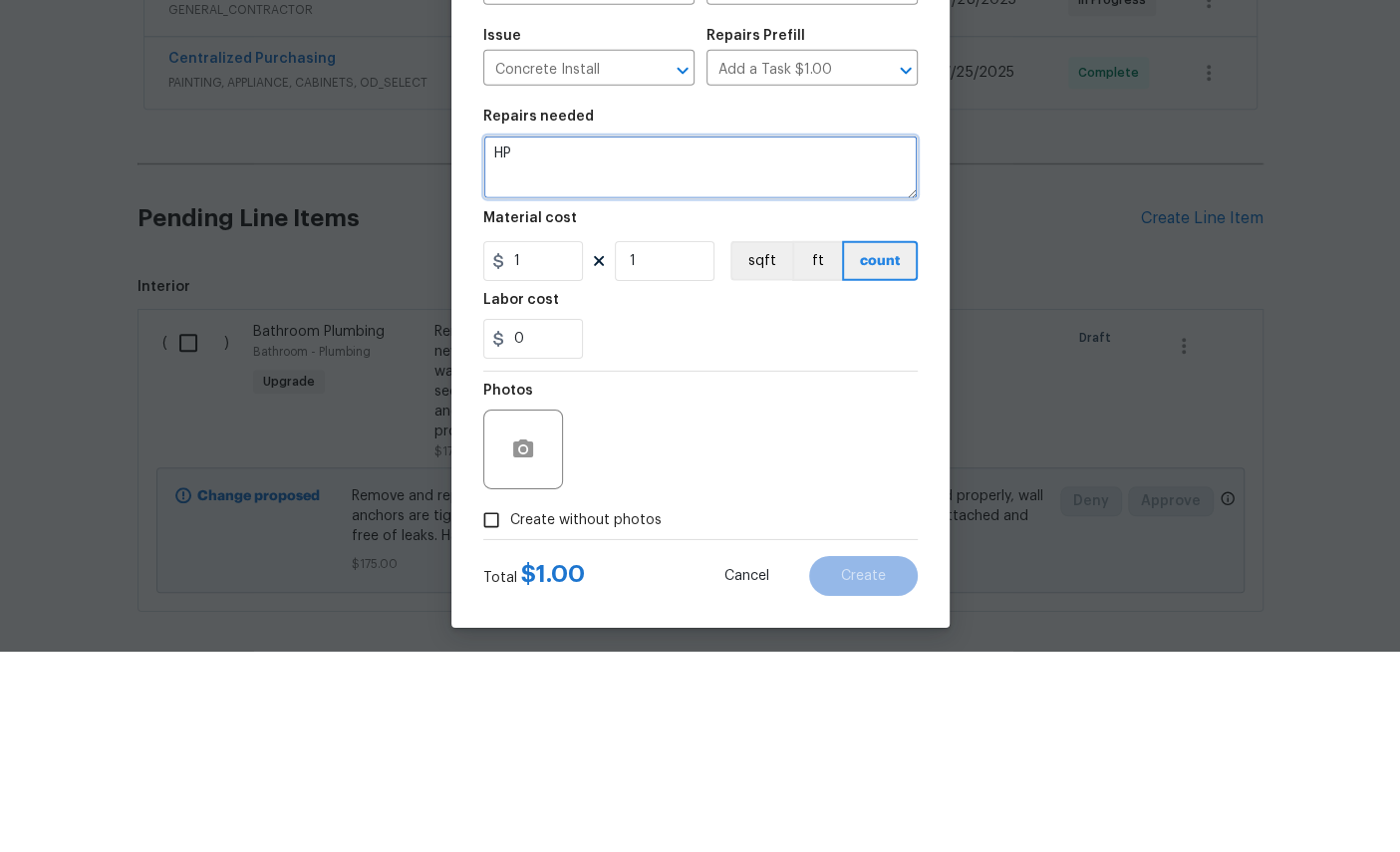 type on "H" 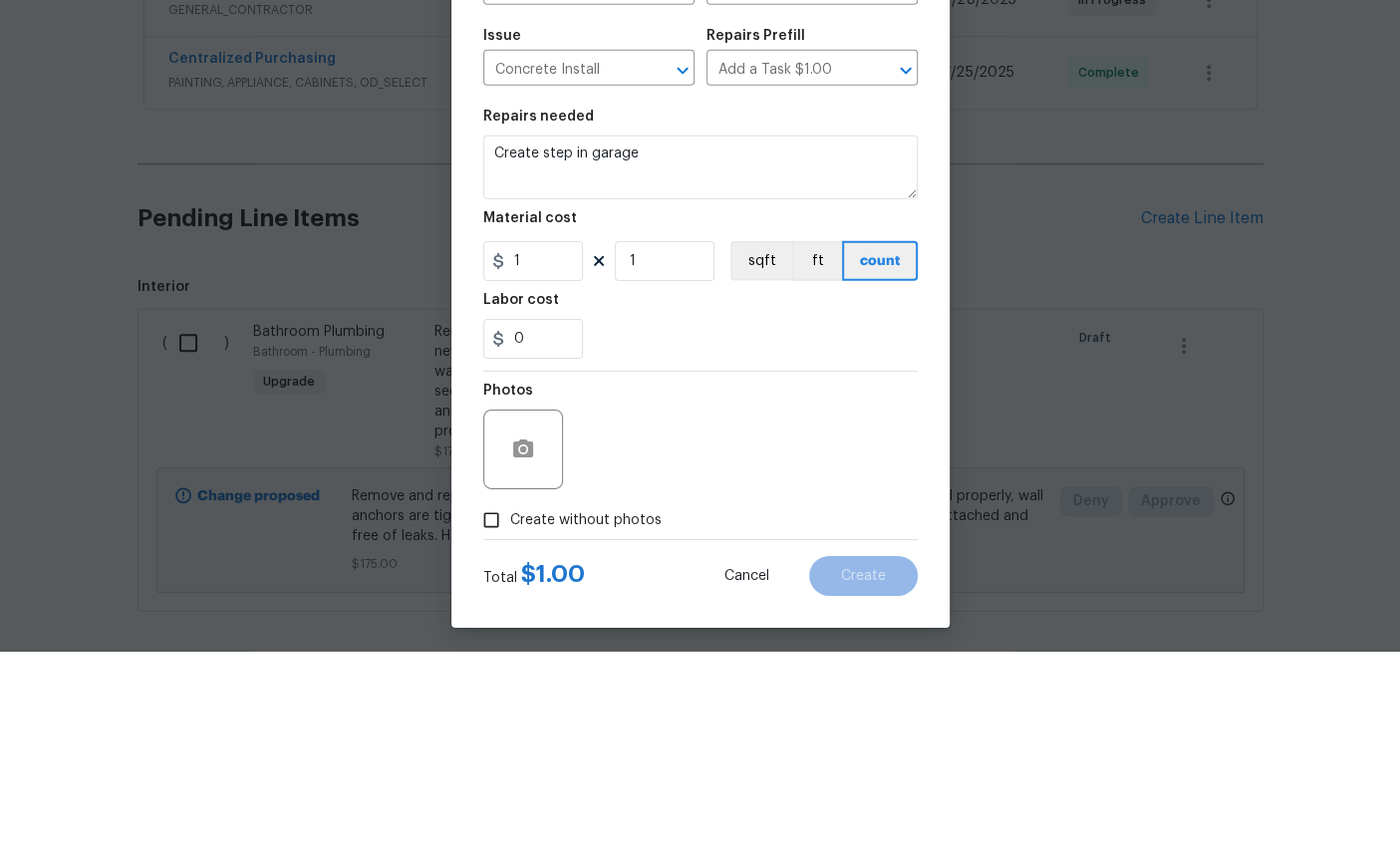 scroll, scrollTop: 75, scrollLeft: 0, axis: vertical 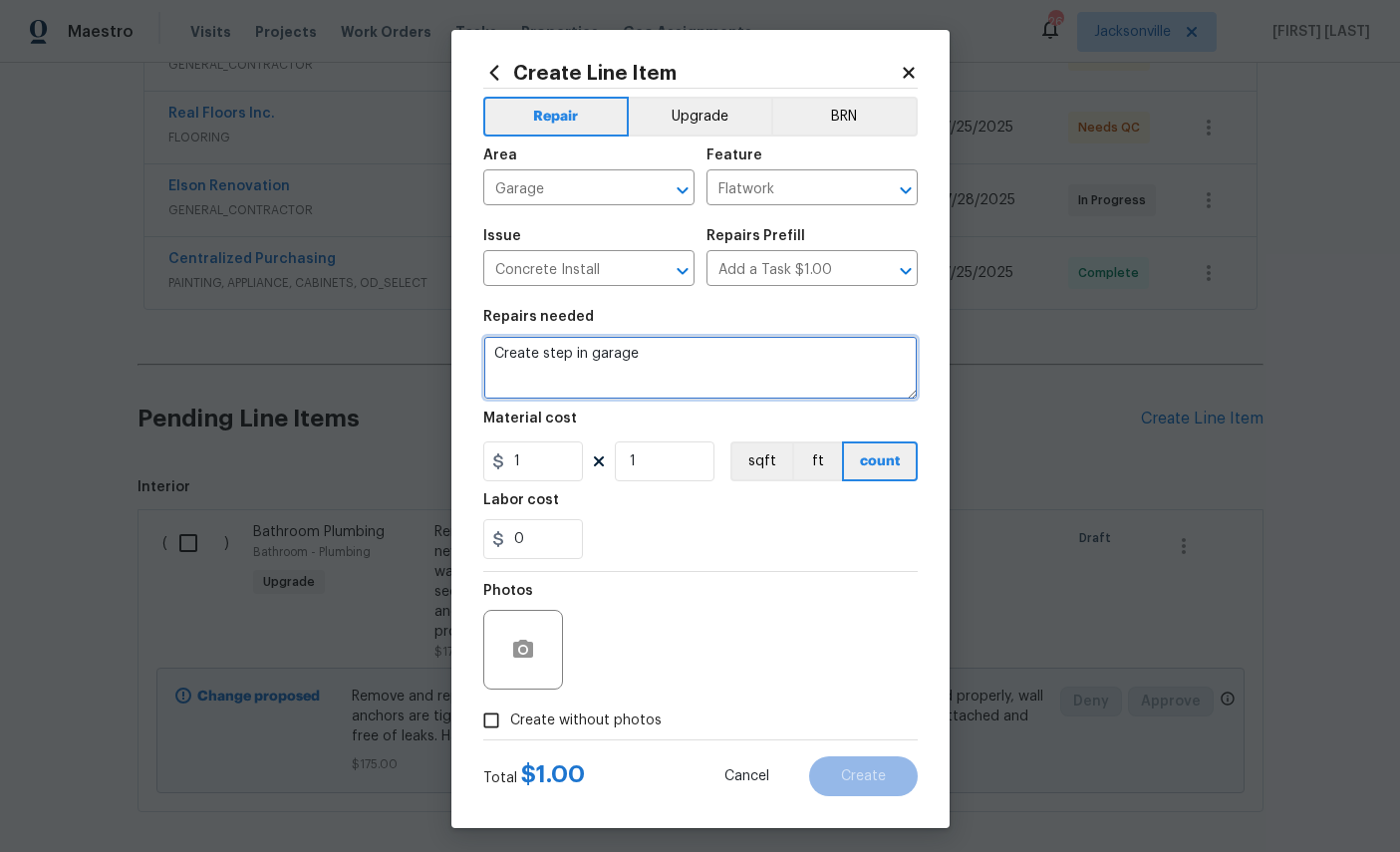 type on "Create step in garage" 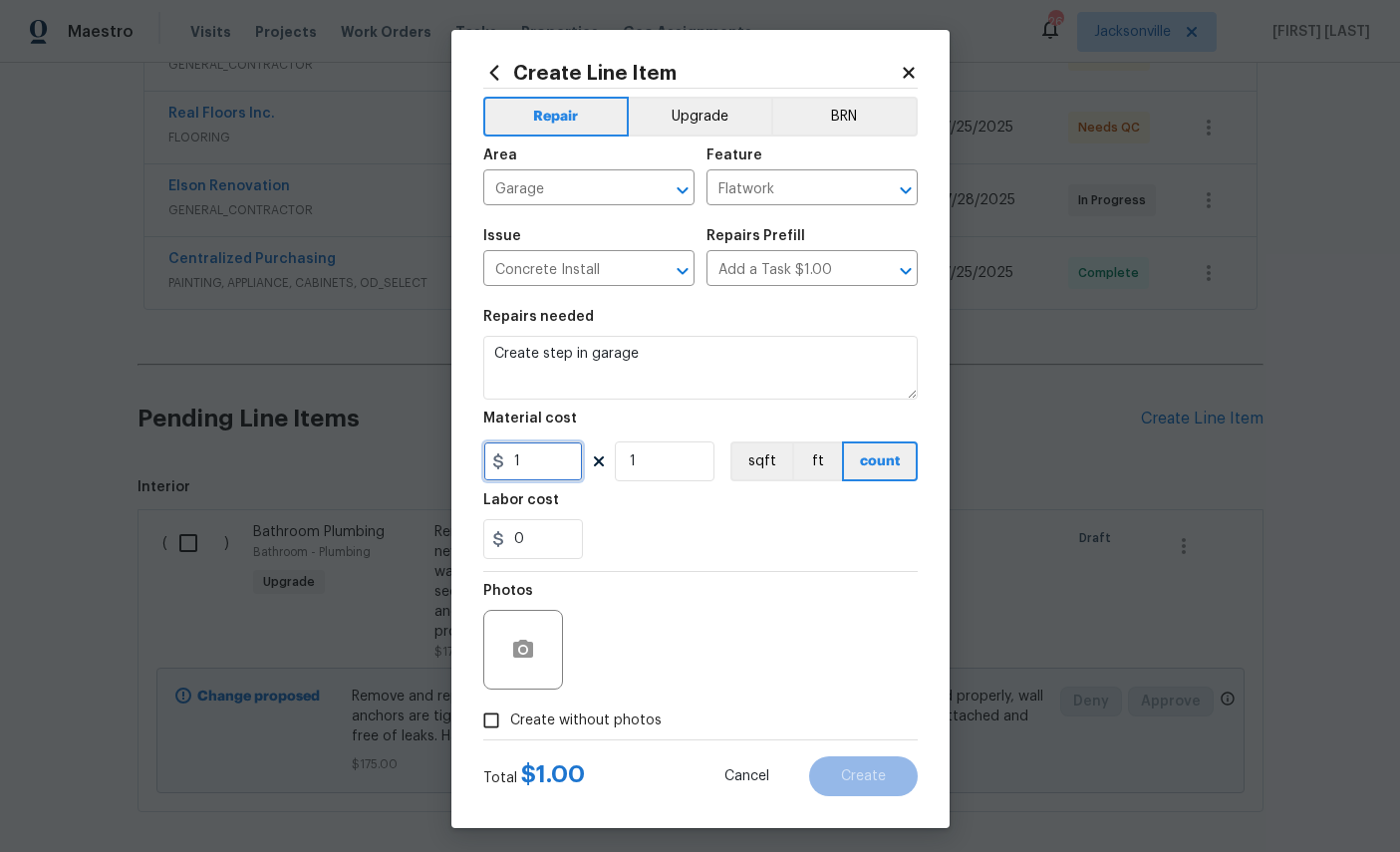 click on "1" at bounding box center (533, 461) 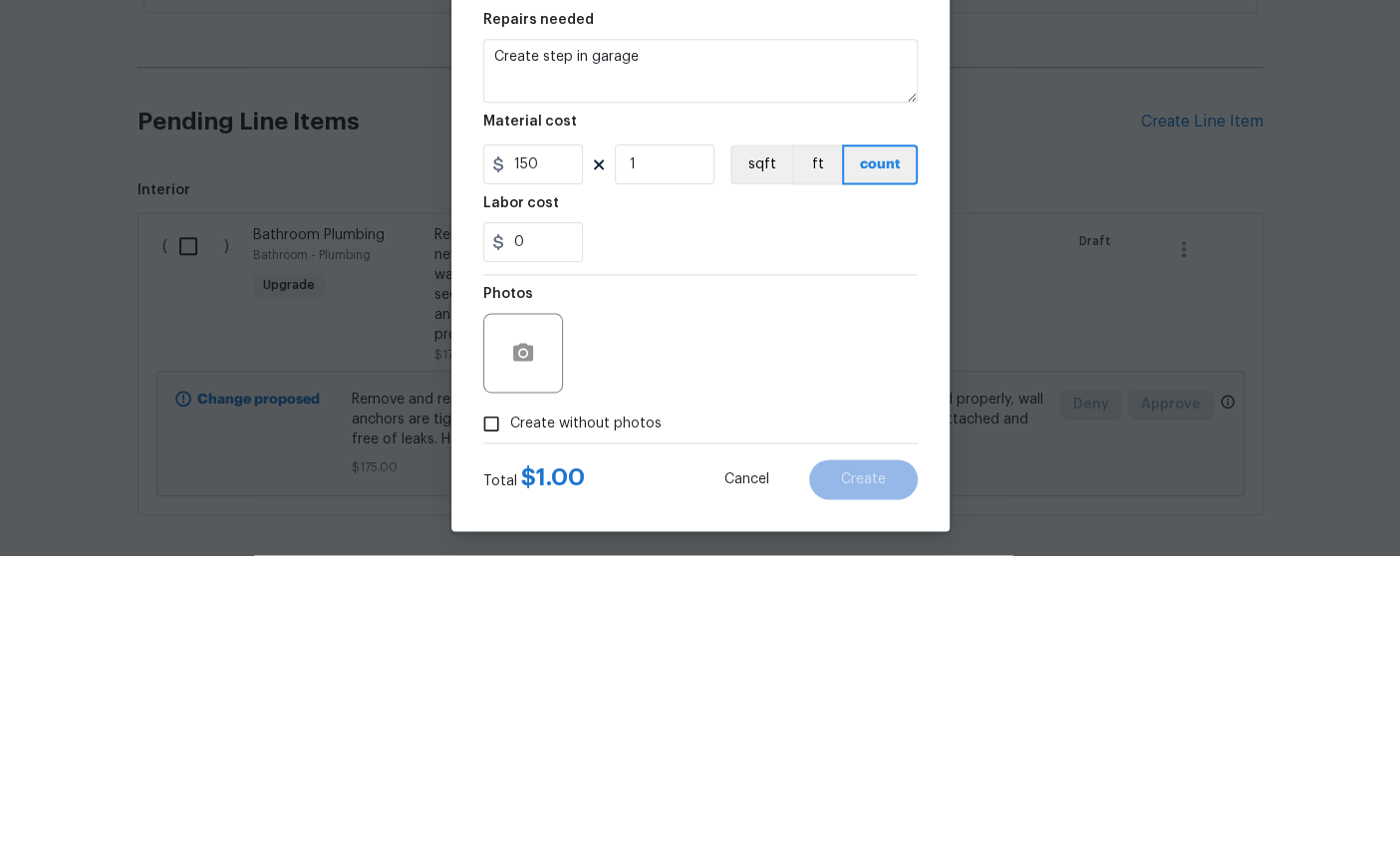 scroll, scrollTop: 75, scrollLeft: 0, axis: vertical 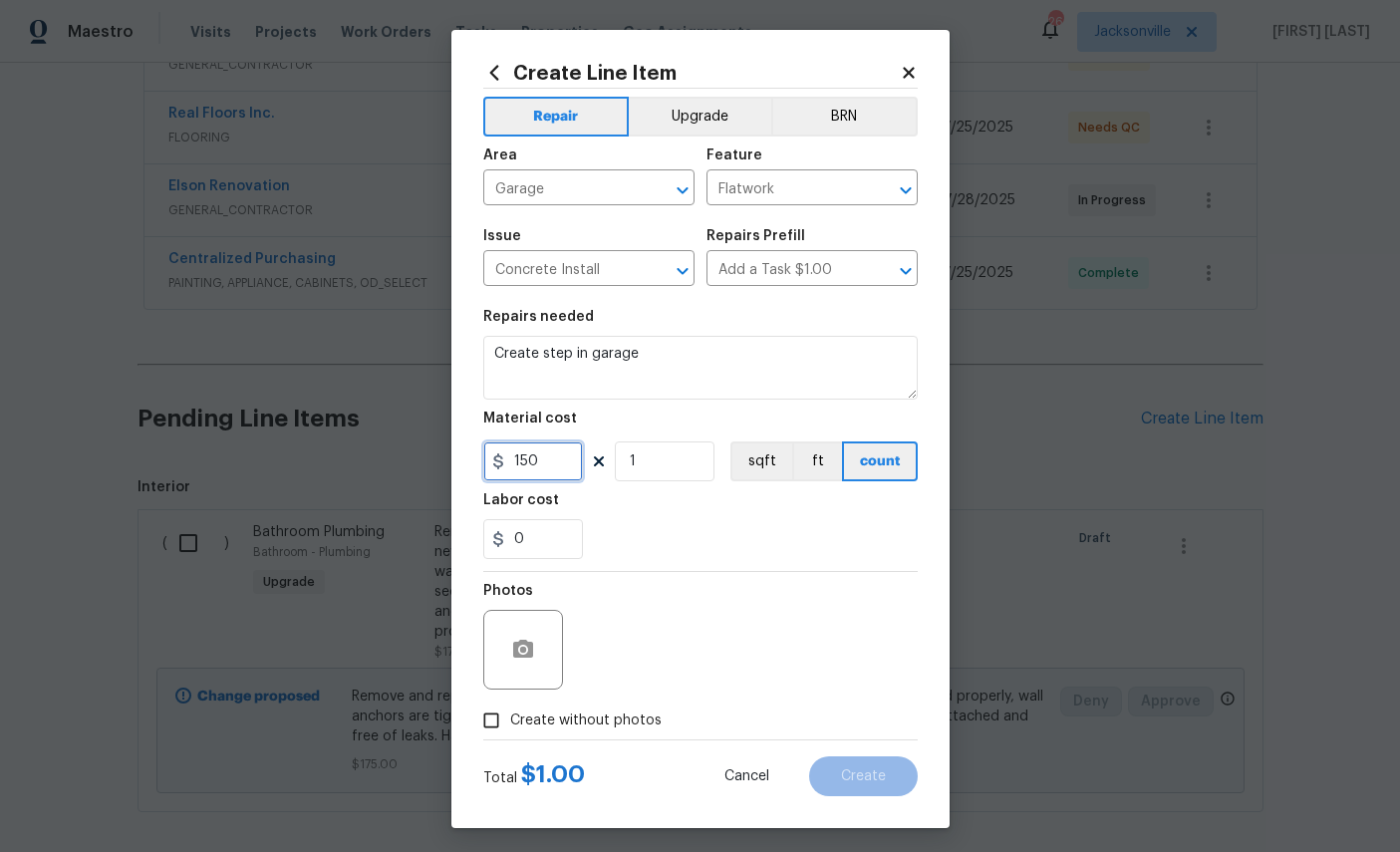 type on "150" 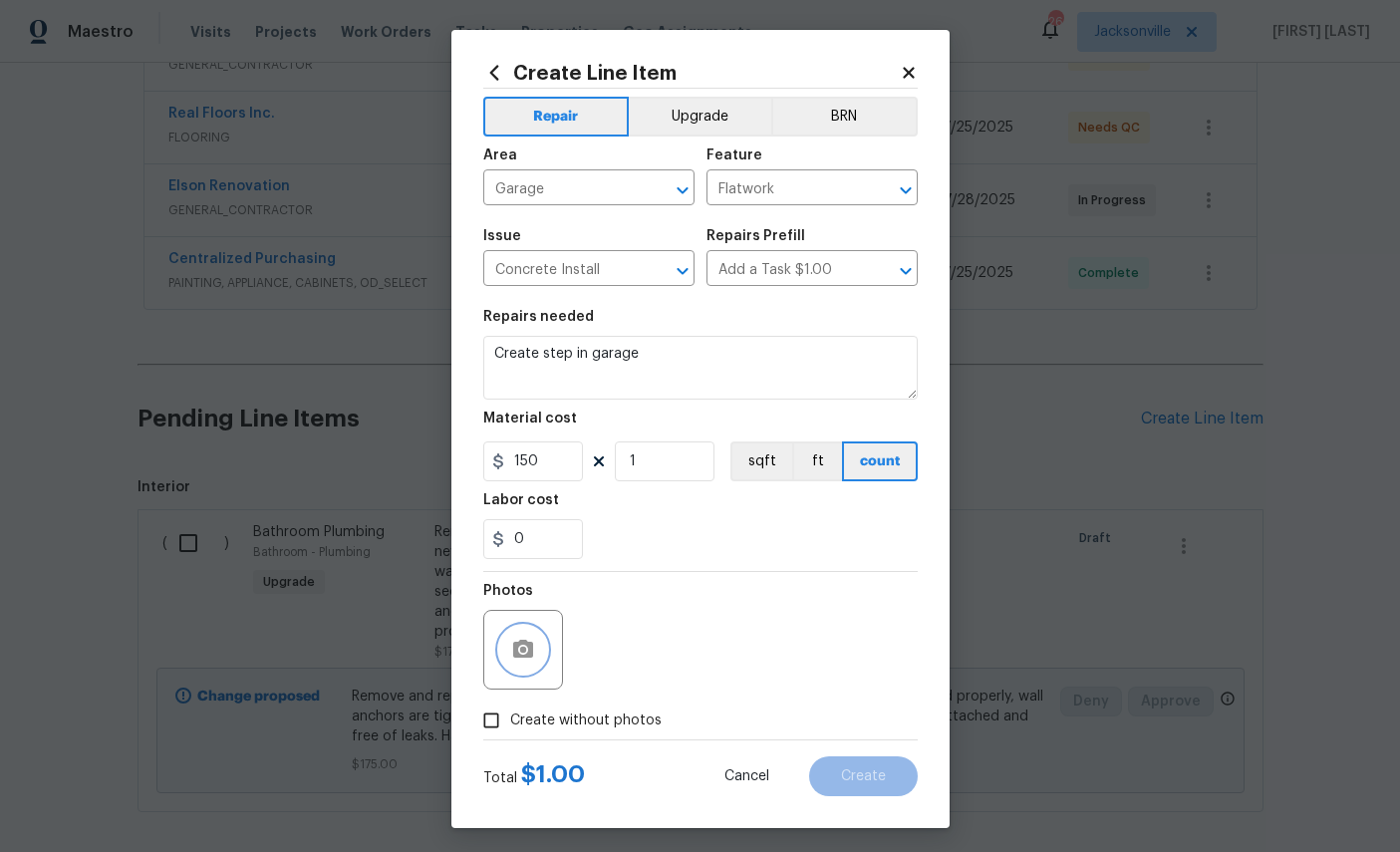 click at bounding box center [523, 650] 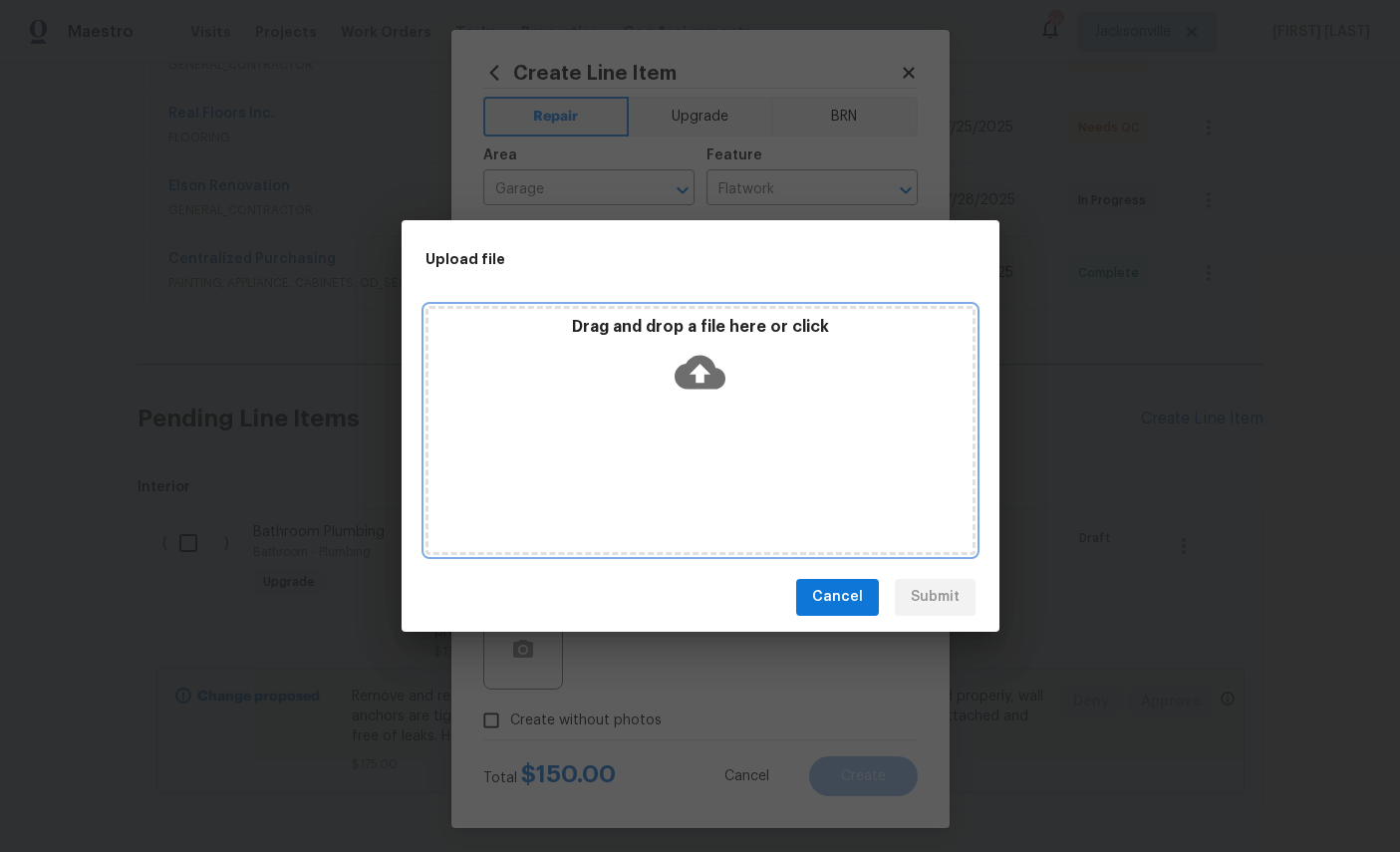 click 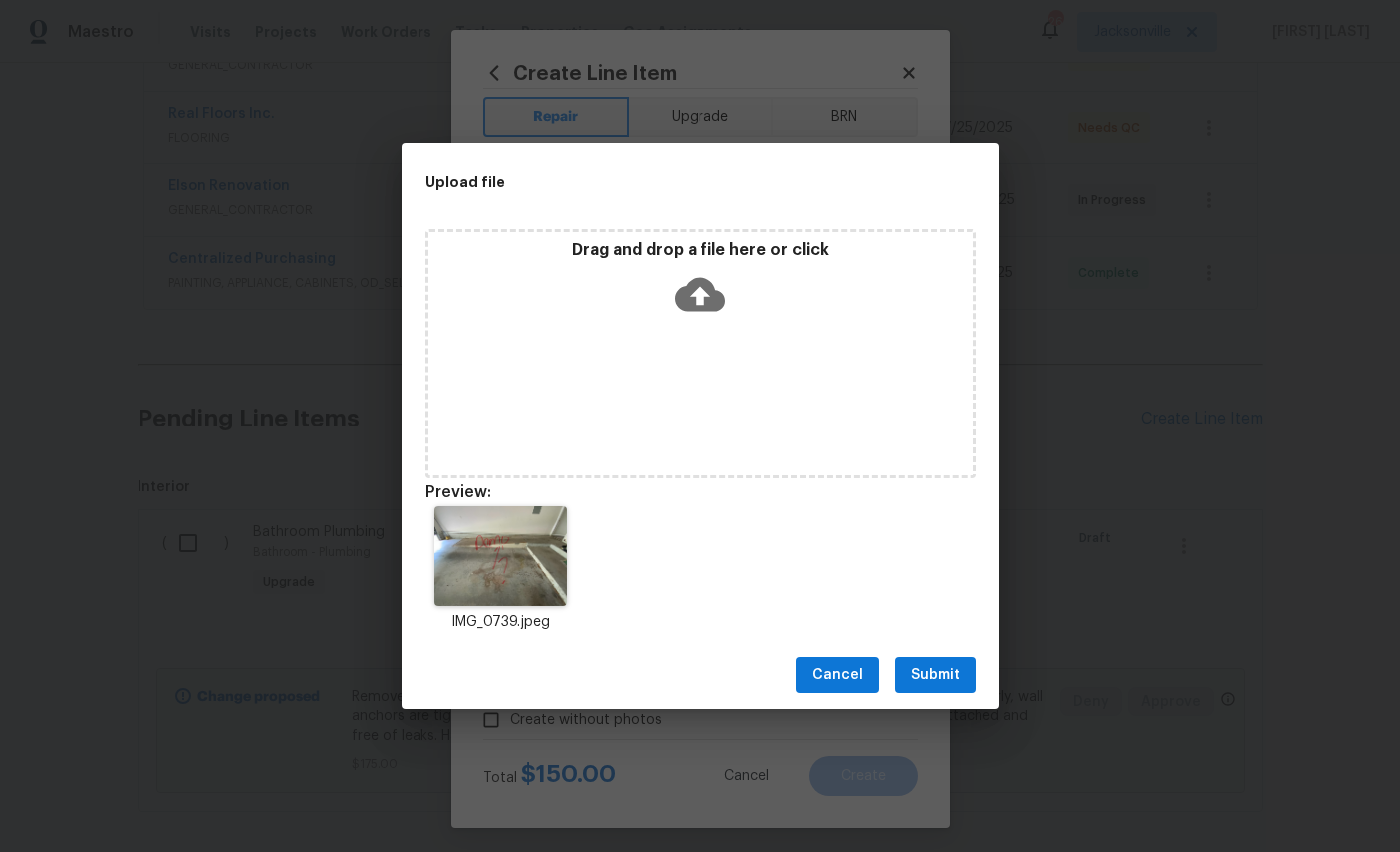 click at bounding box center (500, 556) 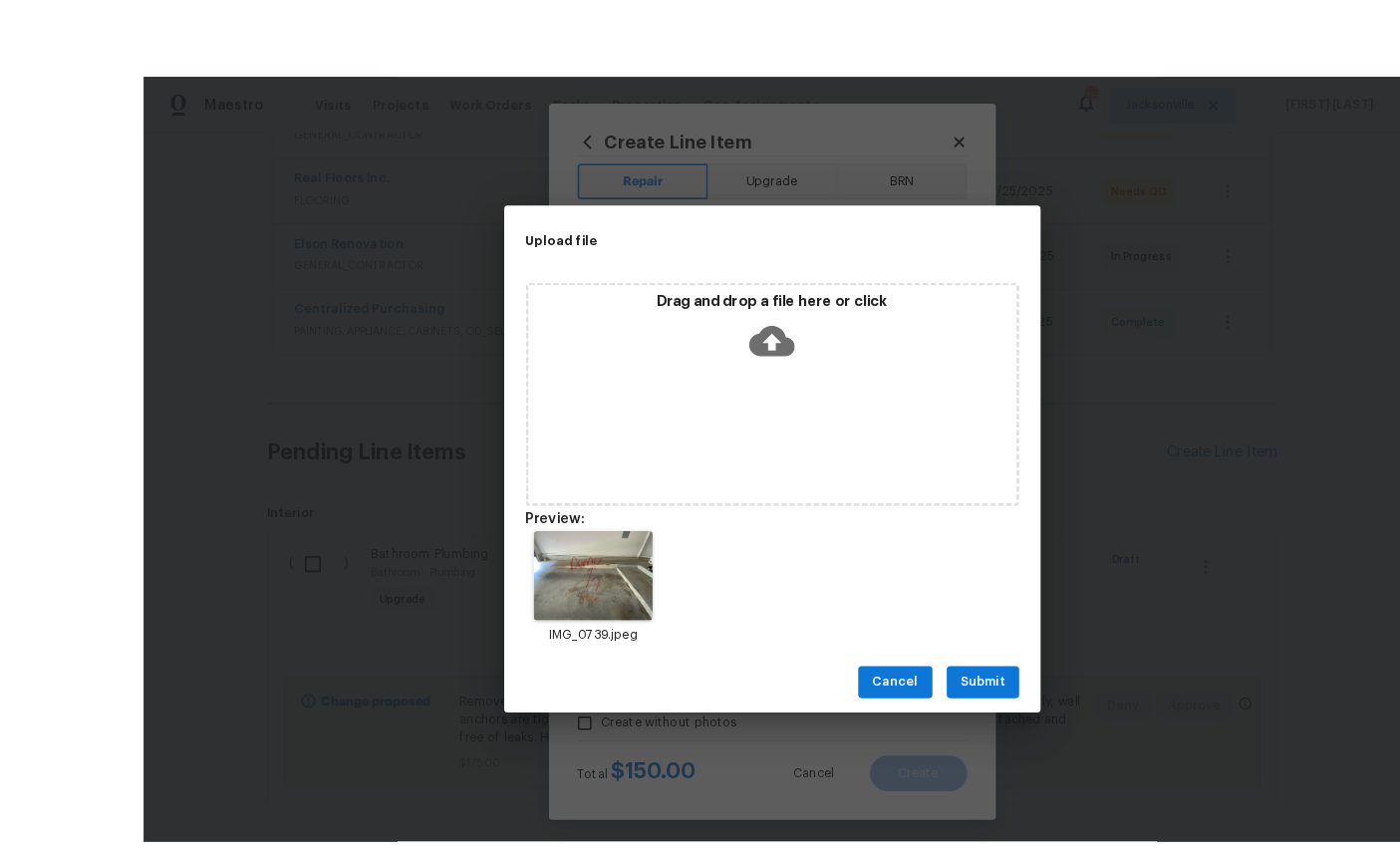scroll, scrollTop: 24, scrollLeft: 0, axis: vertical 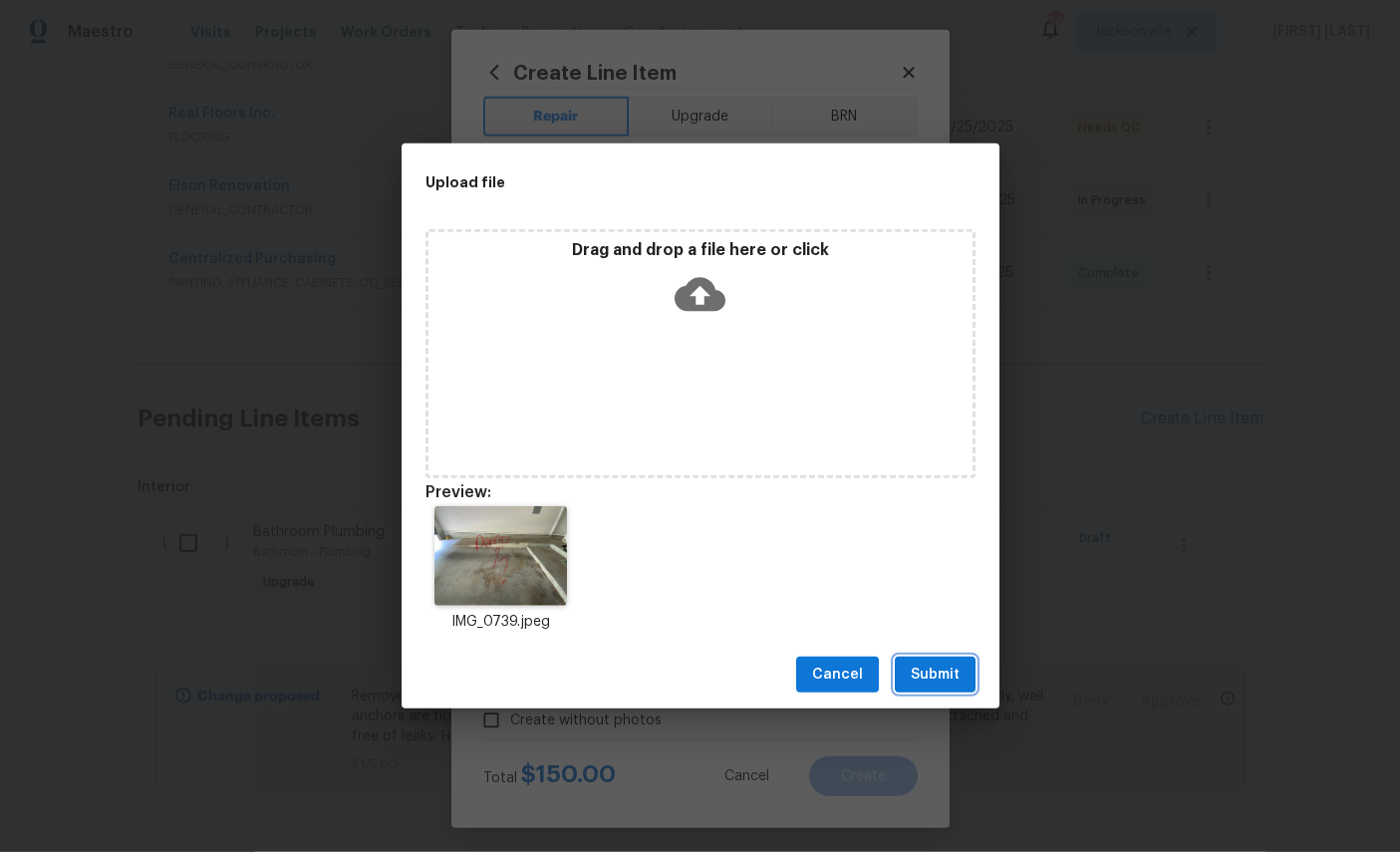 click on "Submit" at bounding box center [935, 675] 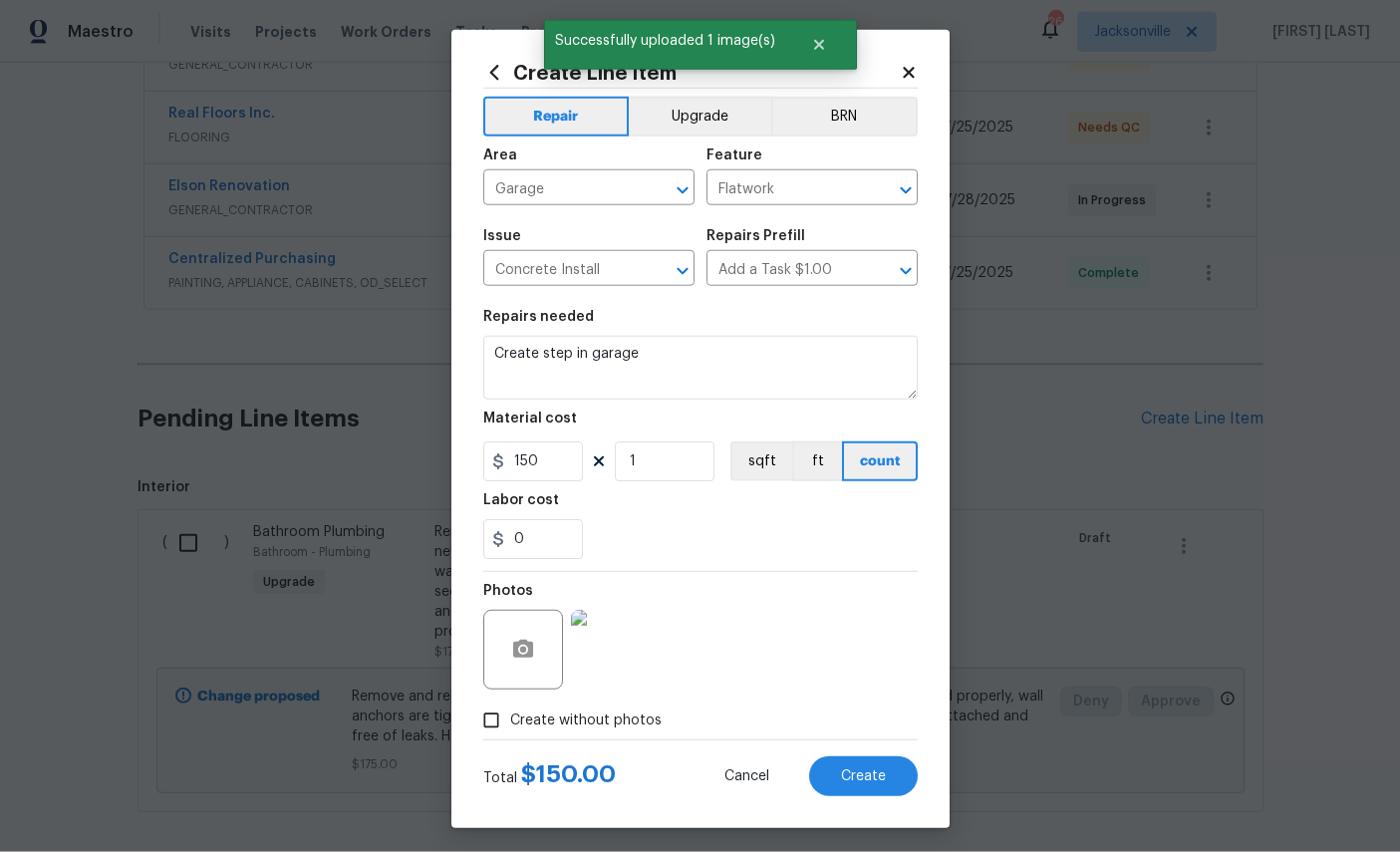 click on "Create" at bounding box center (863, 776) 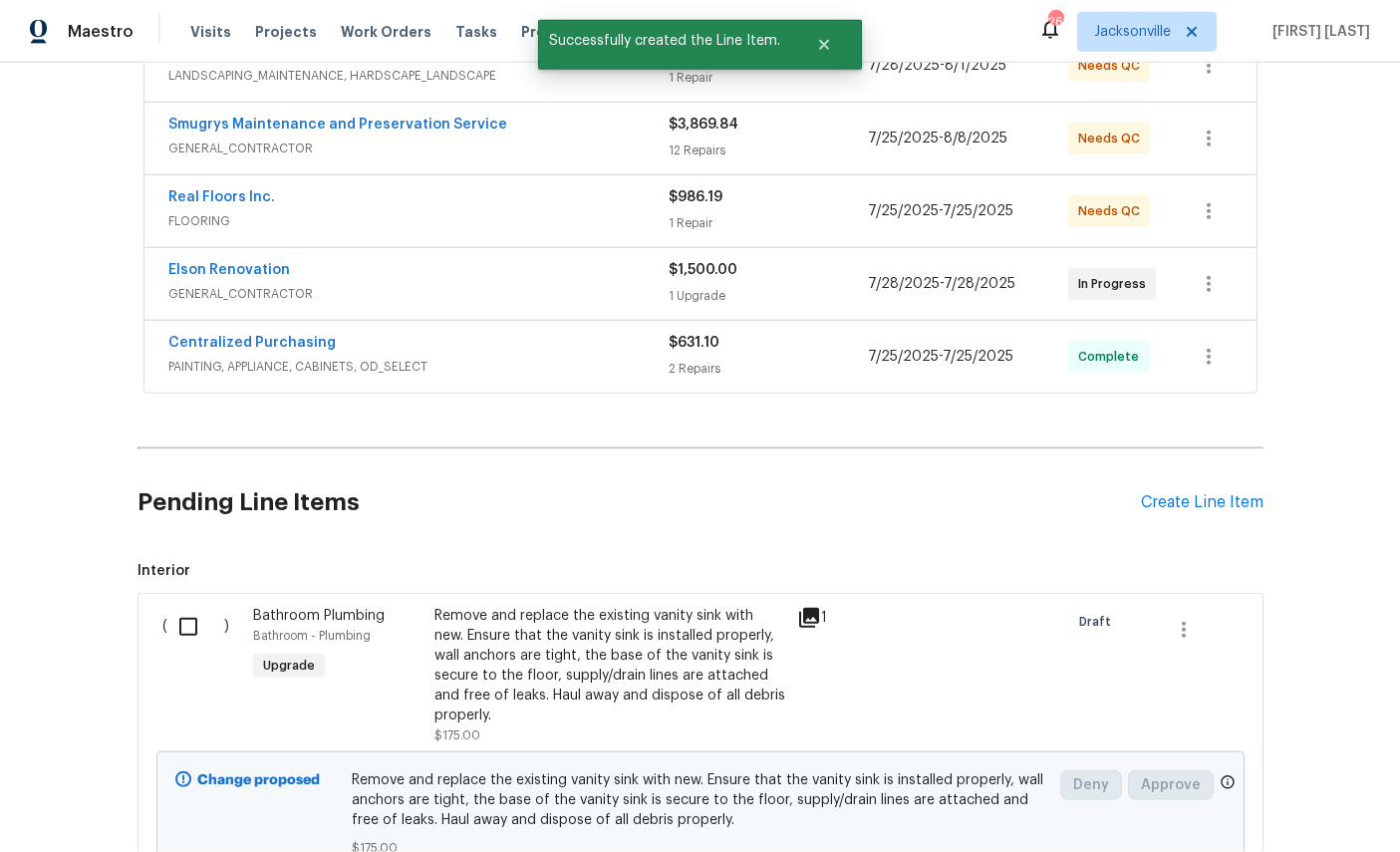 scroll, scrollTop: 739, scrollLeft: 0, axis: vertical 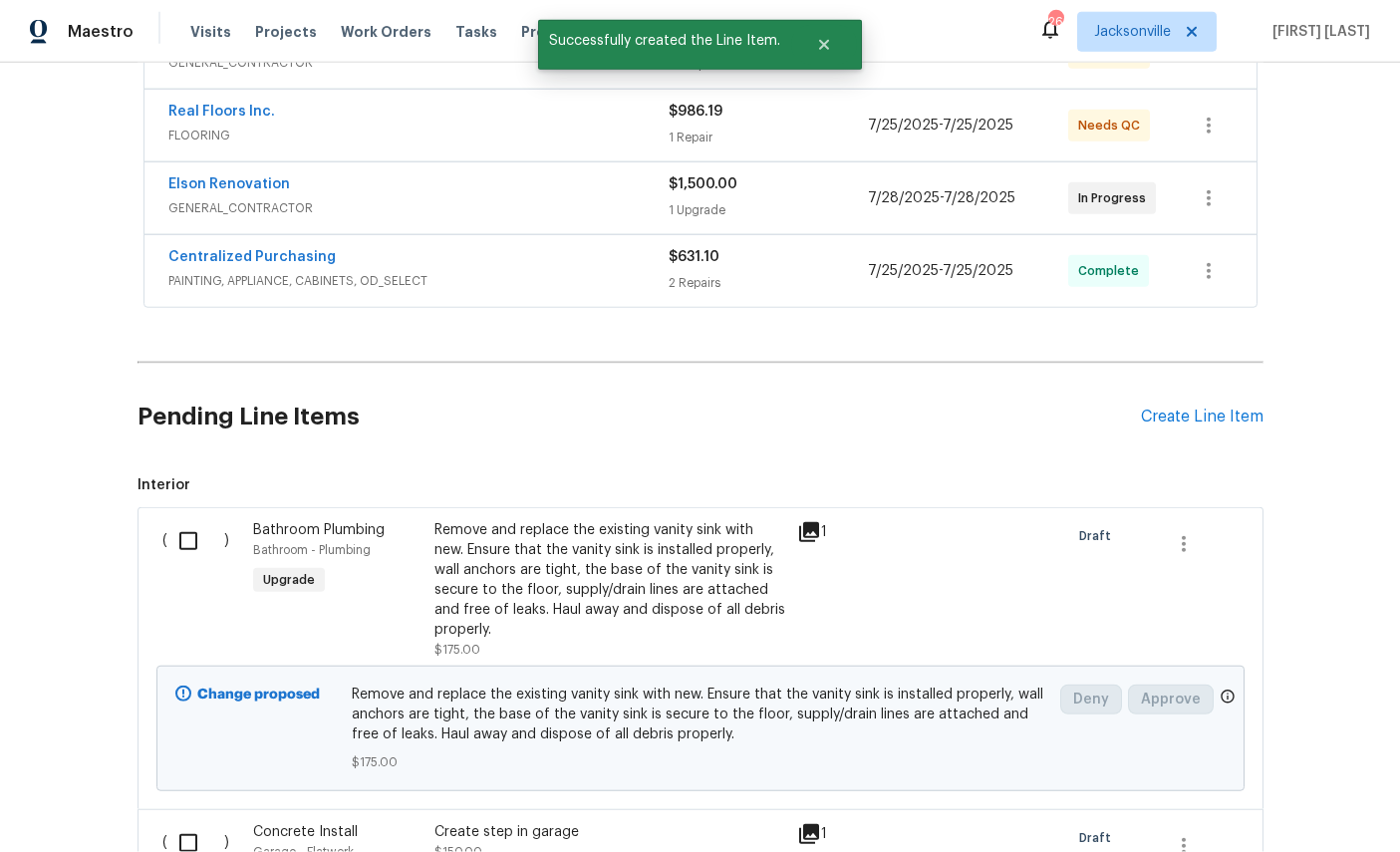 click at bounding box center (195, 541) 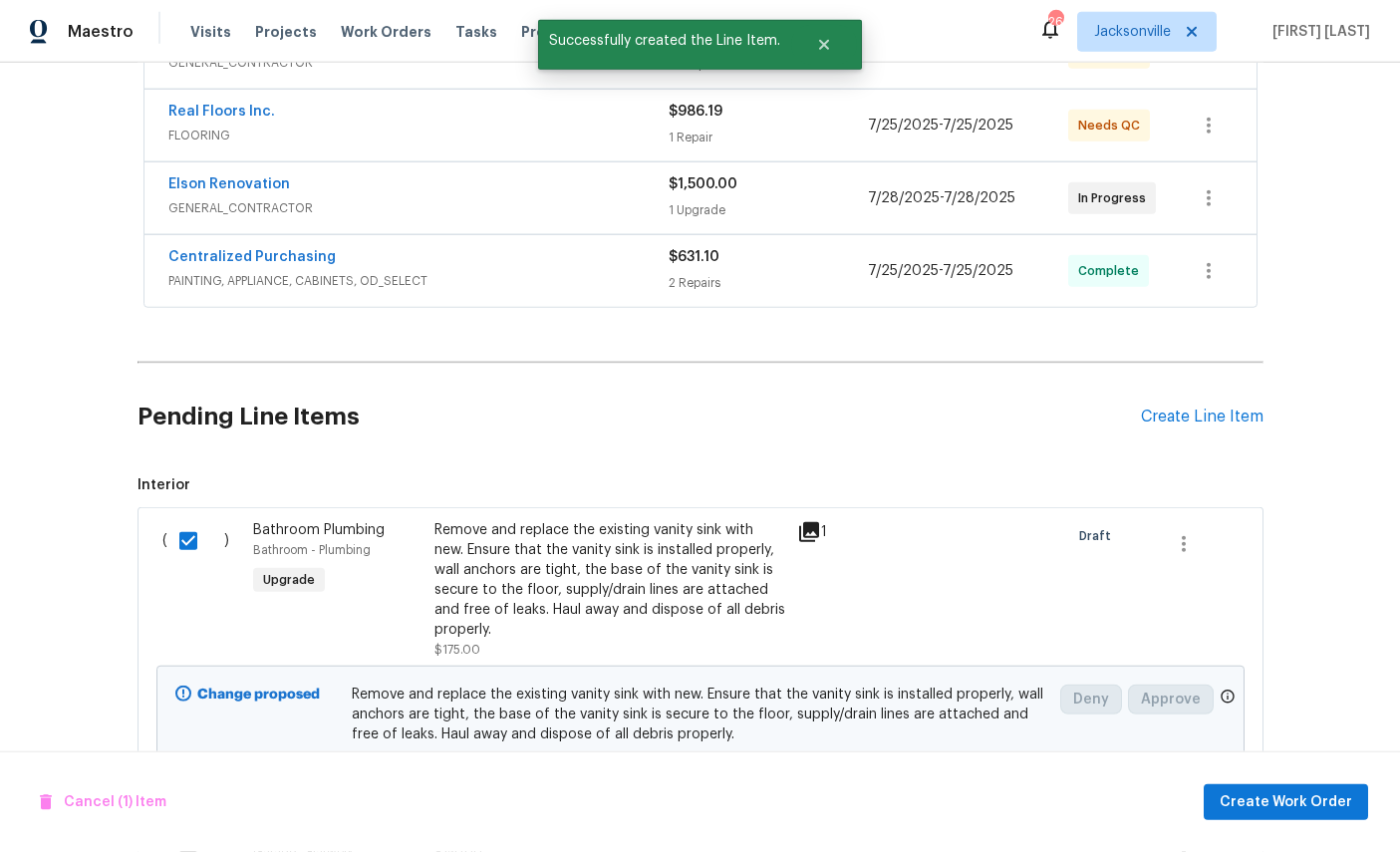 click on "Change proposed Remove and replace the existing vanity sink with new. Ensure that the vanity sink is installed properly, wall anchors are tight, the base of the vanity sink is secure to the floor, supply/drain lines are attached and free of leaks. Haul away and dispose of all debris properly. $175.00 Deny Approve" at bounding box center (700, 728) 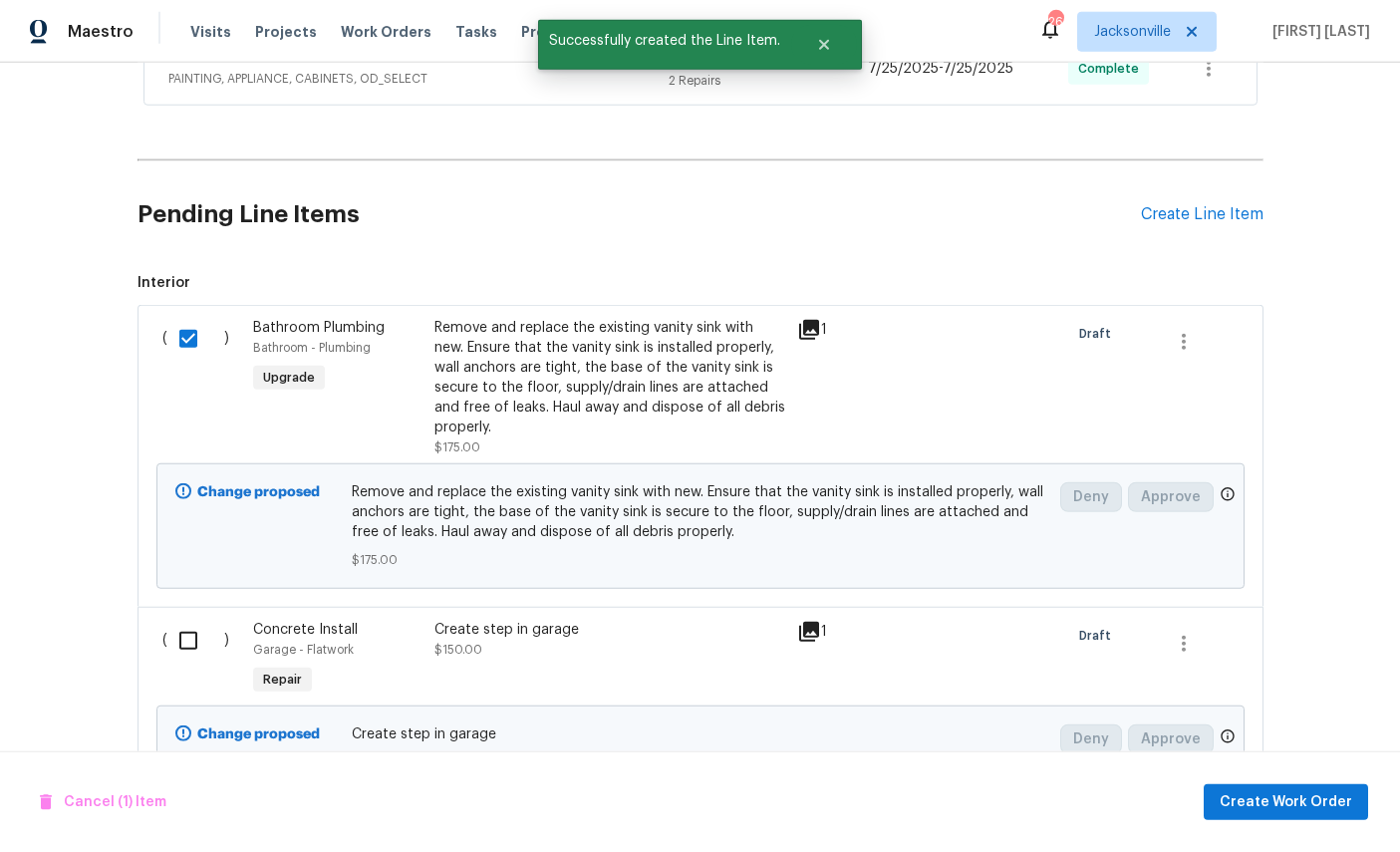 scroll, scrollTop: 941, scrollLeft: 0, axis: vertical 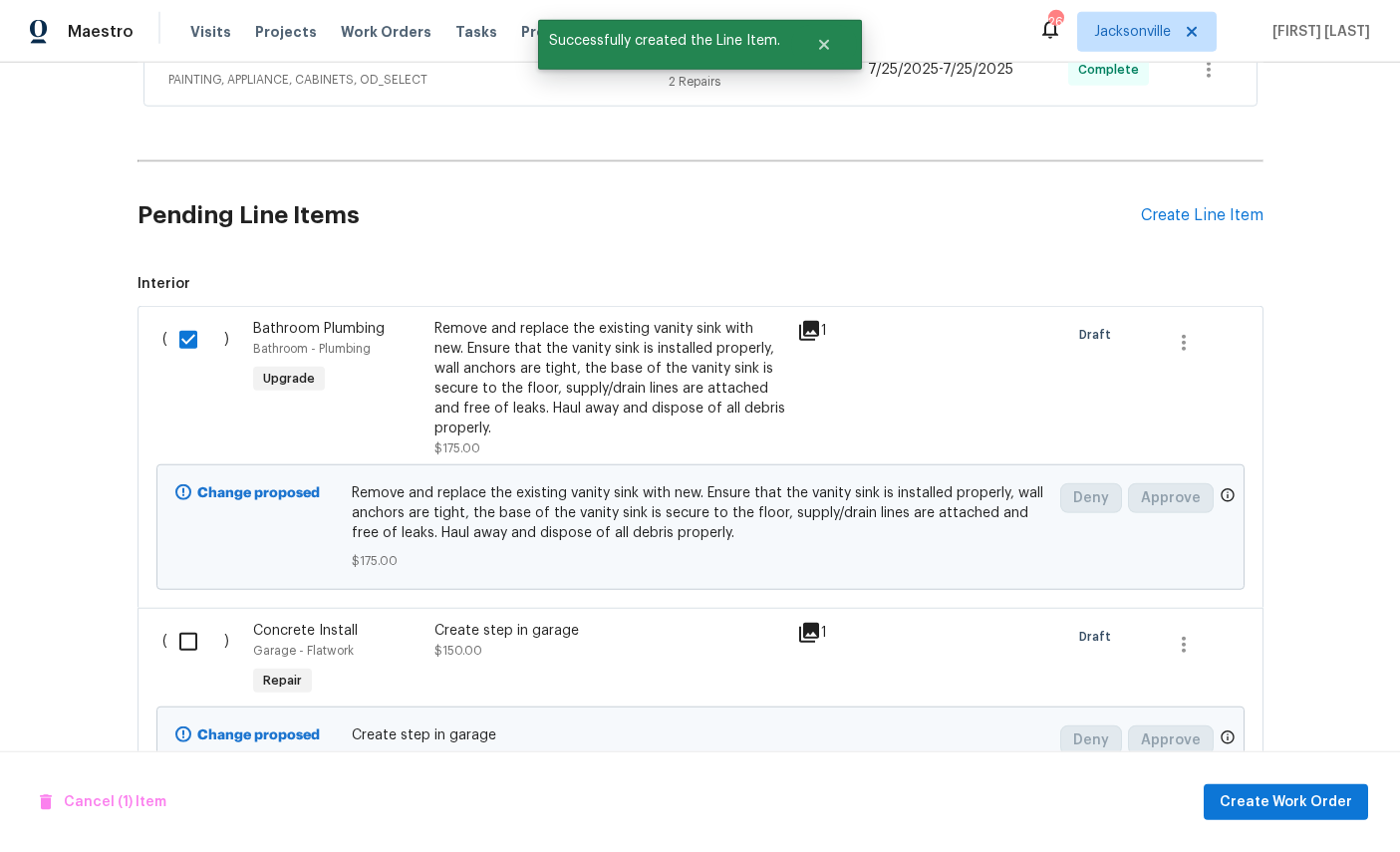 click at bounding box center [195, 642] 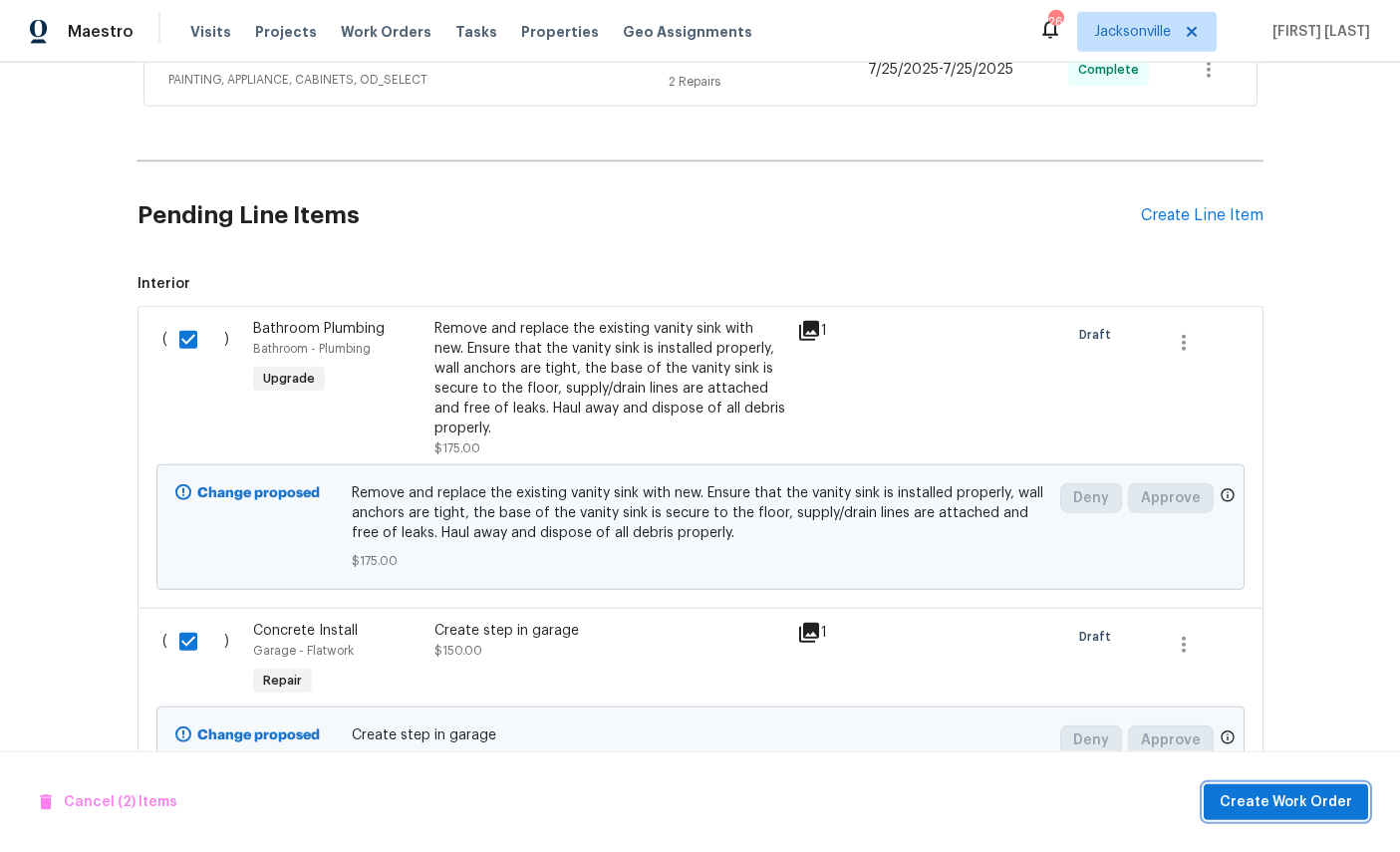 click on "Create Work Order" at bounding box center (1285, 802) 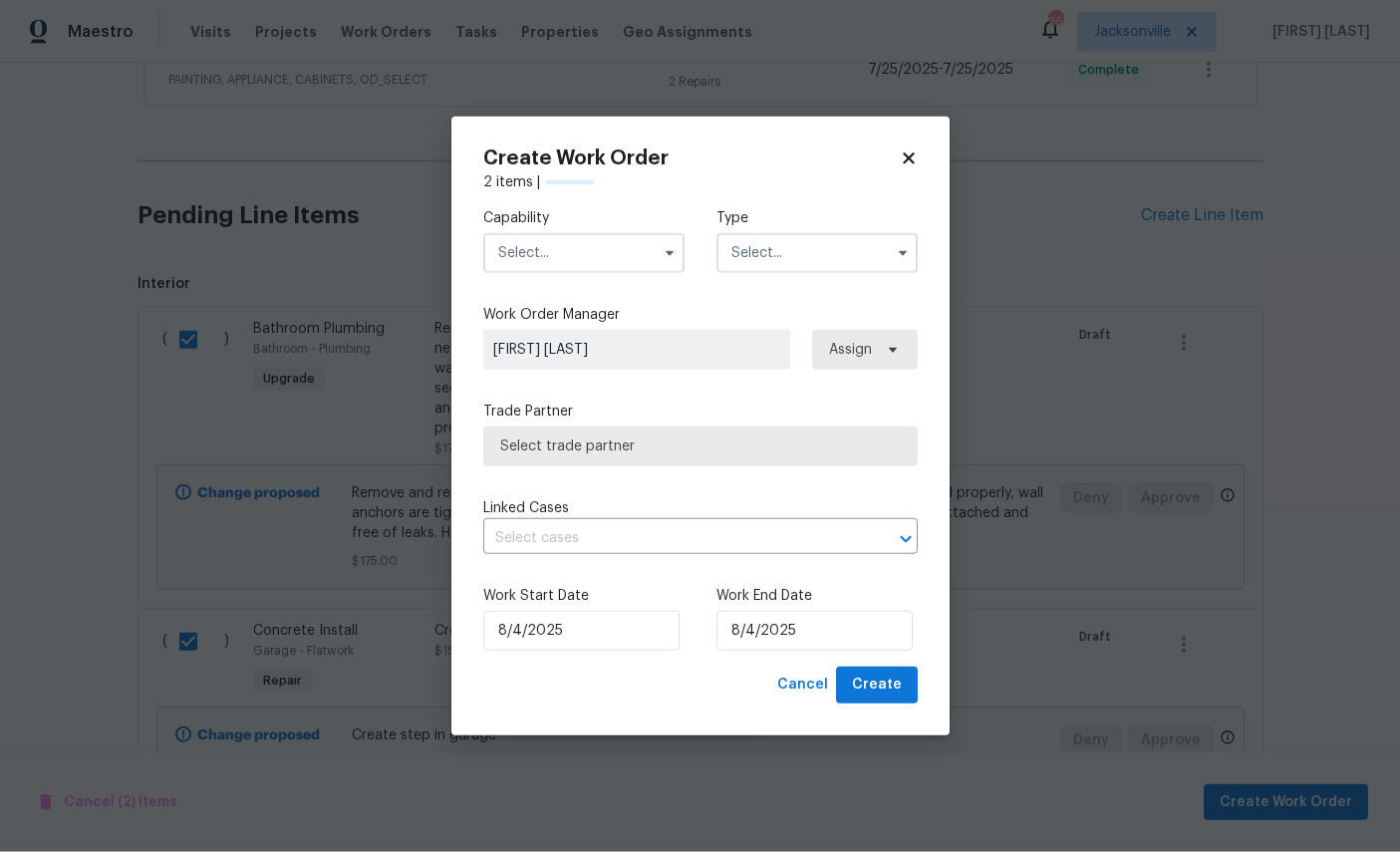 checkbox on "false" 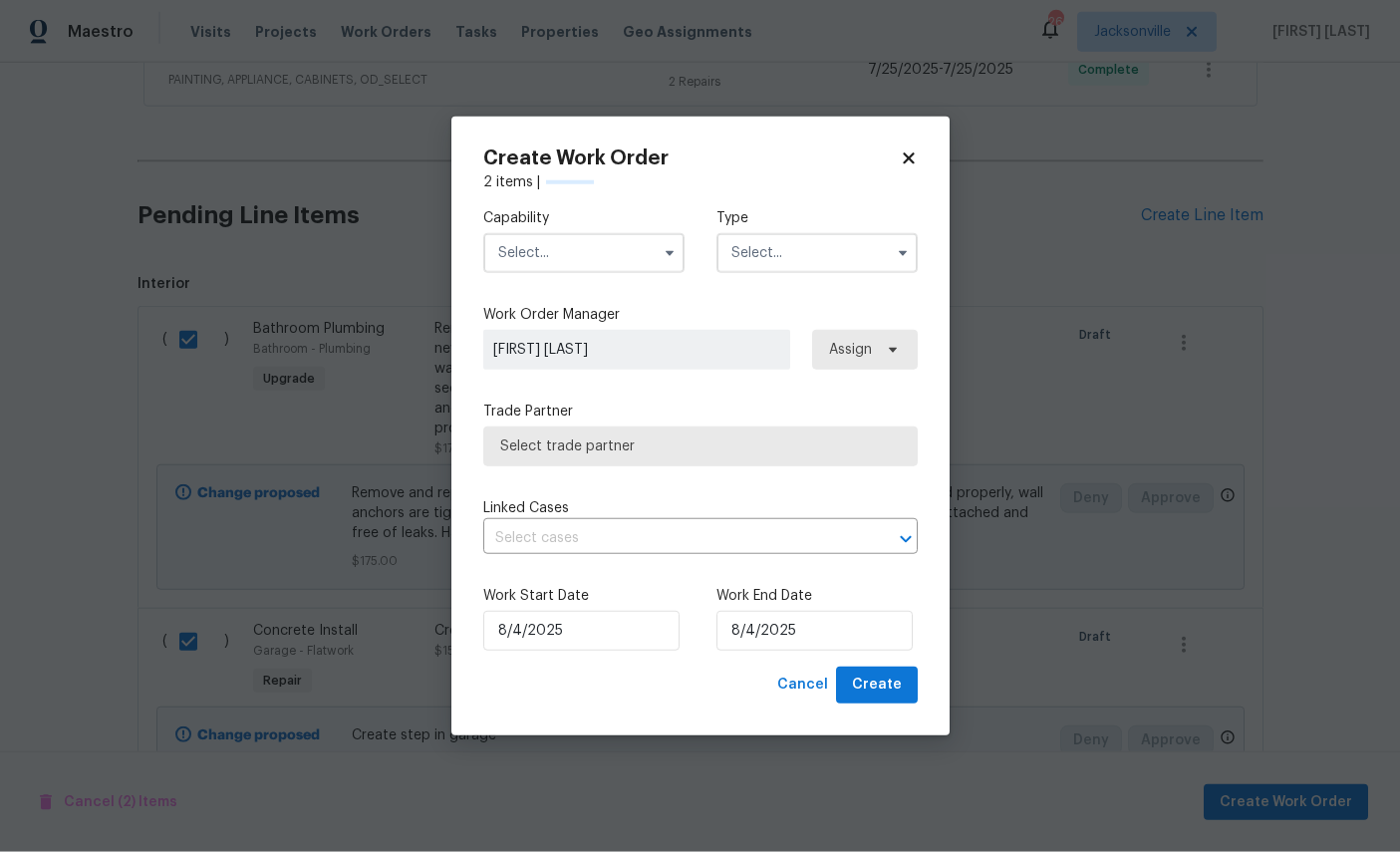 checkbox on "false" 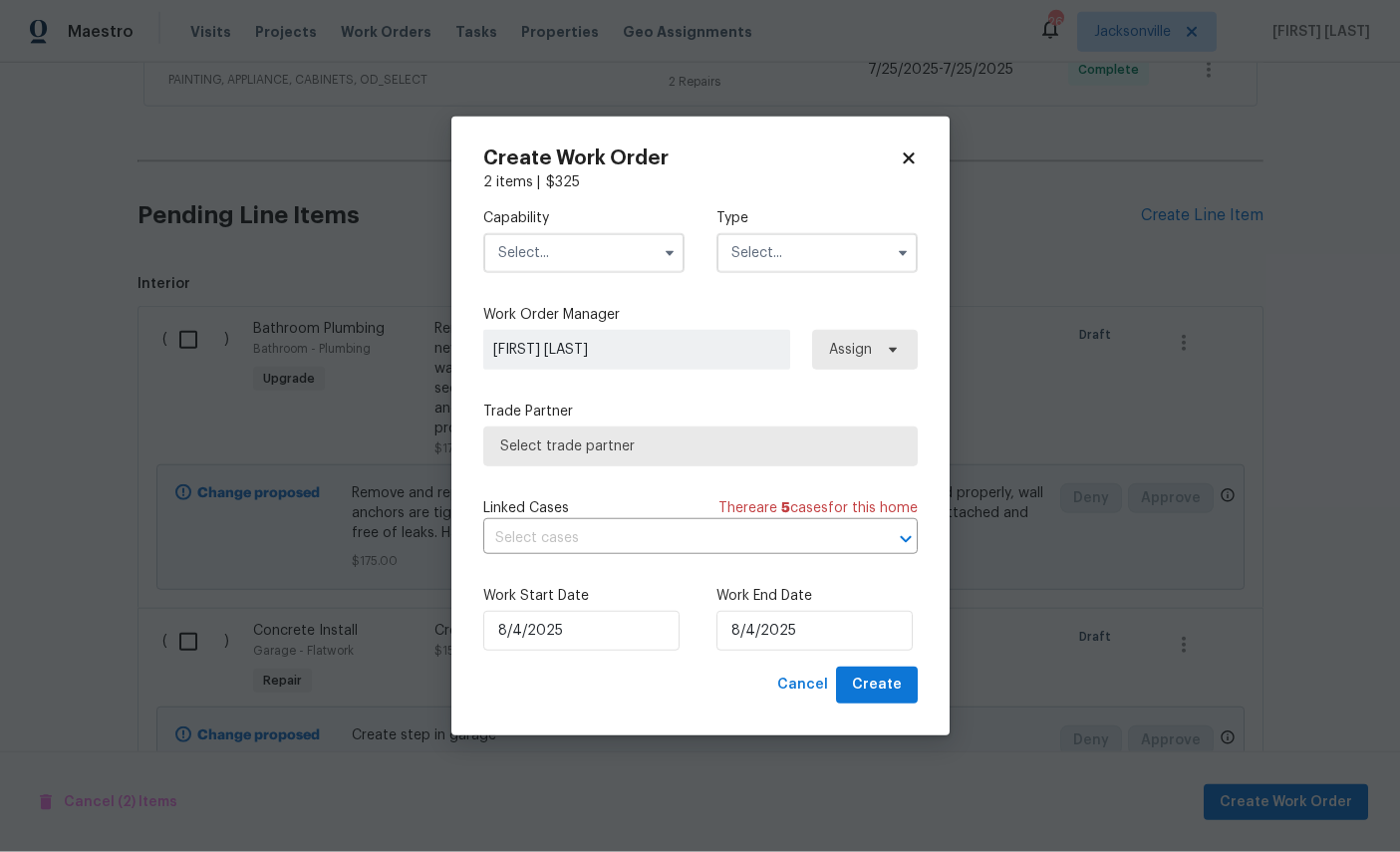 click at bounding box center [584, 253] 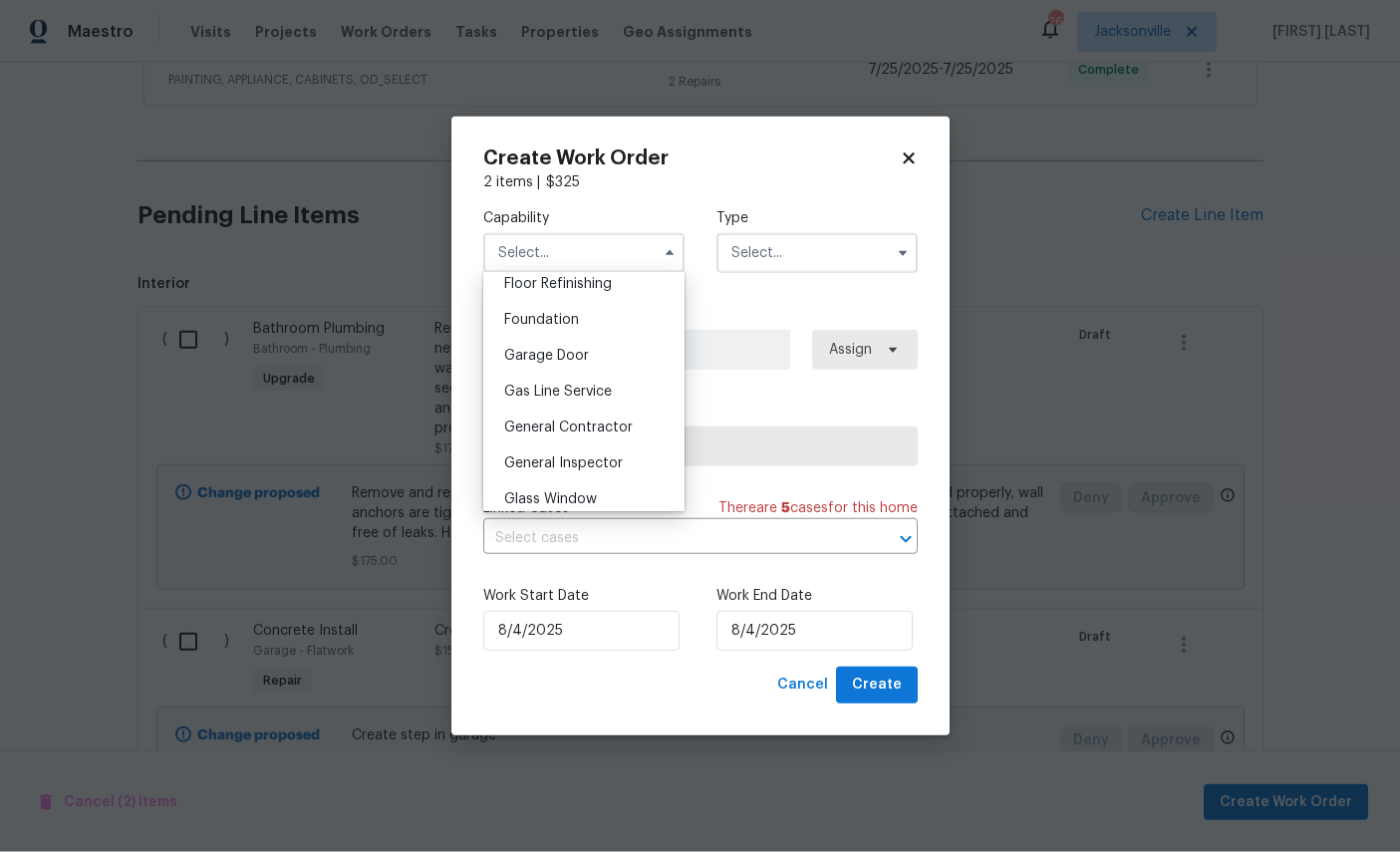 scroll, scrollTop: 820, scrollLeft: 0, axis: vertical 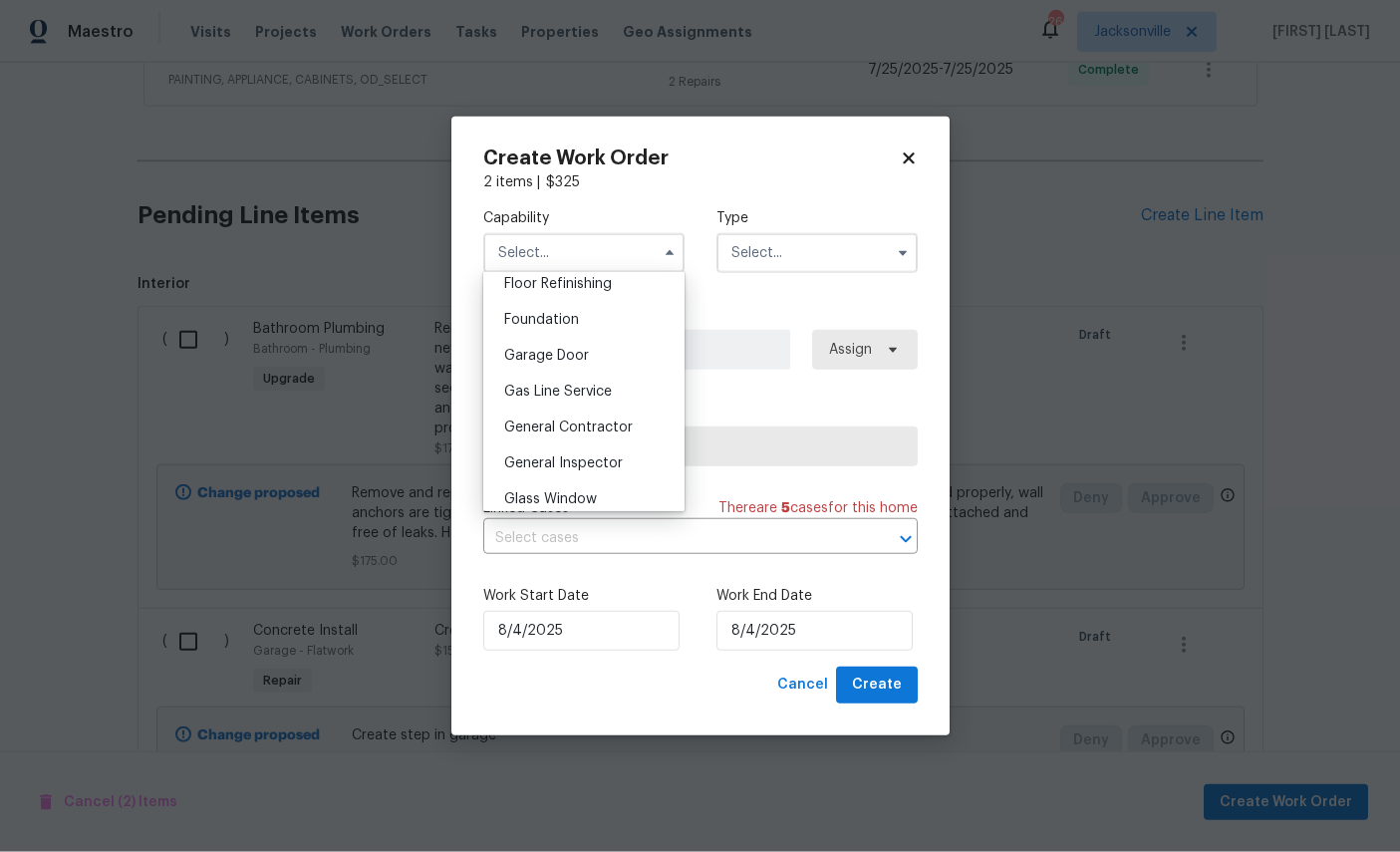 click 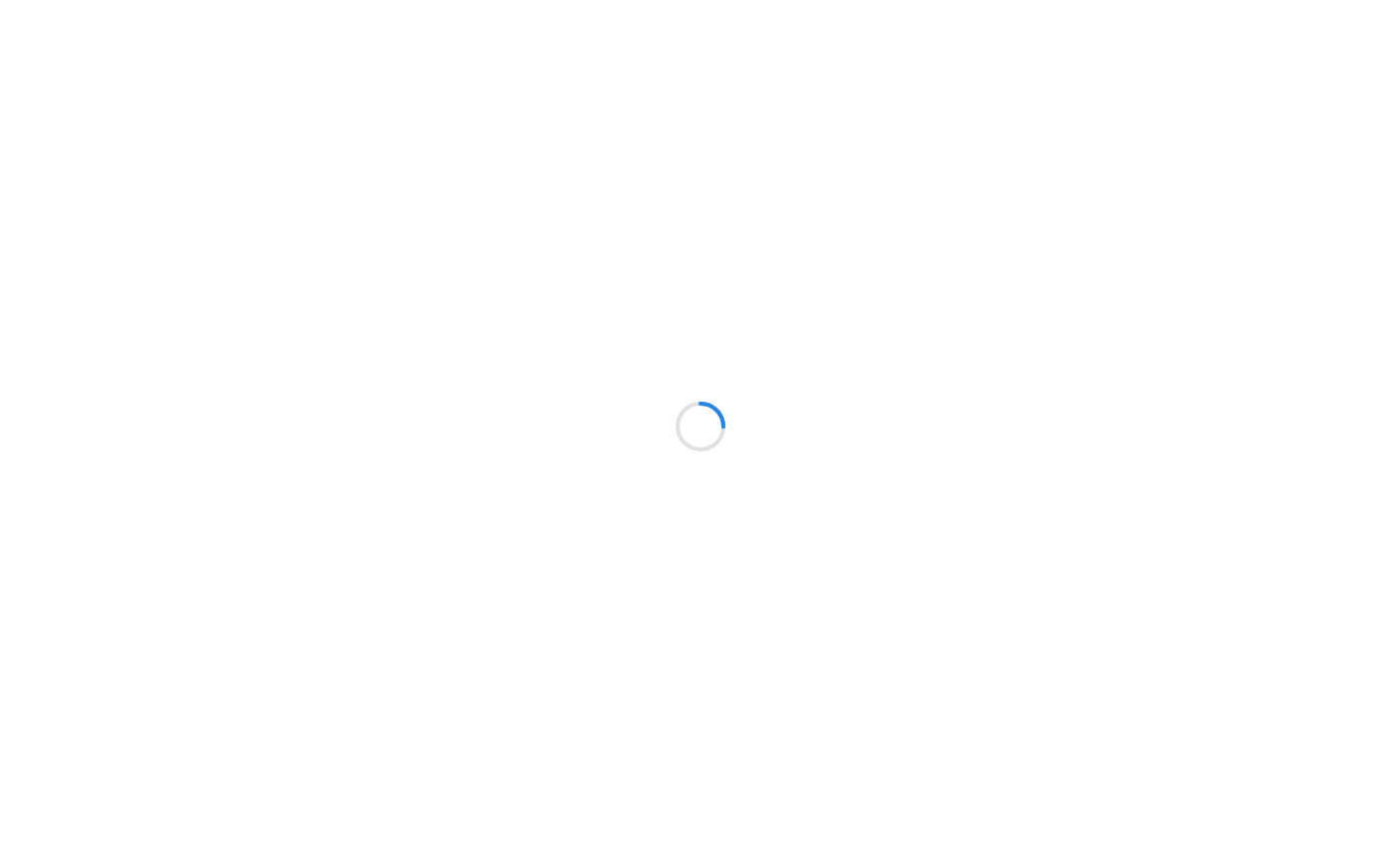 scroll, scrollTop: 0, scrollLeft: 0, axis: both 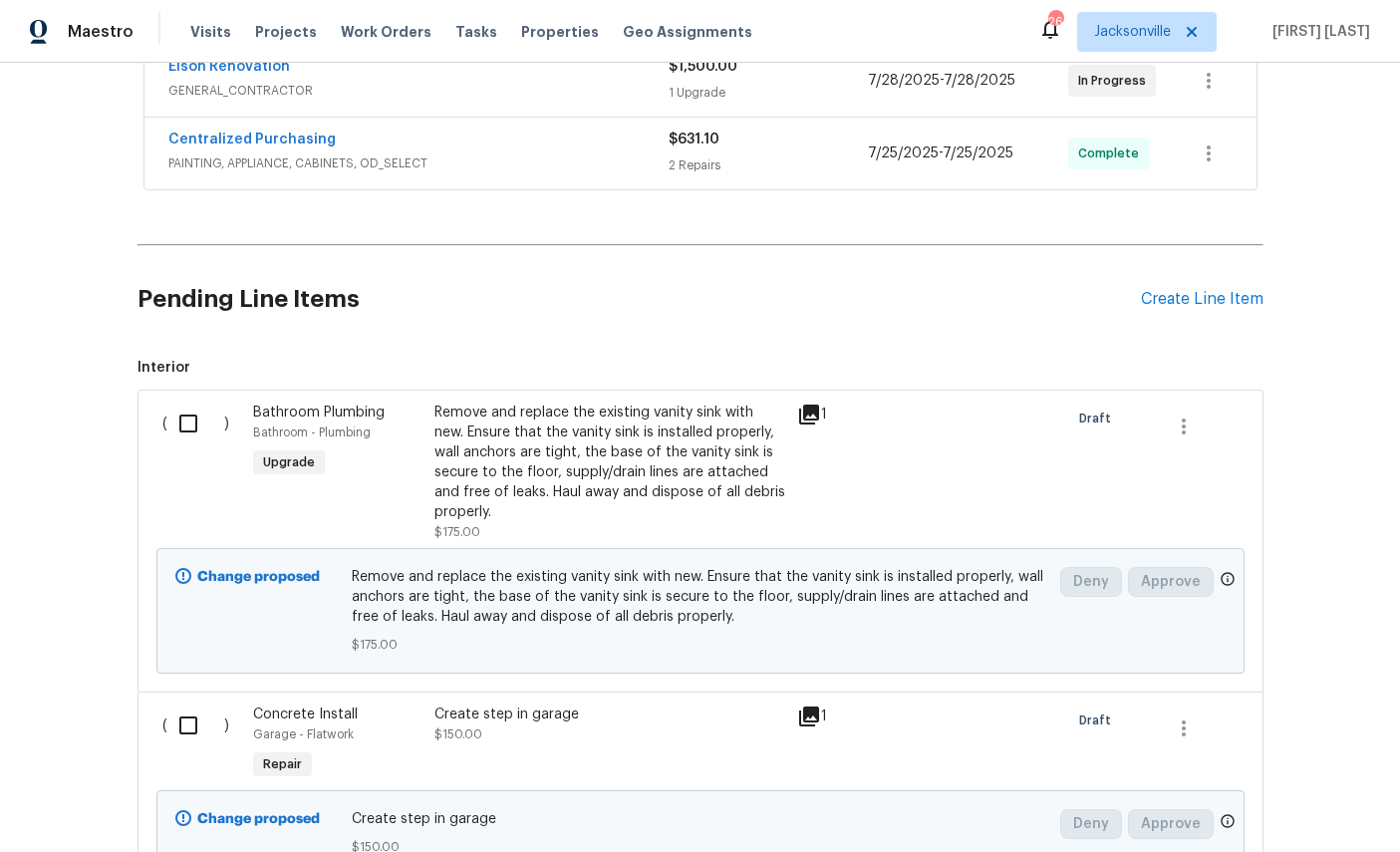 click at bounding box center [195, 424] 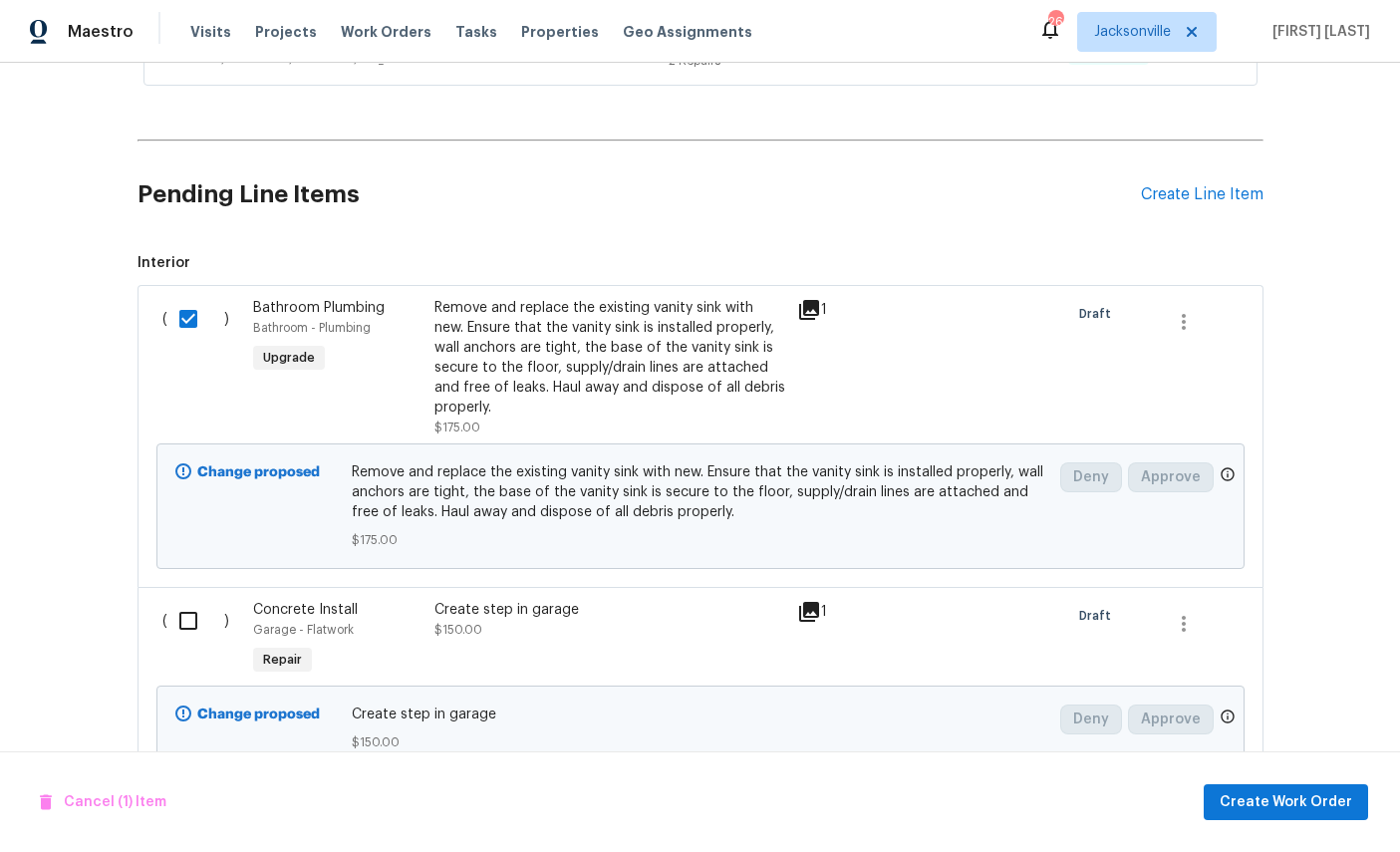 scroll, scrollTop: 941, scrollLeft: 0, axis: vertical 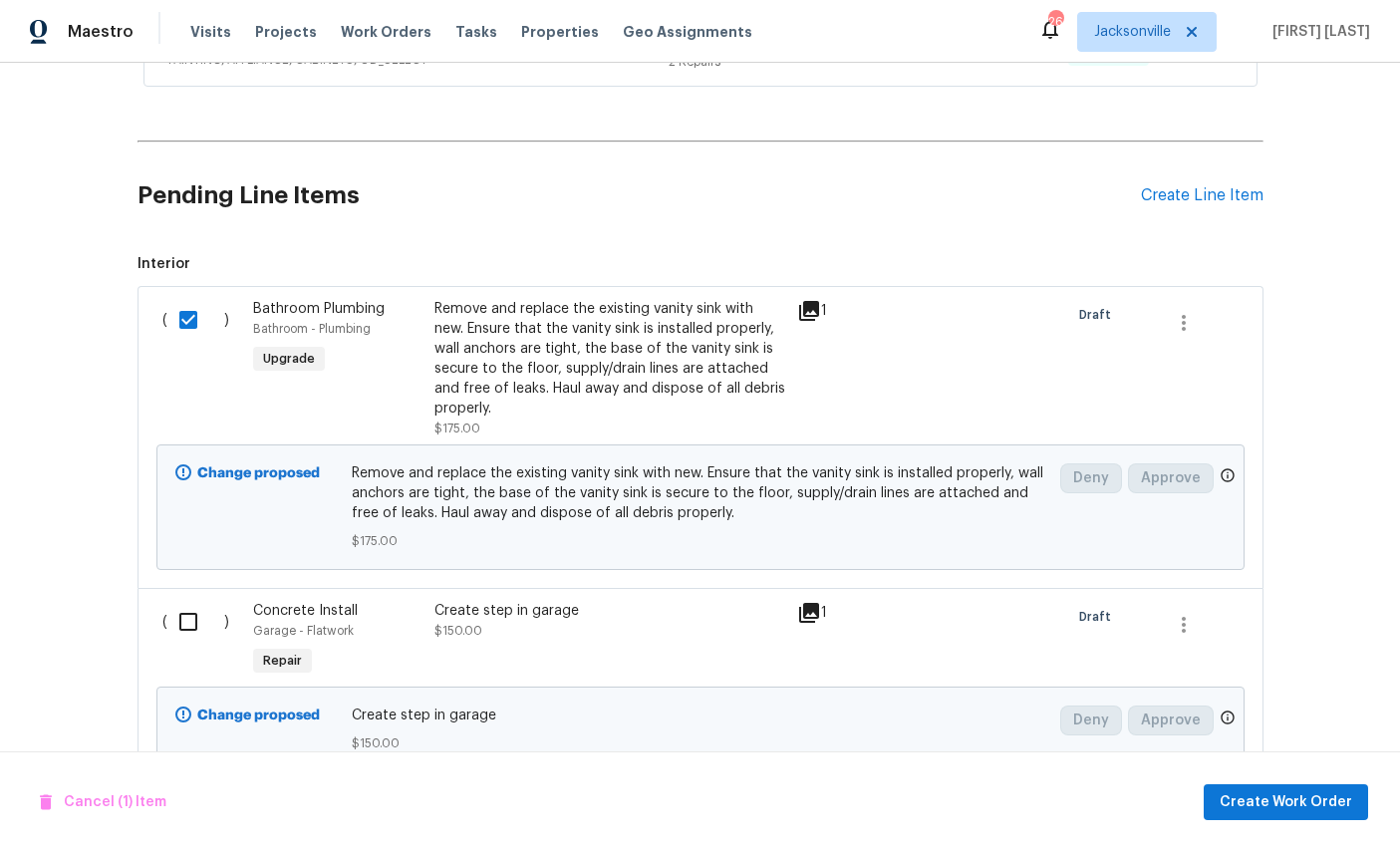 click at bounding box center (195, 622) 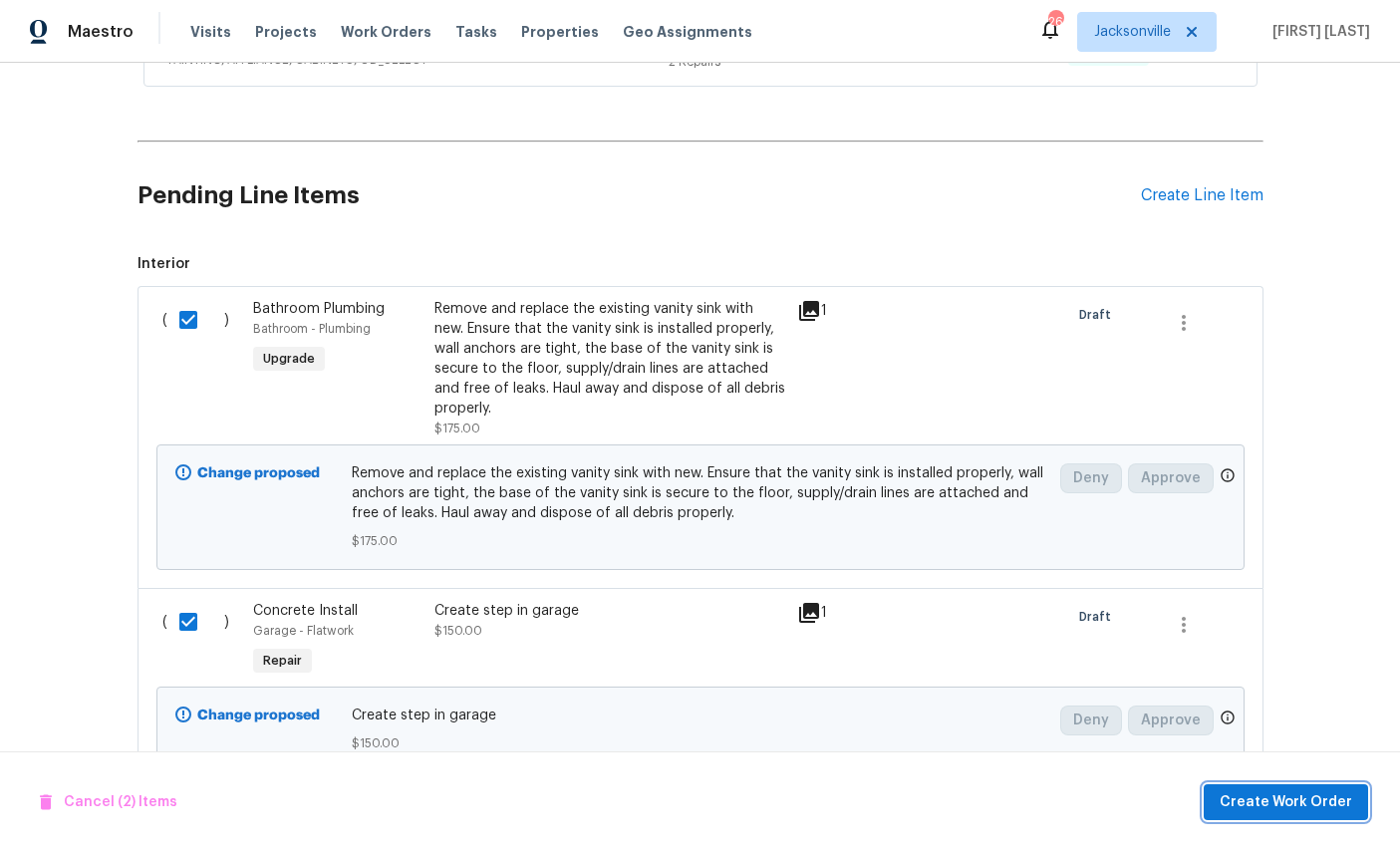 click on "Create Work Order" at bounding box center [1285, 802] 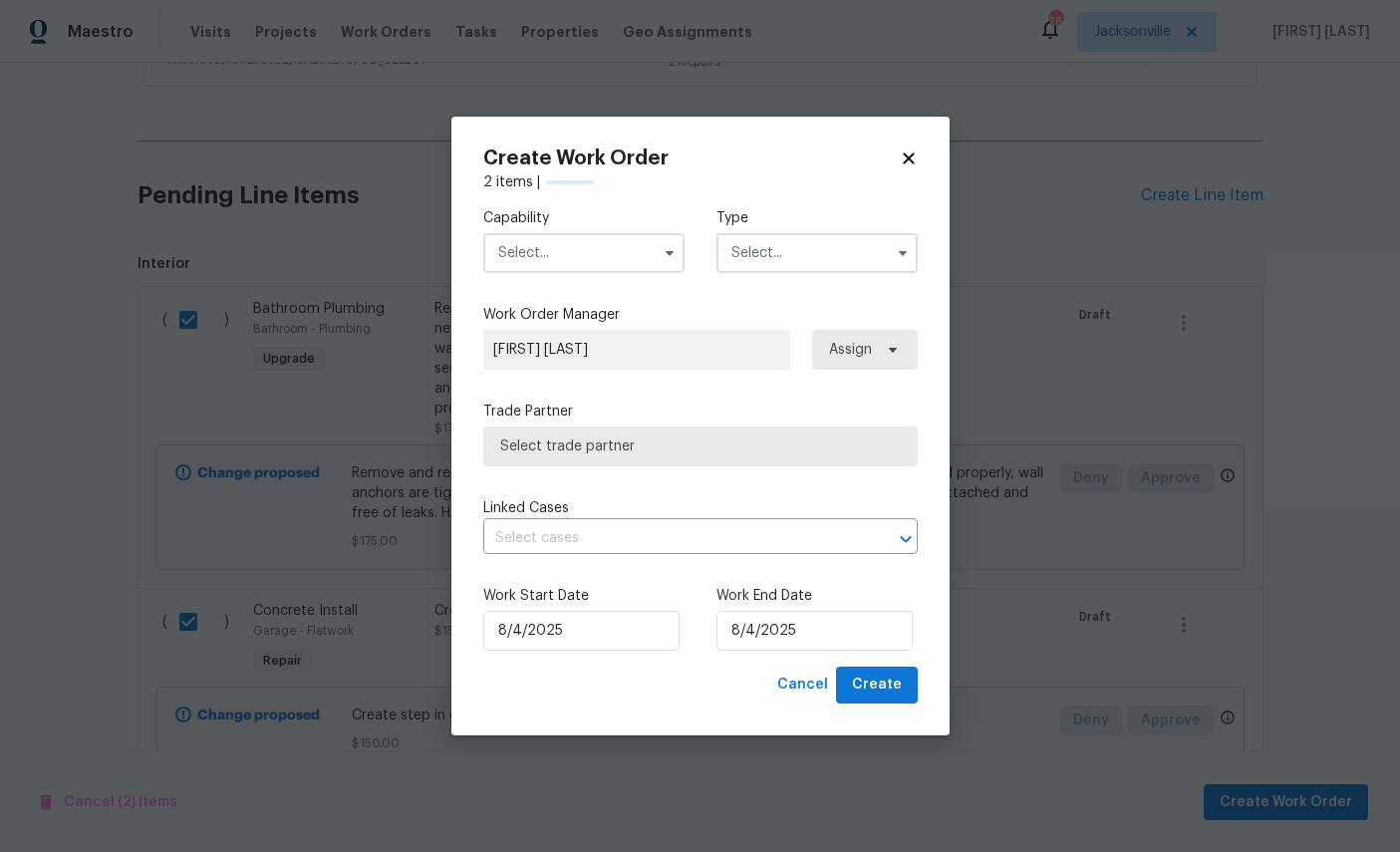 checkbox on "false" 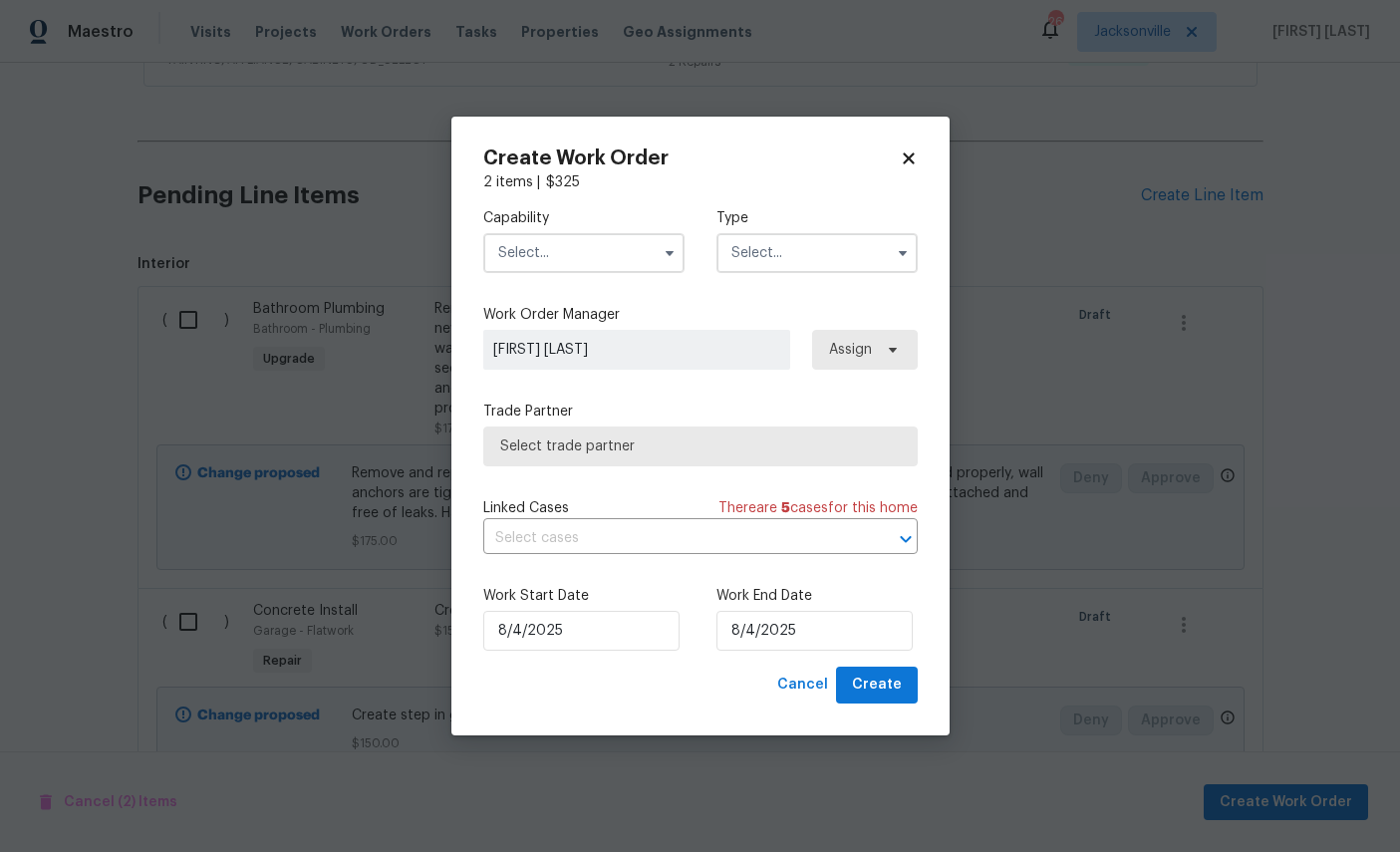 click at bounding box center [584, 253] 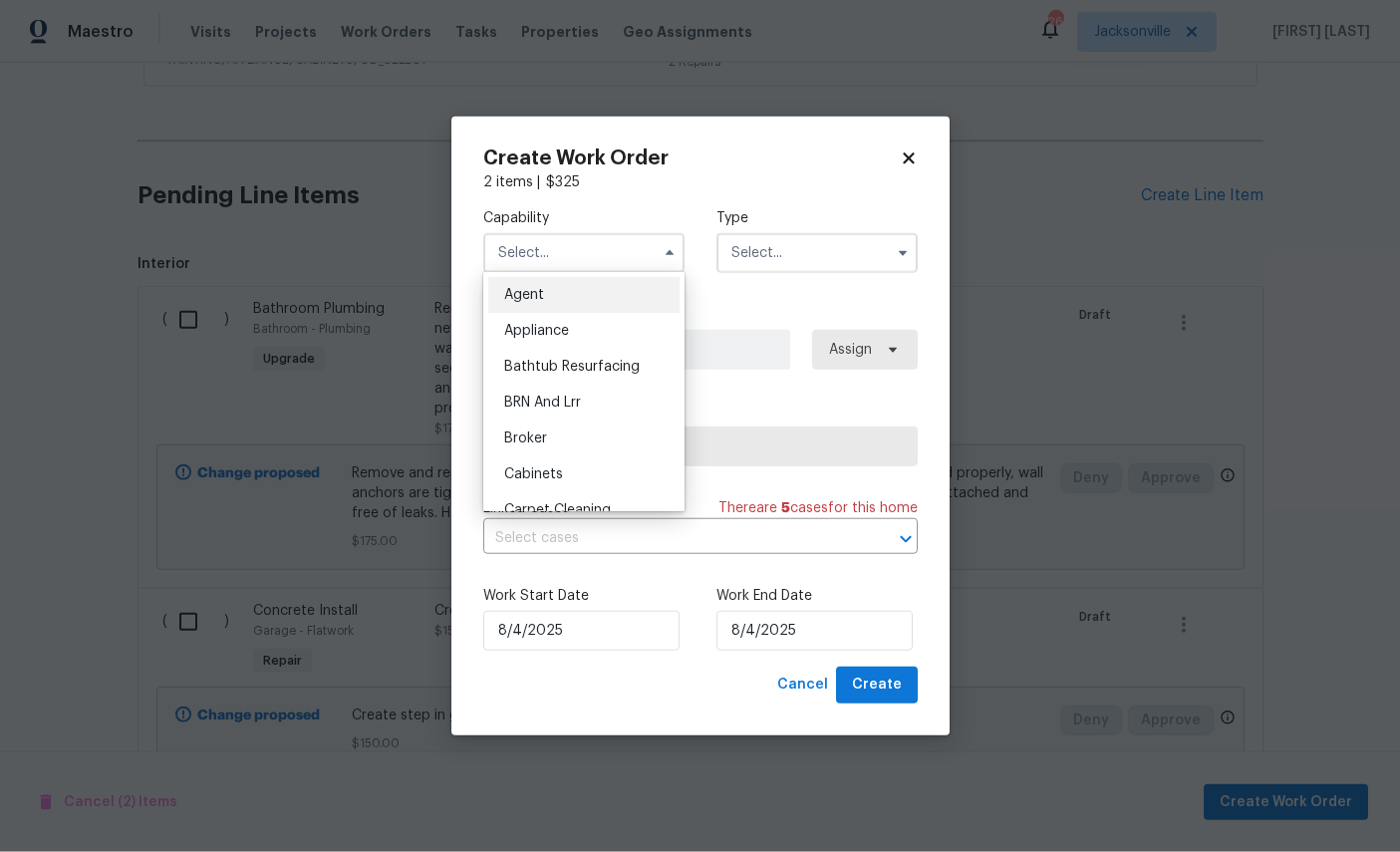 scroll, scrollTop: 75, scrollLeft: 0, axis: vertical 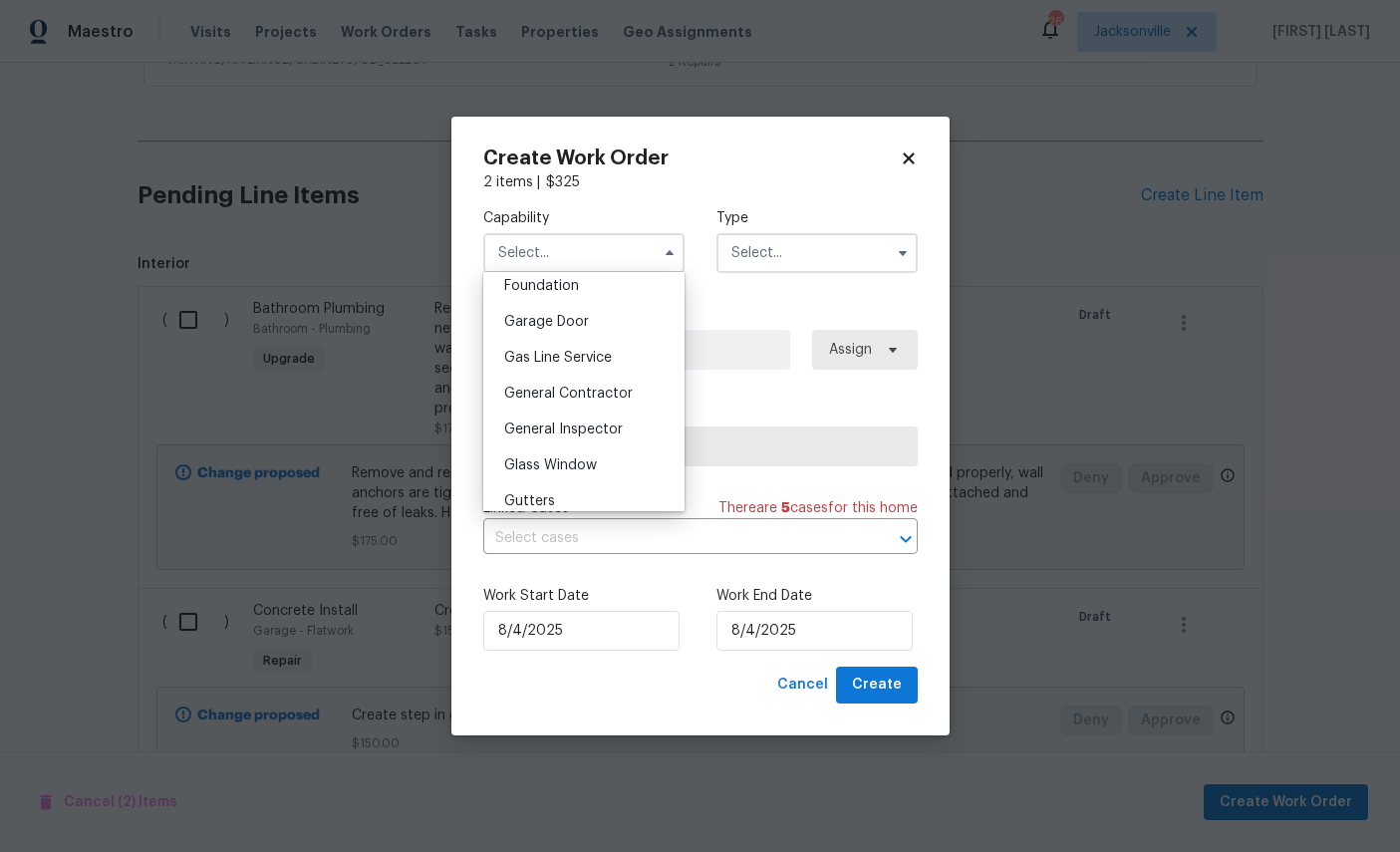 click on "General Contractor" at bounding box center (568, 394) 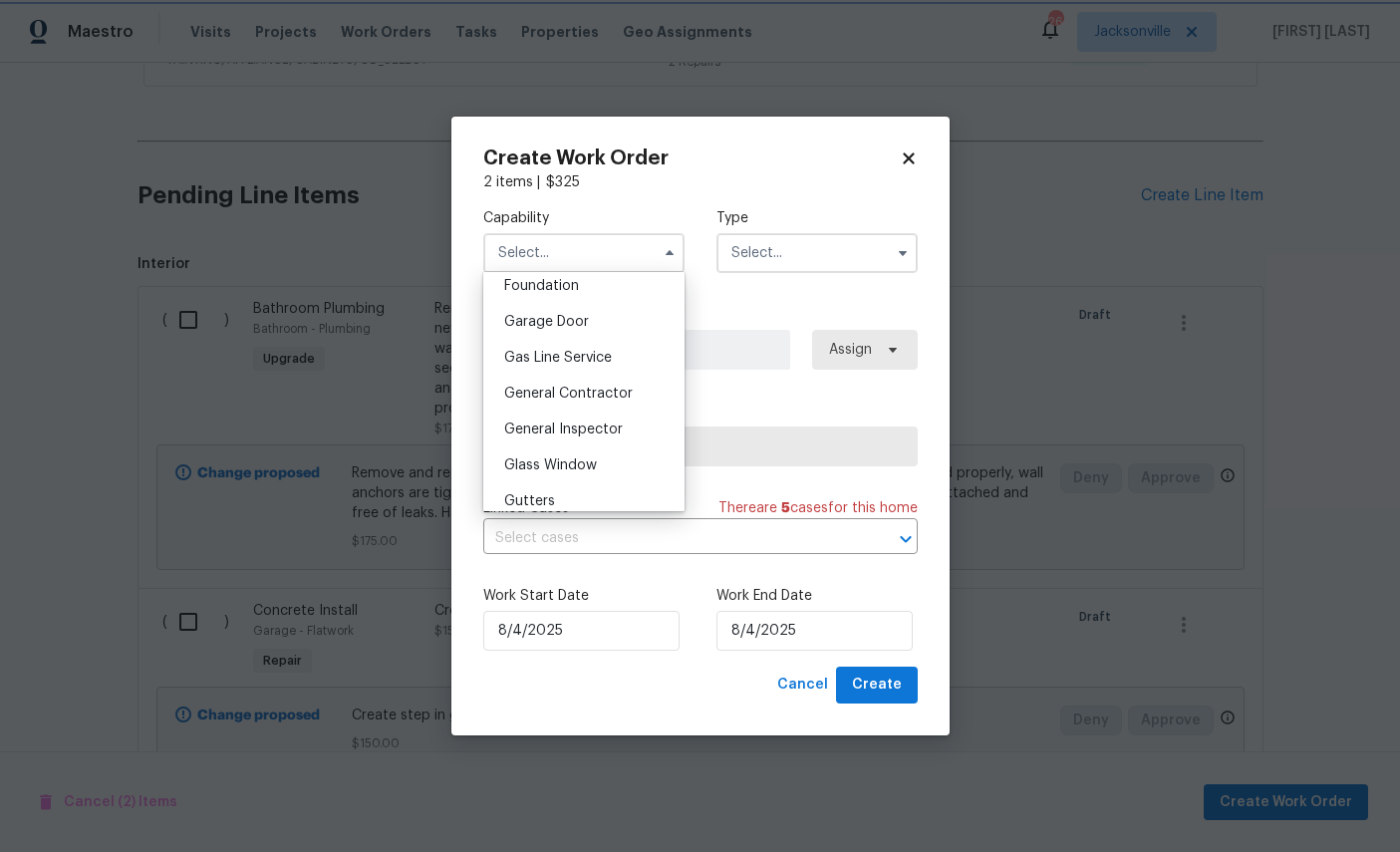 type on "General Contractor" 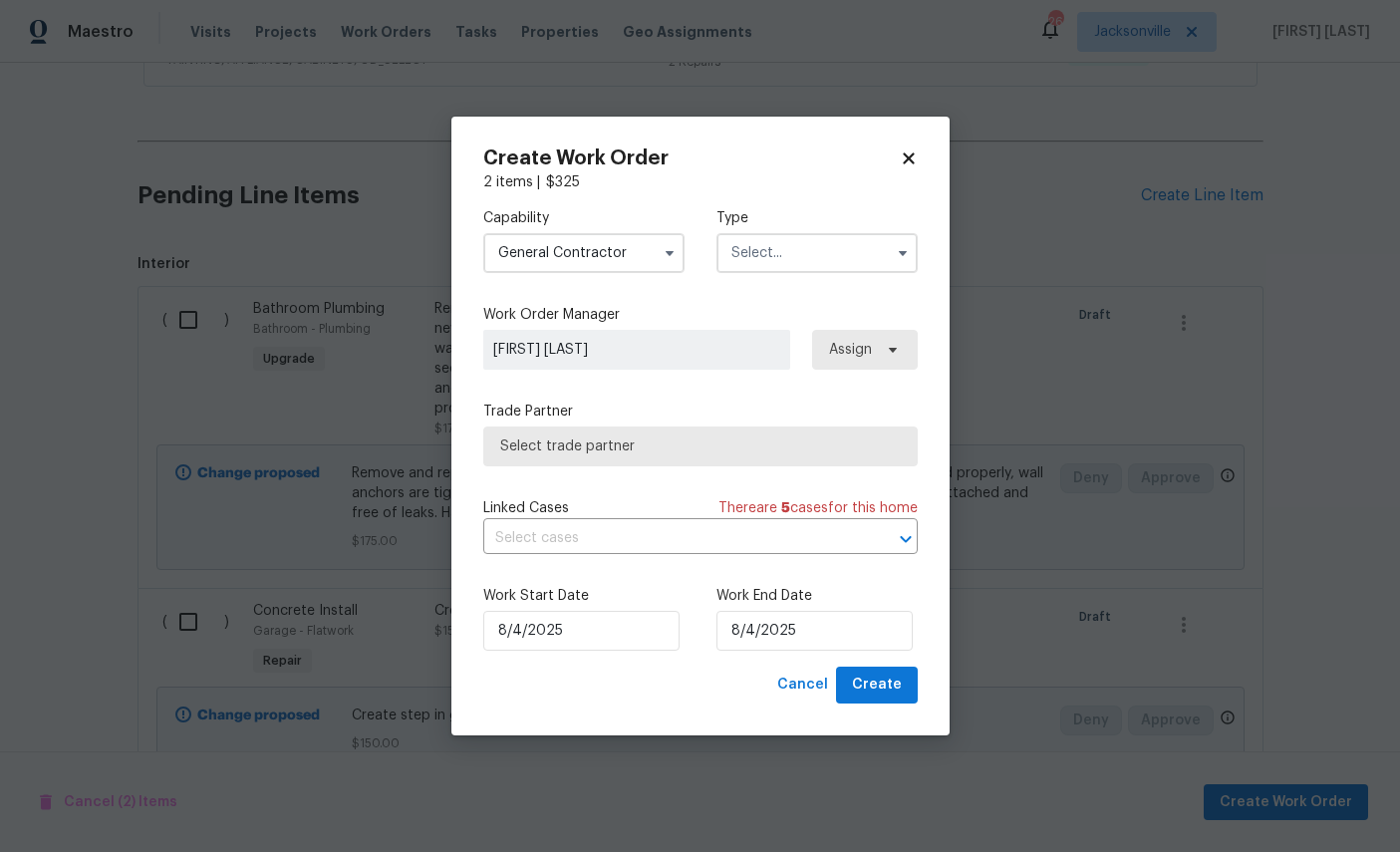 click at bounding box center (817, 253) 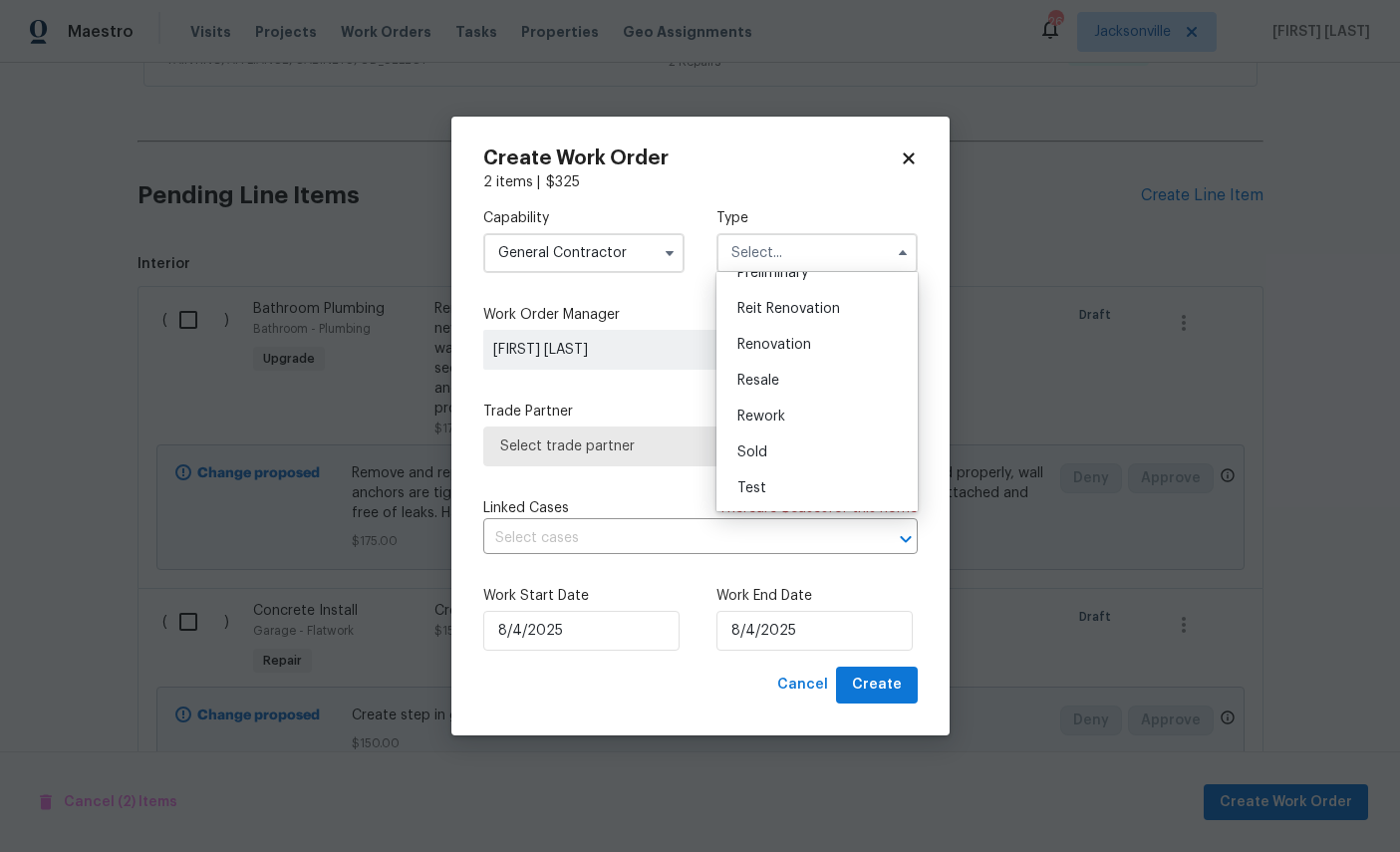 scroll, scrollTop: 471, scrollLeft: 0, axis: vertical 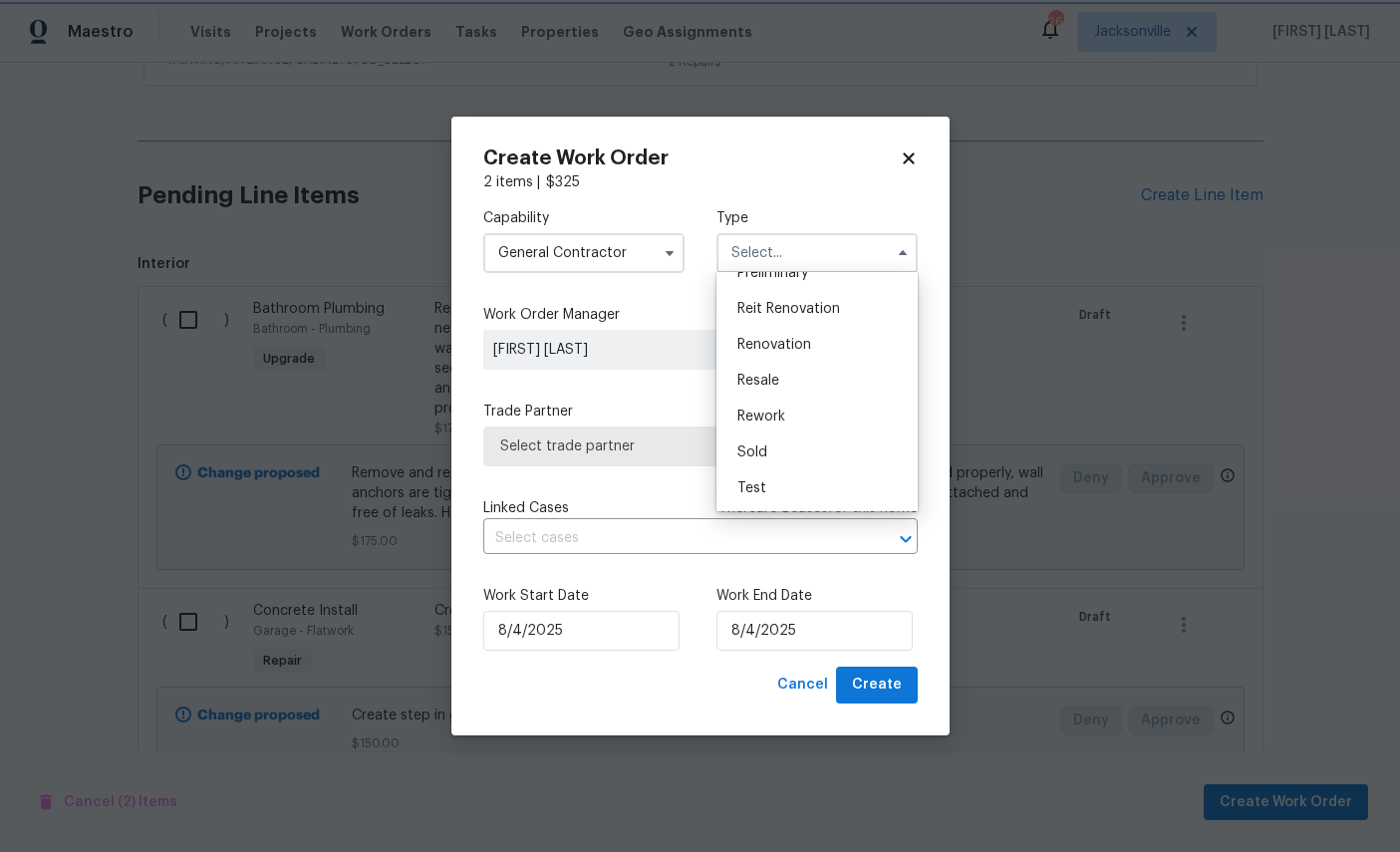 type on "Renovation" 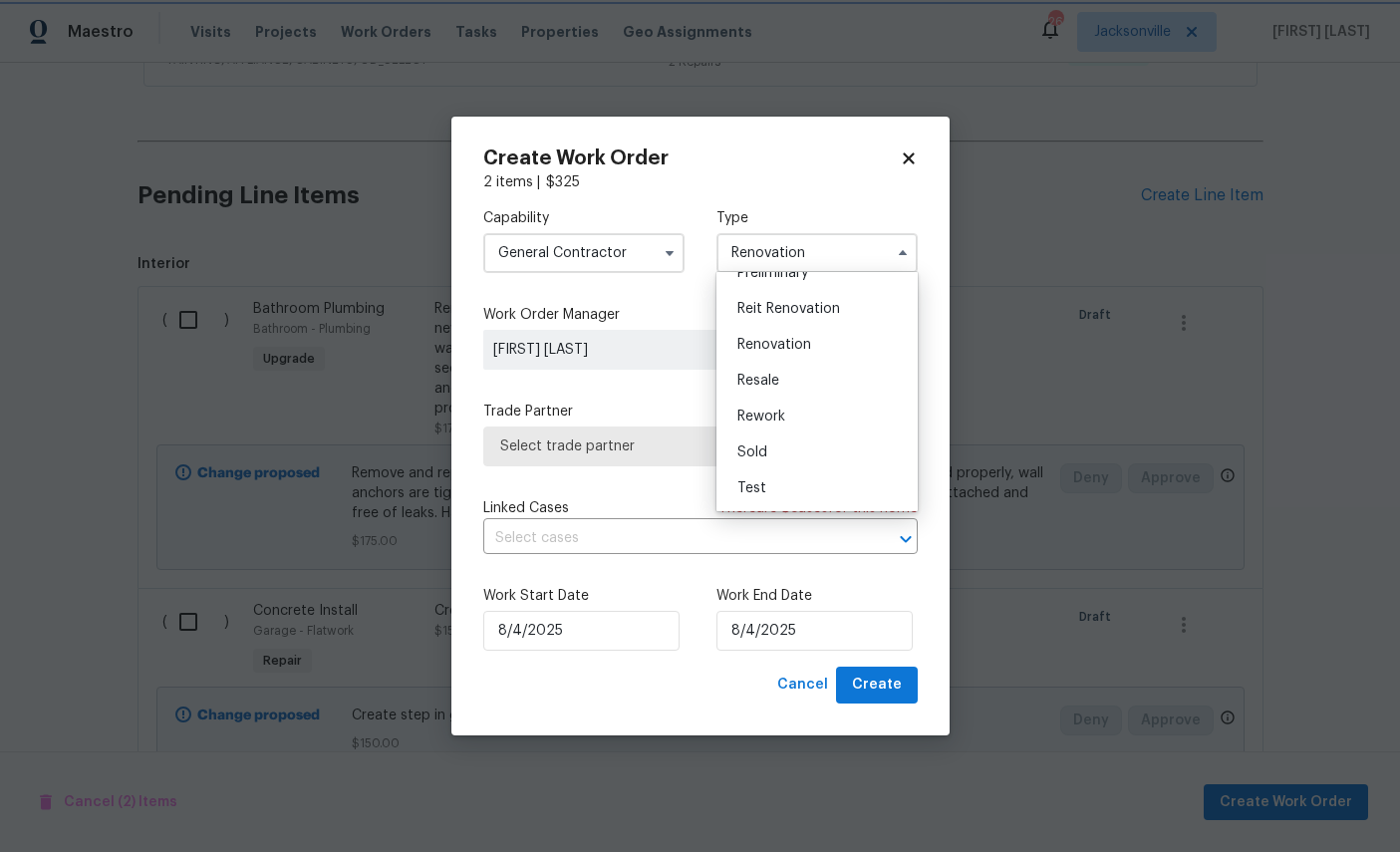 scroll, scrollTop: 0, scrollLeft: 0, axis: both 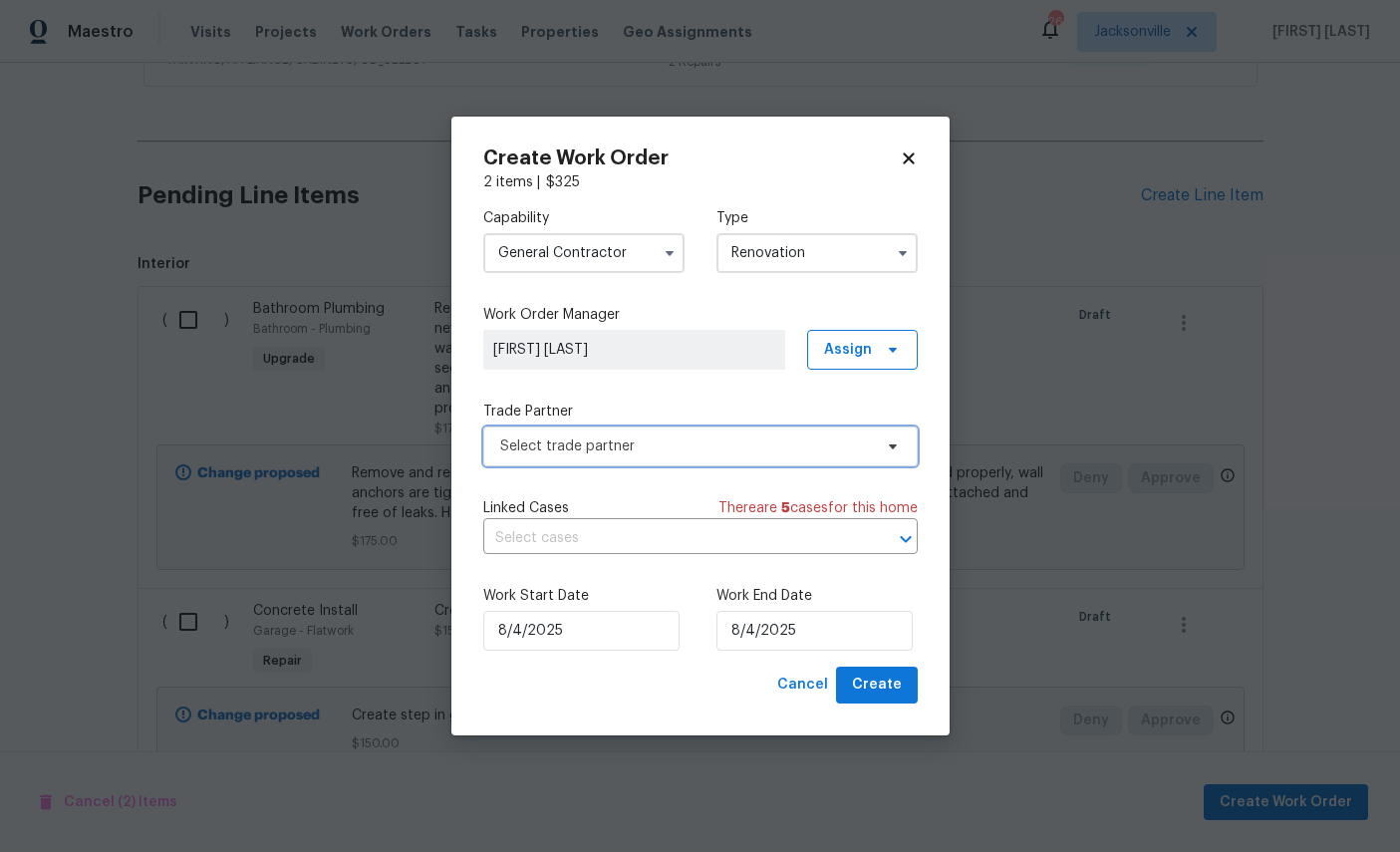 click on "Select trade partner" at bounding box center [686, 446] 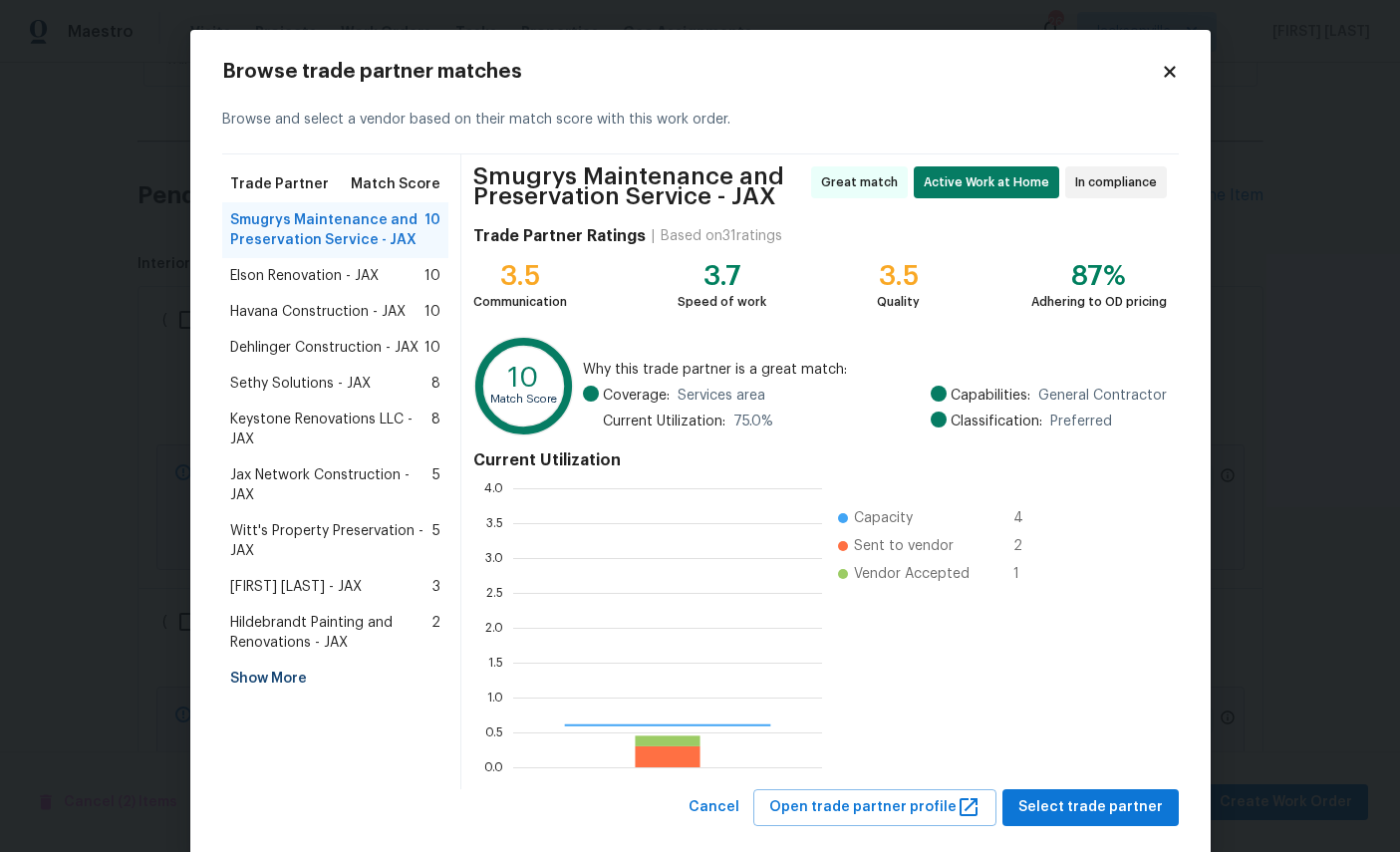 scroll, scrollTop: 2, scrollLeft: 2, axis: both 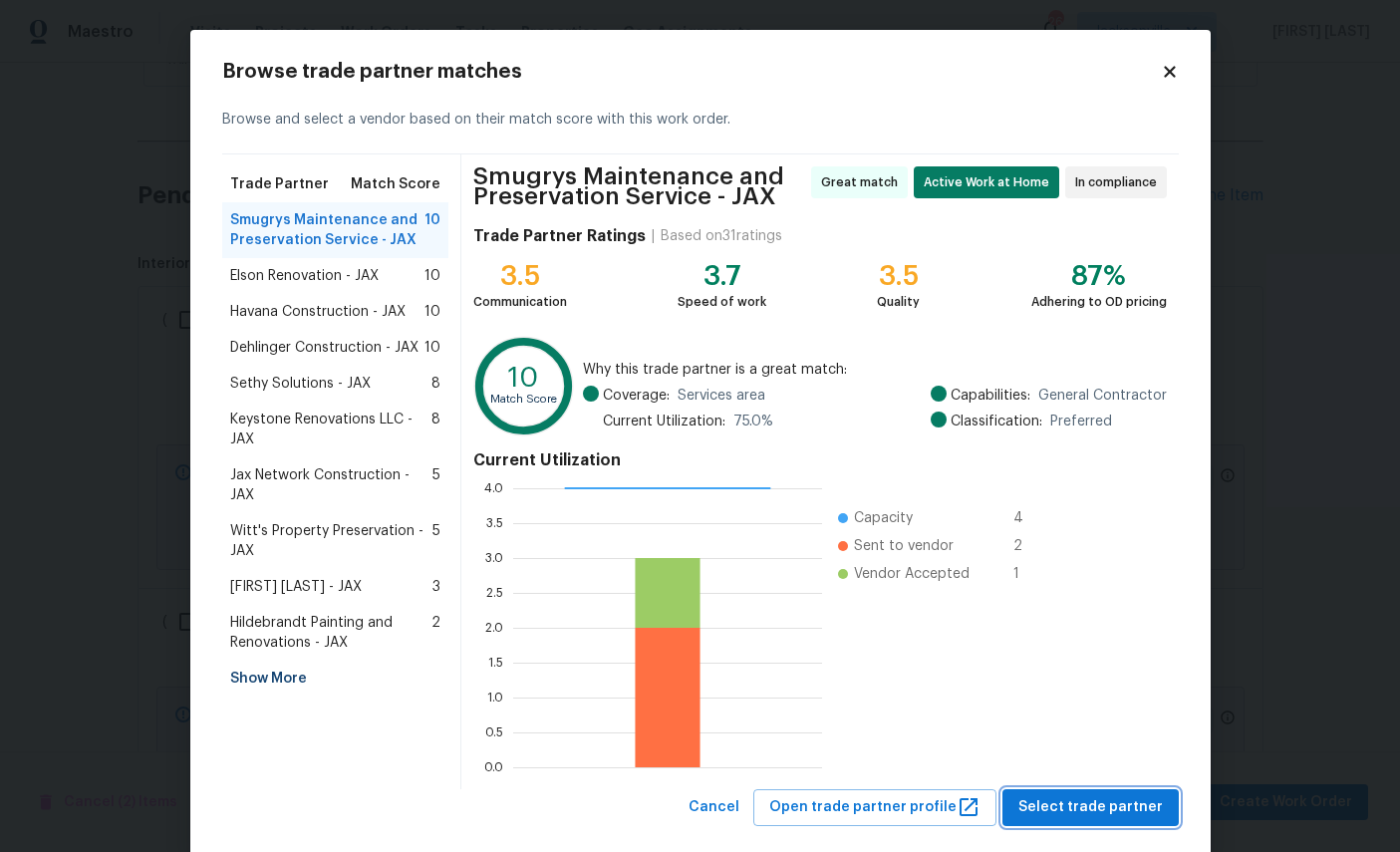 click on "Select trade partner" at bounding box center [1090, 807] 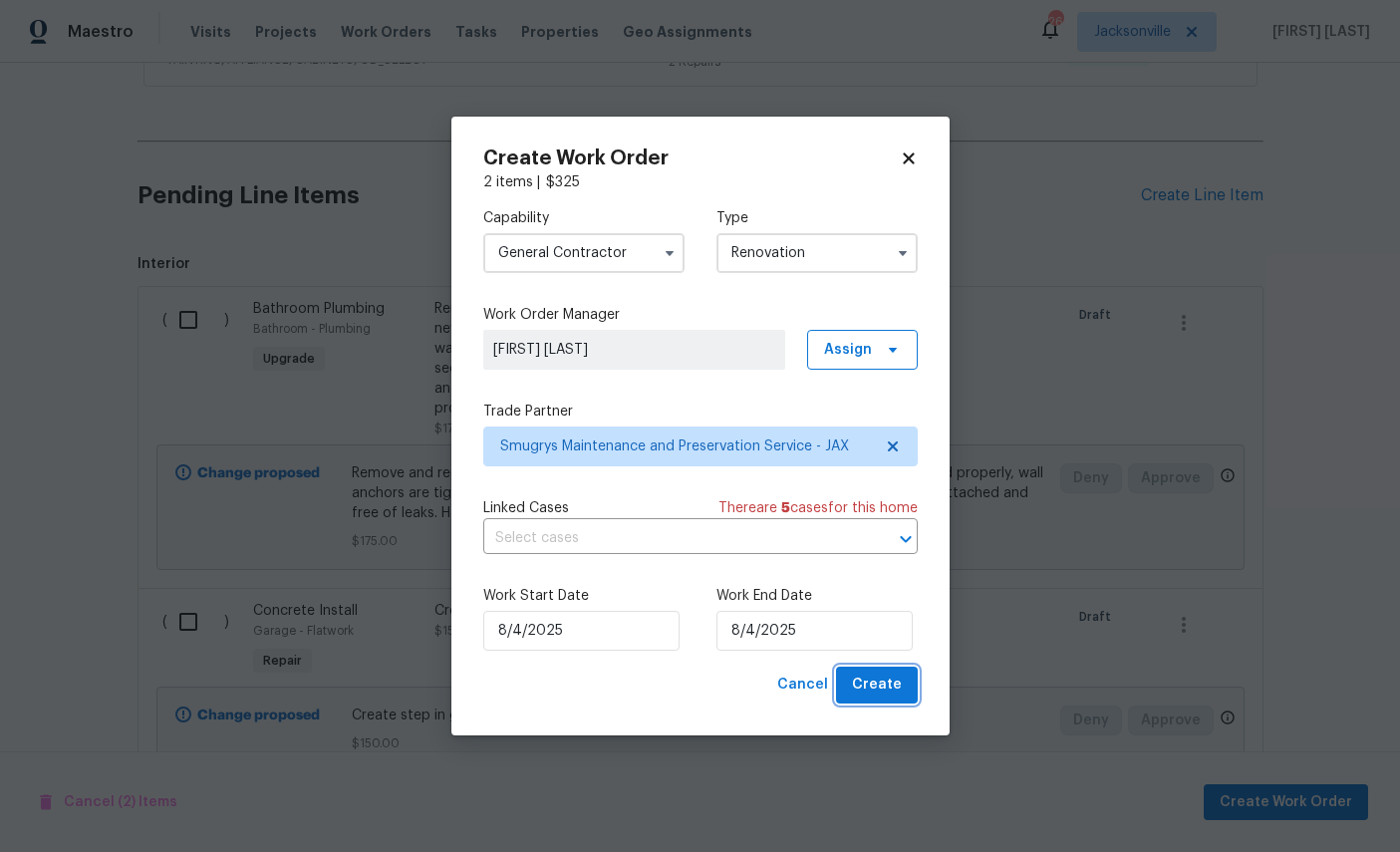click on "Create" at bounding box center (877, 685) 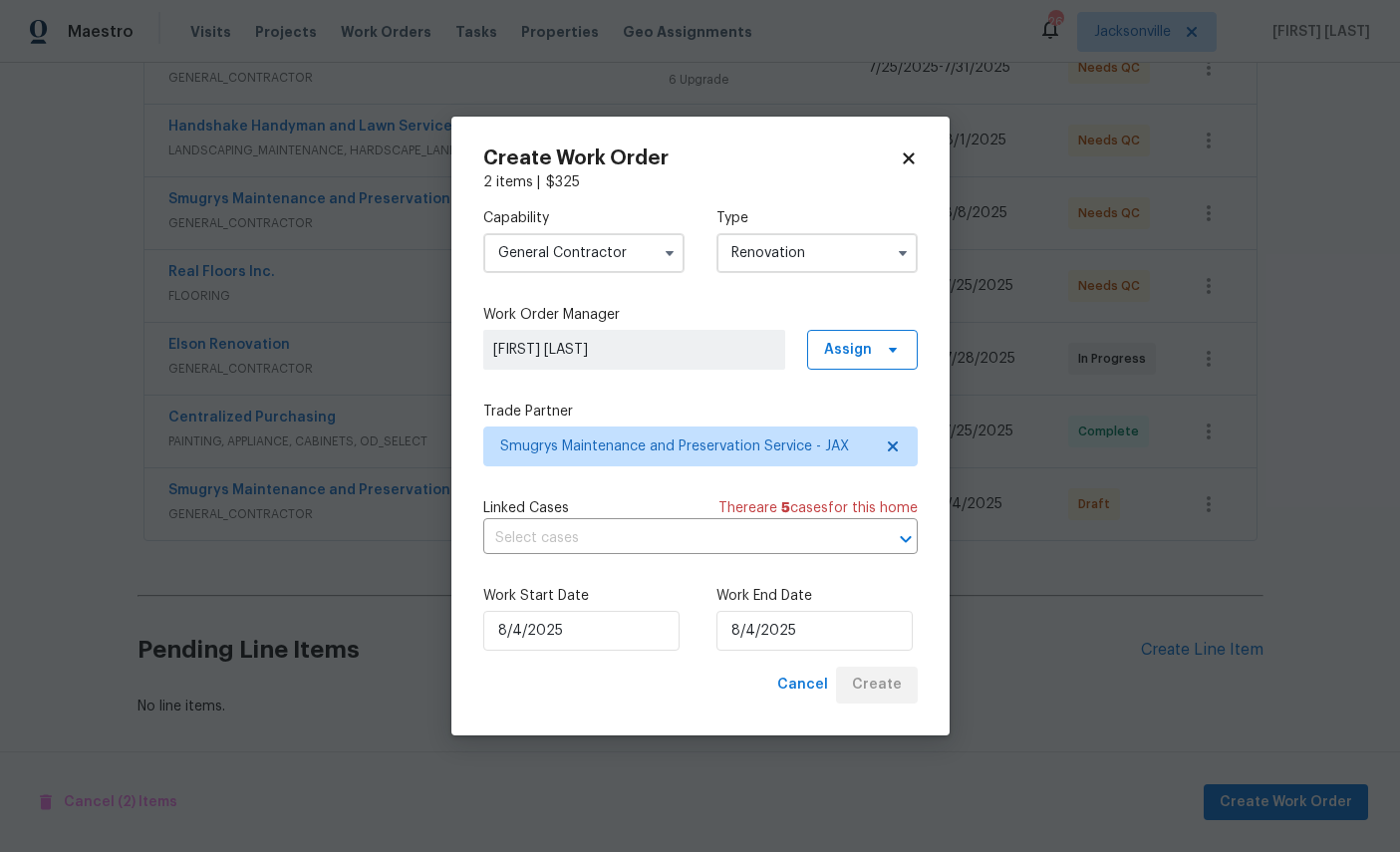 scroll, scrollTop: 483, scrollLeft: 0, axis: vertical 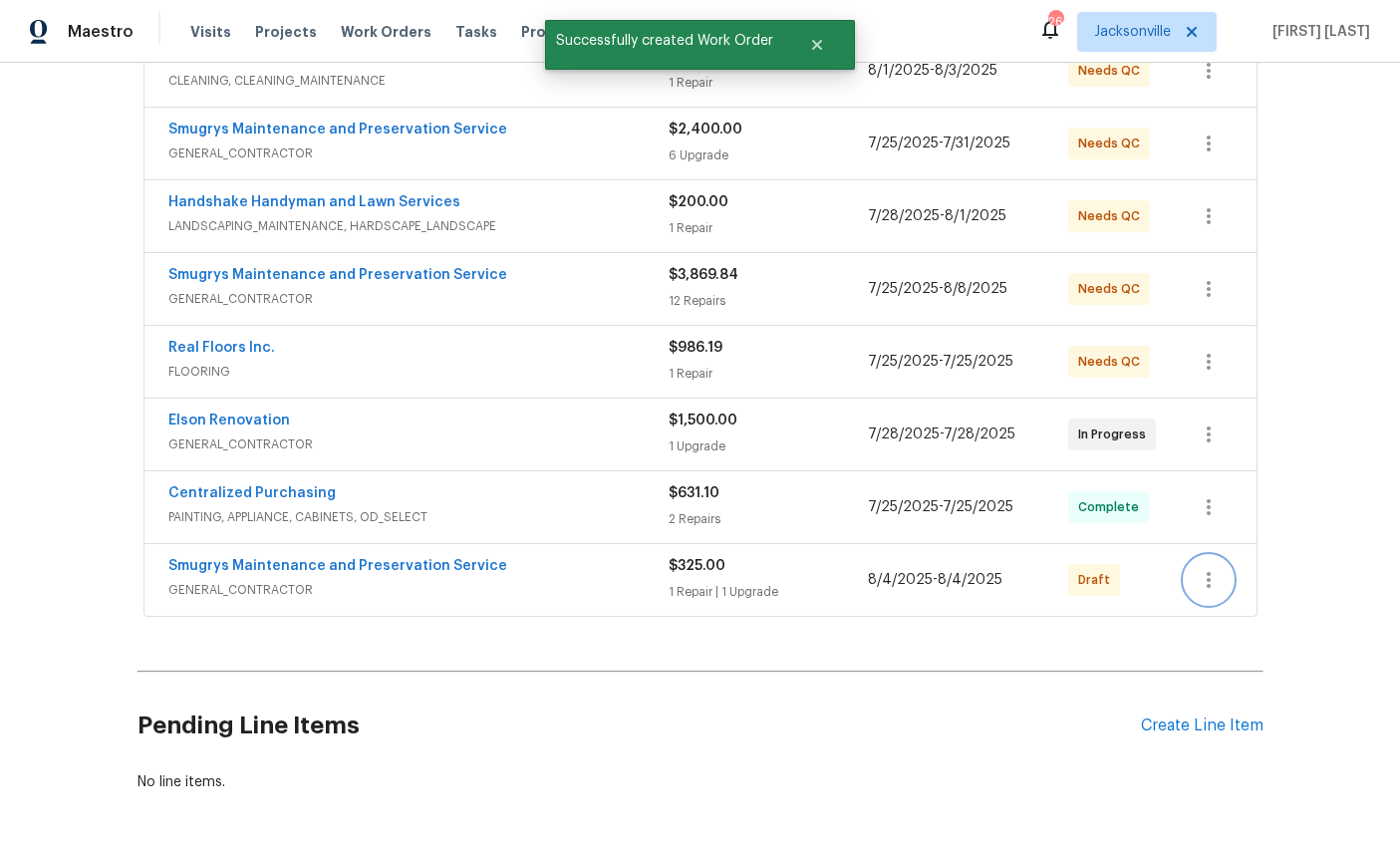 click 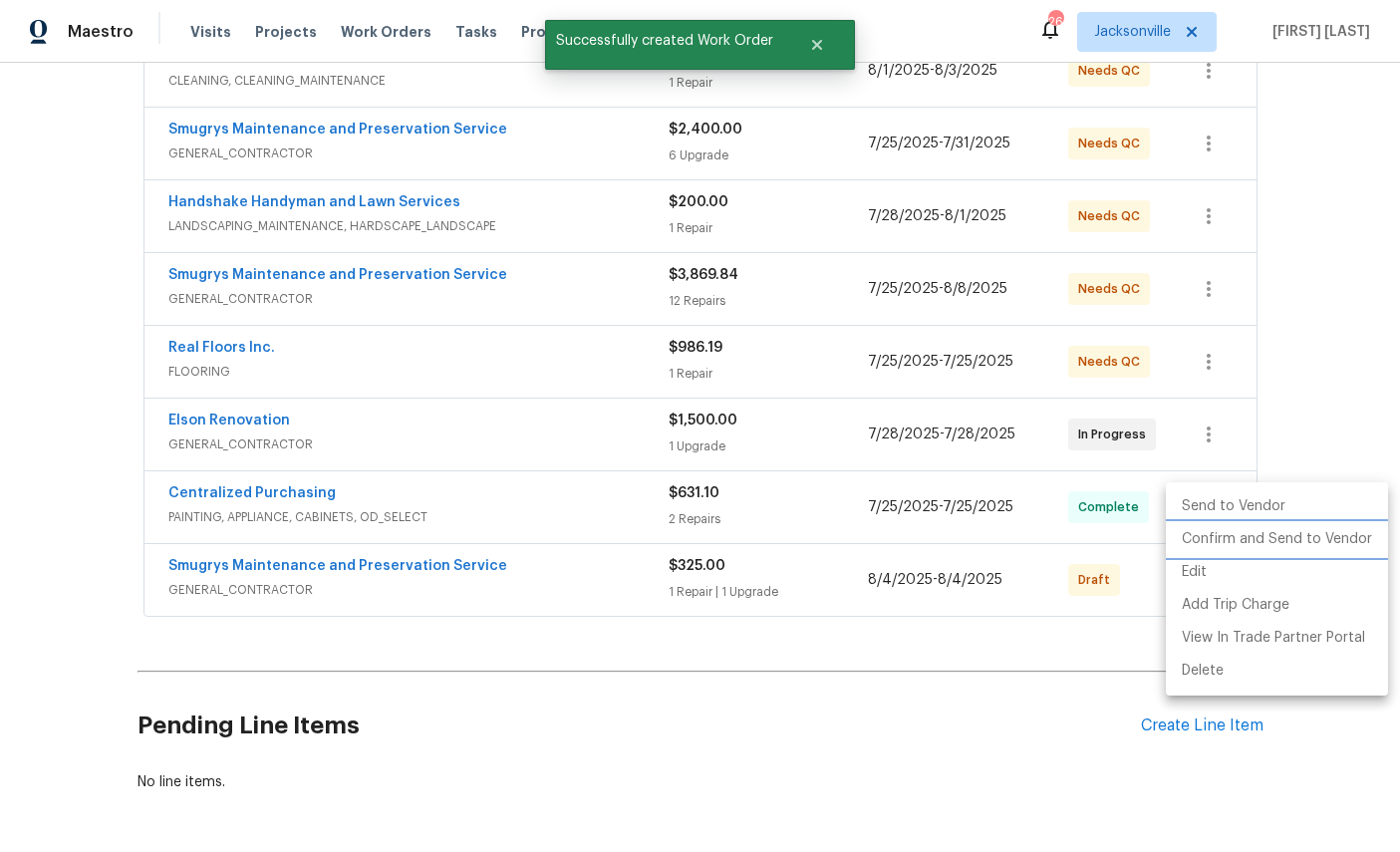 click on "Confirm and Send to Vendor" at bounding box center [1276, 539] 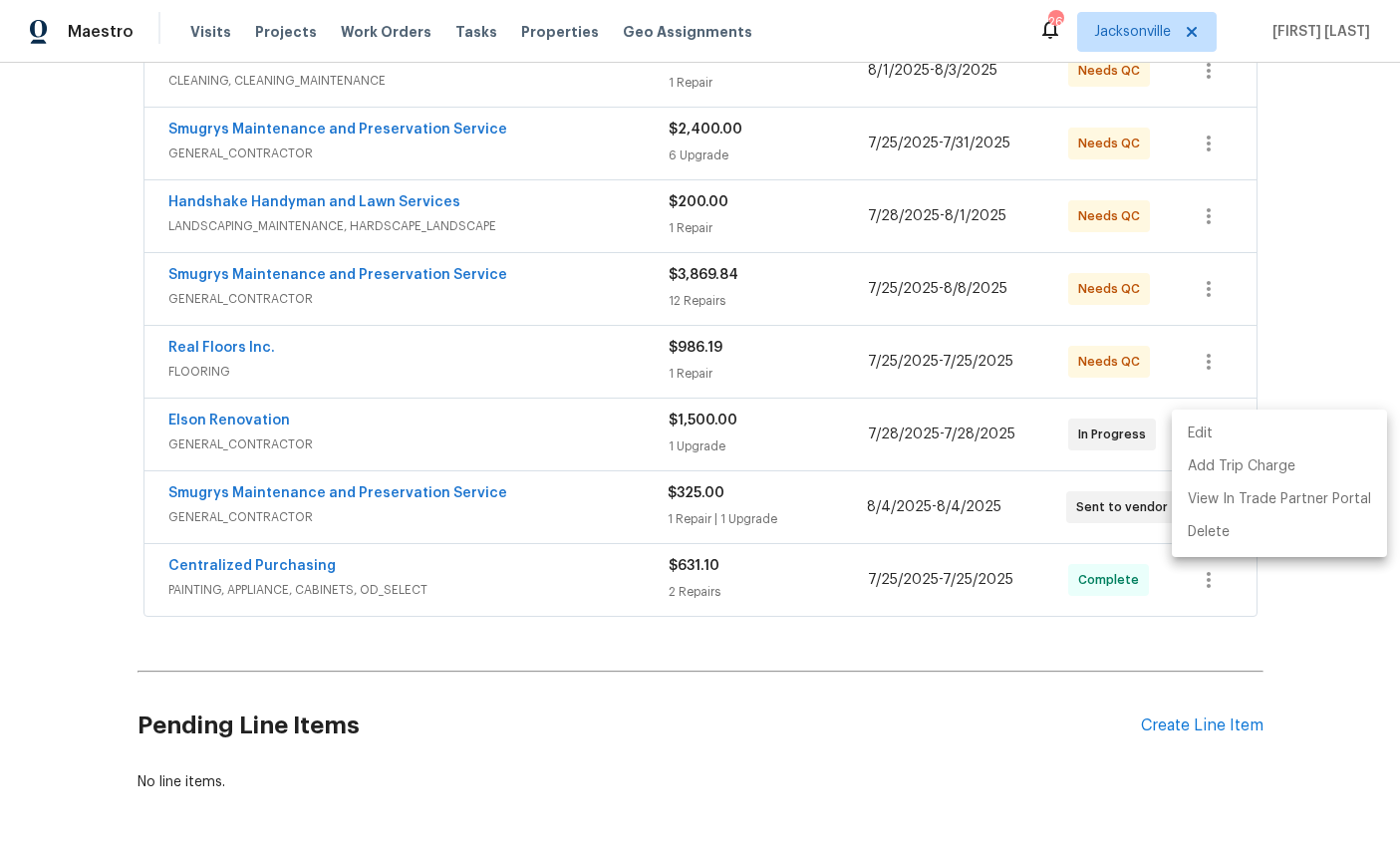 click at bounding box center [700, 426] 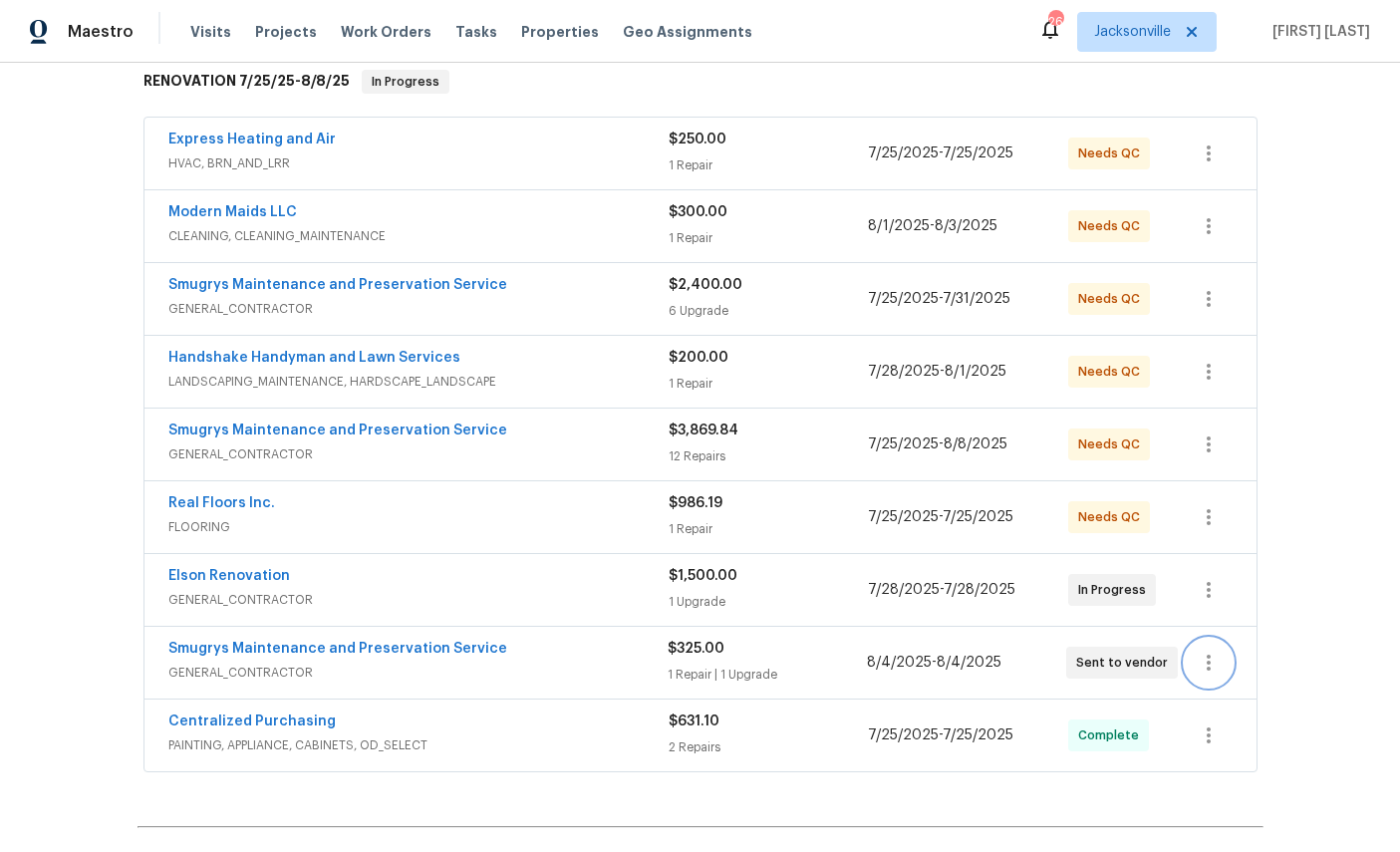 scroll, scrollTop: 330, scrollLeft: 0, axis: vertical 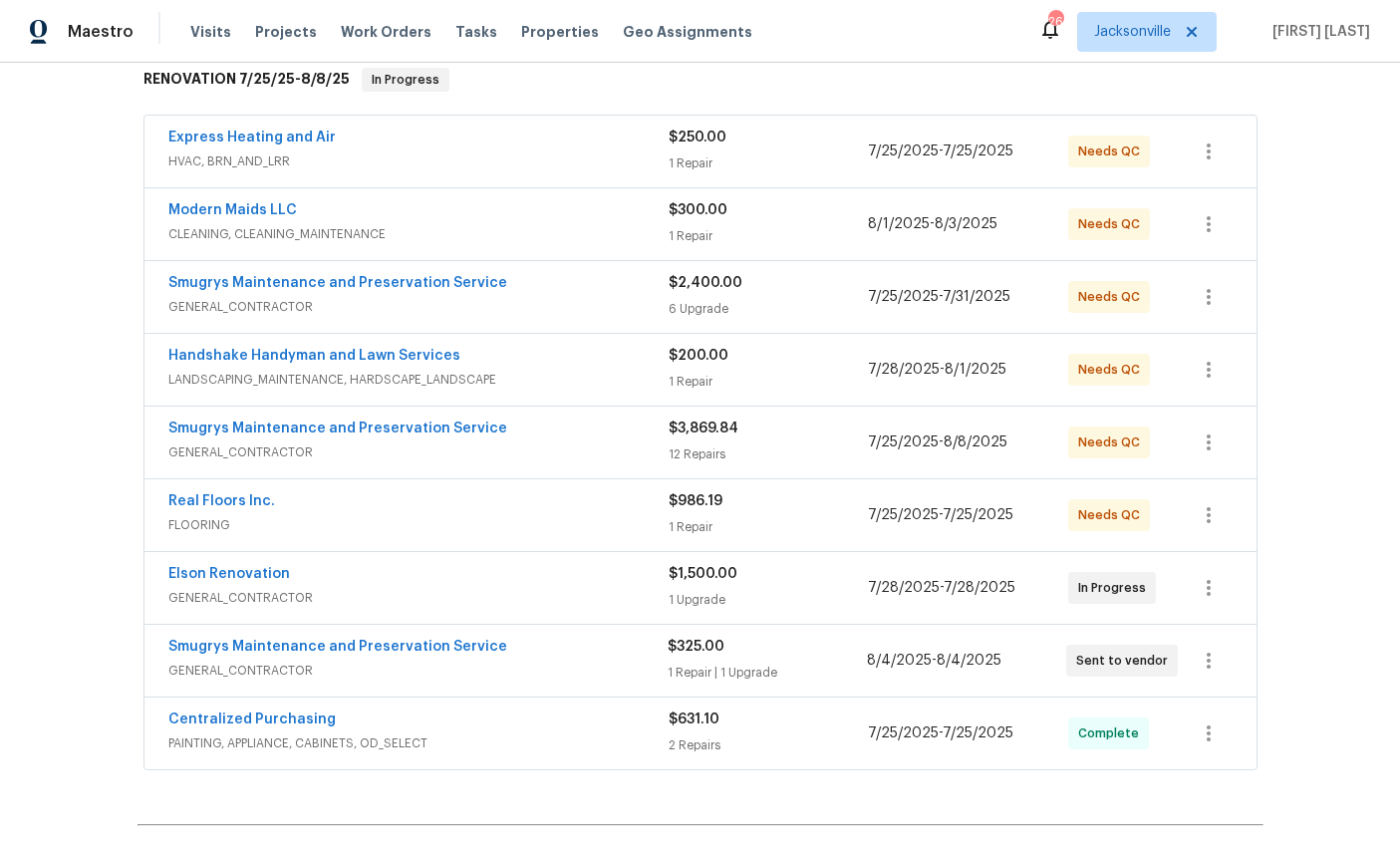 click on "Smugrys Maintenance and Preservation Service" at bounding box center (338, 647) 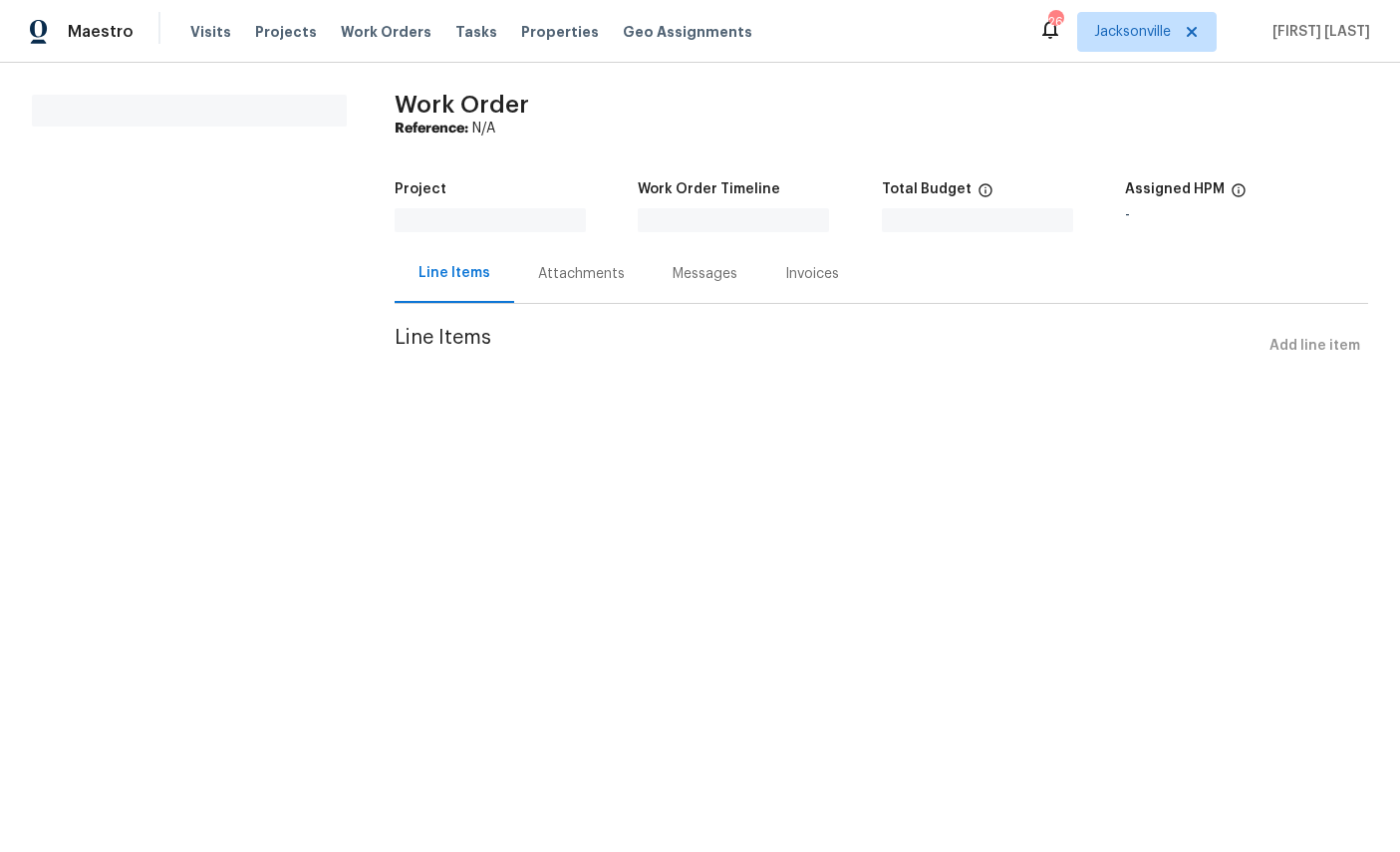 scroll, scrollTop: 0, scrollLeft: 0, axis: both 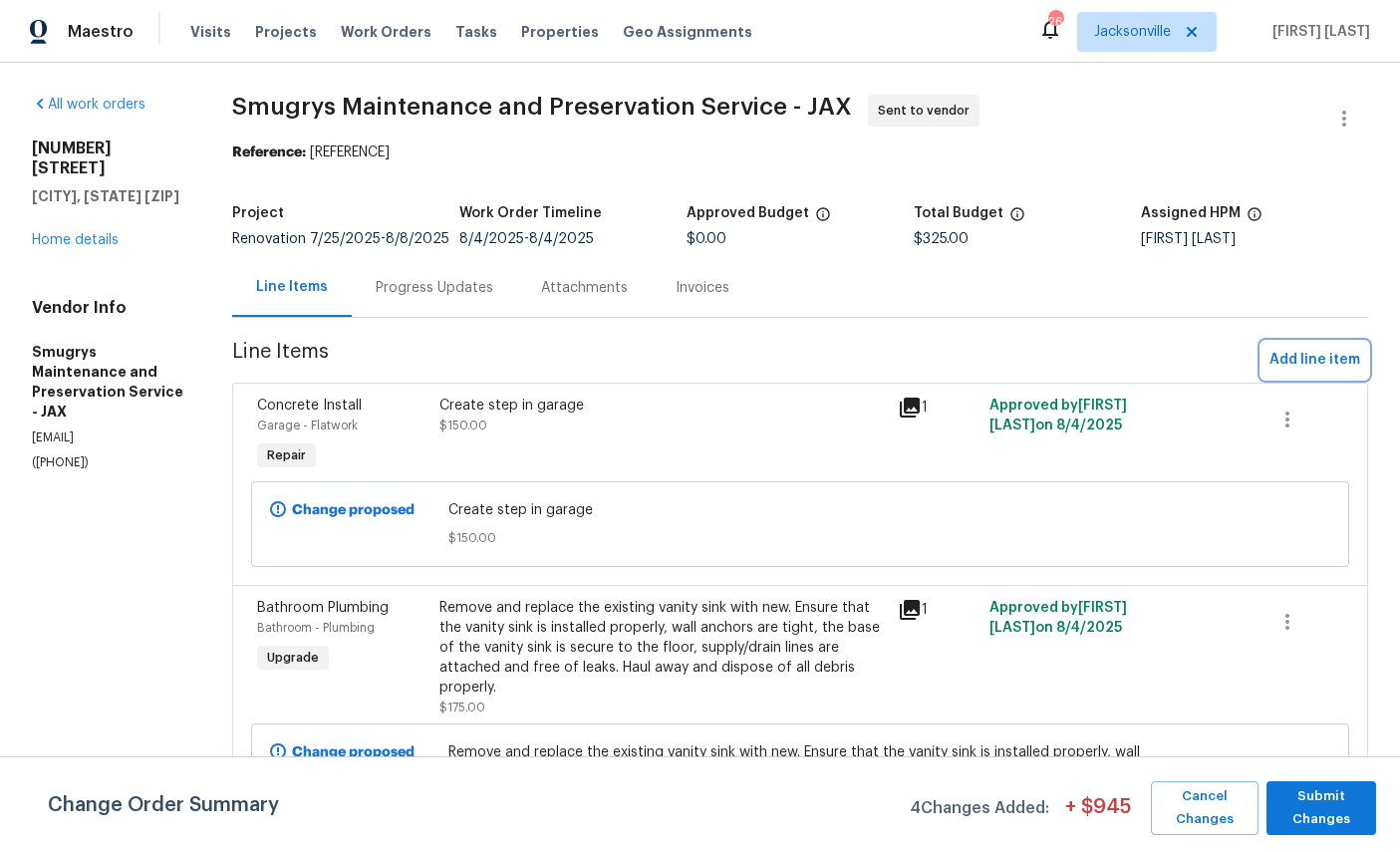 click on "Add line item" at bounding box center [1314, 360] 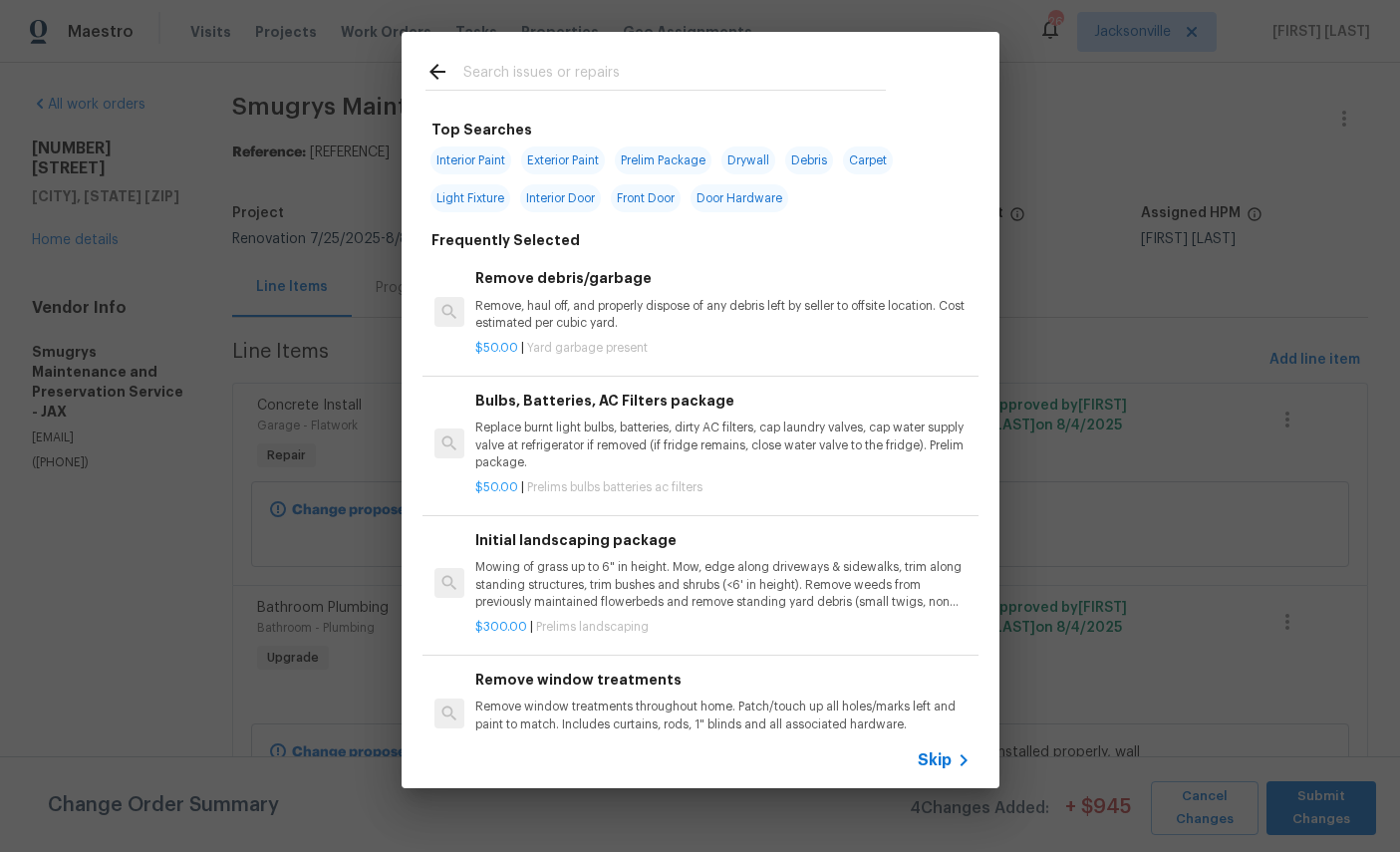 click at bounding box center [675, 75] 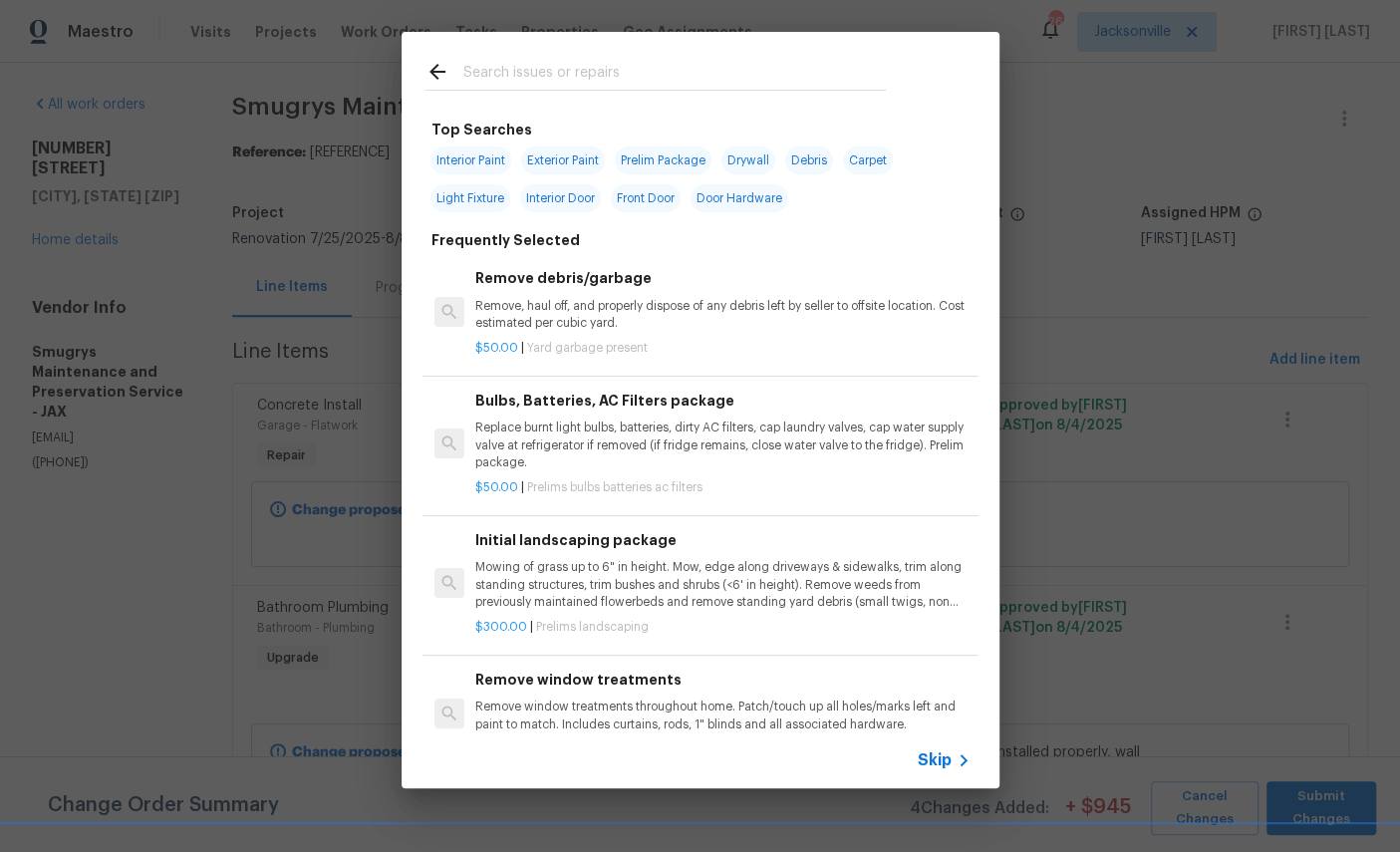 click at bounding box center [656, 71] 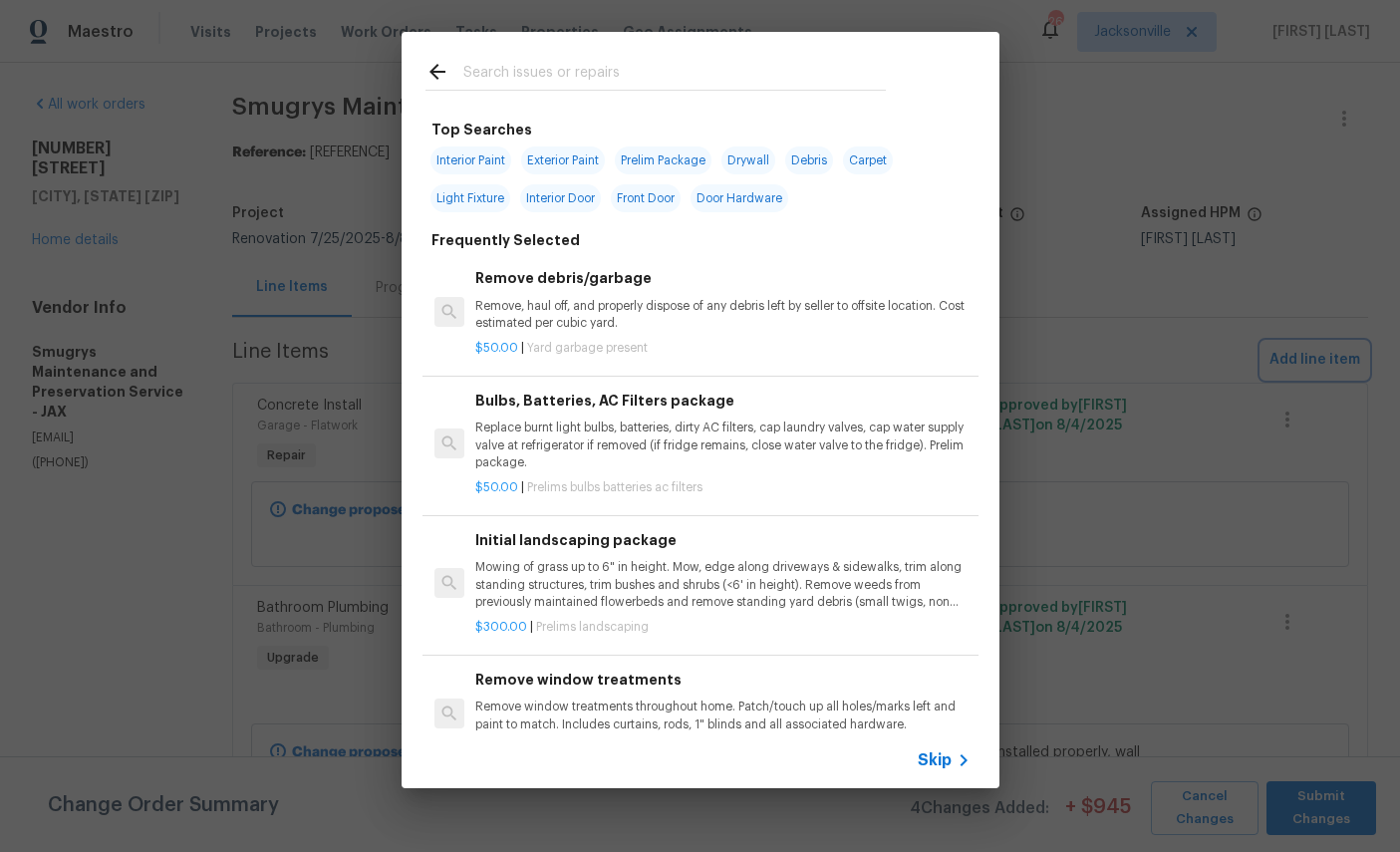 click on "Top Searches Interior Paint Exterior Paint Prelim Package Drywall Debris Carpet Light Fixture Interior Door Front Door Door Hardware Frequently Selected Remove debris/garbage Remove, haul off, and properly dispose of any debris left by seller to offsite location. Cost estimated per cubic yard. $50.00   |   Yard garbage present Bulbs, Batteries, AC Filters package Replace burnt light bulbs, batteries, dirty AC filters, cap laundry valves, cap water supply valve at refrigerator if removed (if fridge remains, close water valve to the fridge). Prelim package. $50.00   |   Prelims bulbs batteries ac filters Initial landscaping package Mowing of grass up to 6" in height. Mow, edge along driveways & sidewalks, trim along standing structures, trim bushes and shrubs (<6' in height). Remove weeds from previously maintained flowerbeds and remove standing yard debris (small twigs, non seasonal falling leaves).  Use leaf blower to remove clippings from hard surfaces." $300.00   |   Prelims landscaping $10.00   |   $75.00" at bounding box center (700, 410) 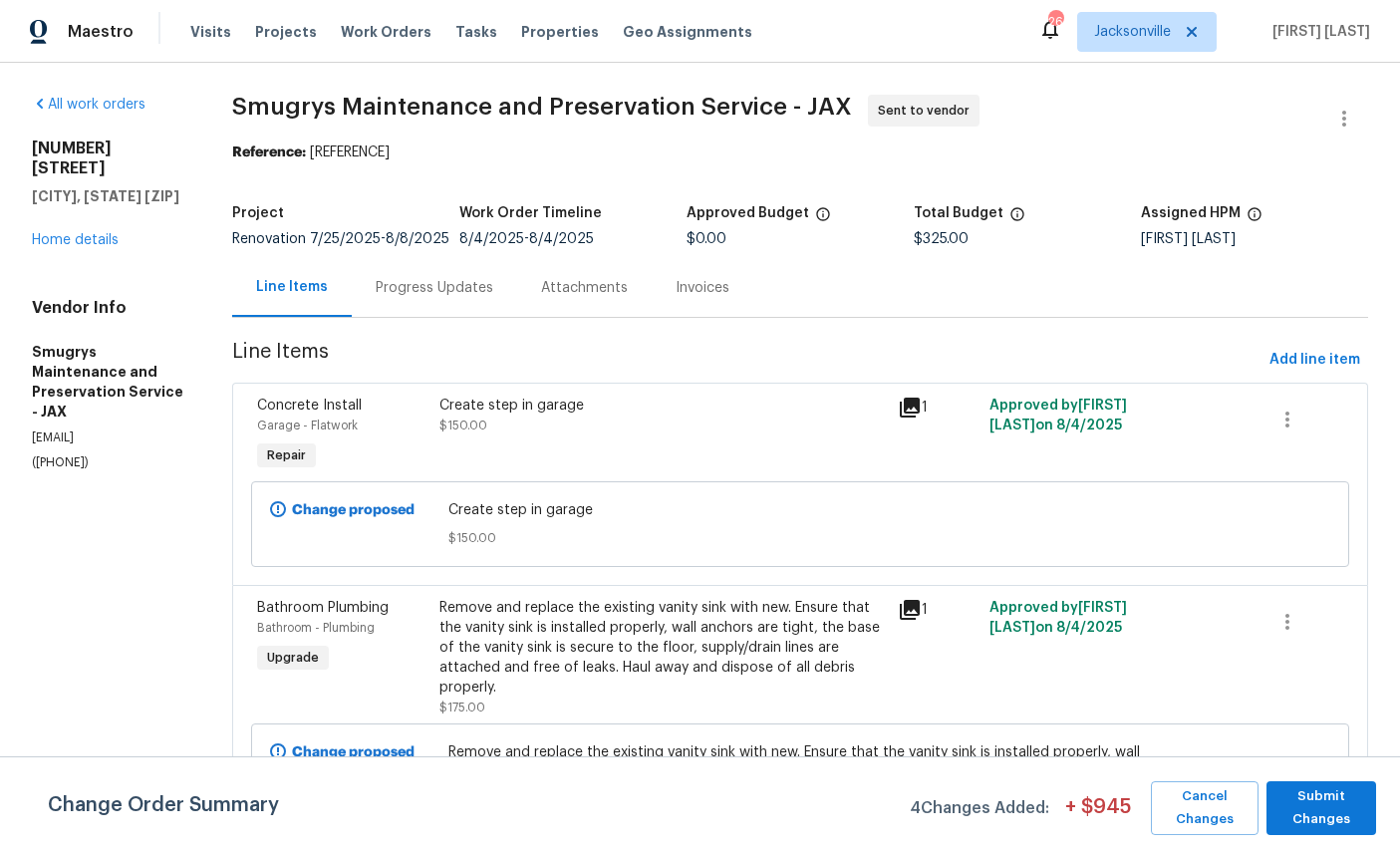 click on "All work orders [ADDRESS], [CITY], [STATE] Home details Vendor Info [EMAIL] ([PHONE]) [COMPANY NAME] - JAX Sent to vendor Reference: [REFERENCE] Project Renovation [DATE] - [DATE] Work Order Timeline [DATE] - [DATE] Approved Budget [CURRENCY][AMOUNT] Total Budget [CURRENCY][AMOUNT] Assigned HPM [FIRST] [LAST] Line Items Progress Updates Attachments Invoices Line Items Add line item Concrete Install Garage - Flatwork Repair Create step in garage [CURRENCY][AMOUNT] 1 Approved by [FIRST] [LAST] on [DATE] Change proposed Create step in garage [CURRENCY][AMOUNT] Bathroom Plumbing Bathroom - Plumbing Upgrade Remove and replace the existing vanity sink with new. Ensure that the vanity sink is installed properly, wall anchors are tight, the base of the vanity sink is secure to the floor, supply/drain lines are attached and free of leaks. Haul away and dispose of all debris properly. [CURRENCY][AMOUNT] 1 Approved by on [DATE]" at bounding box center (700, 493) 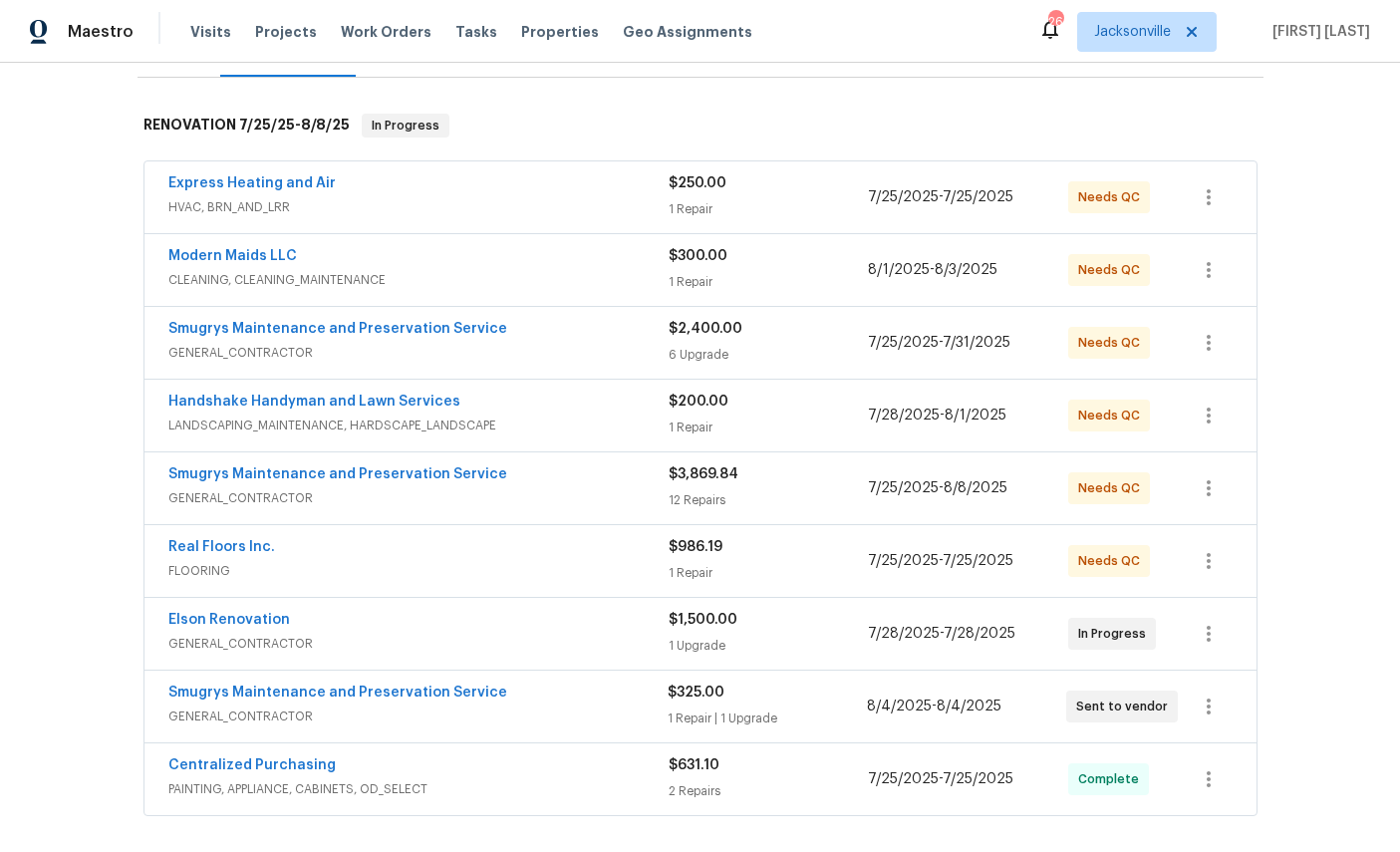 scroll, scrollTop: 306, scrollLeft: 0, axis: vertical 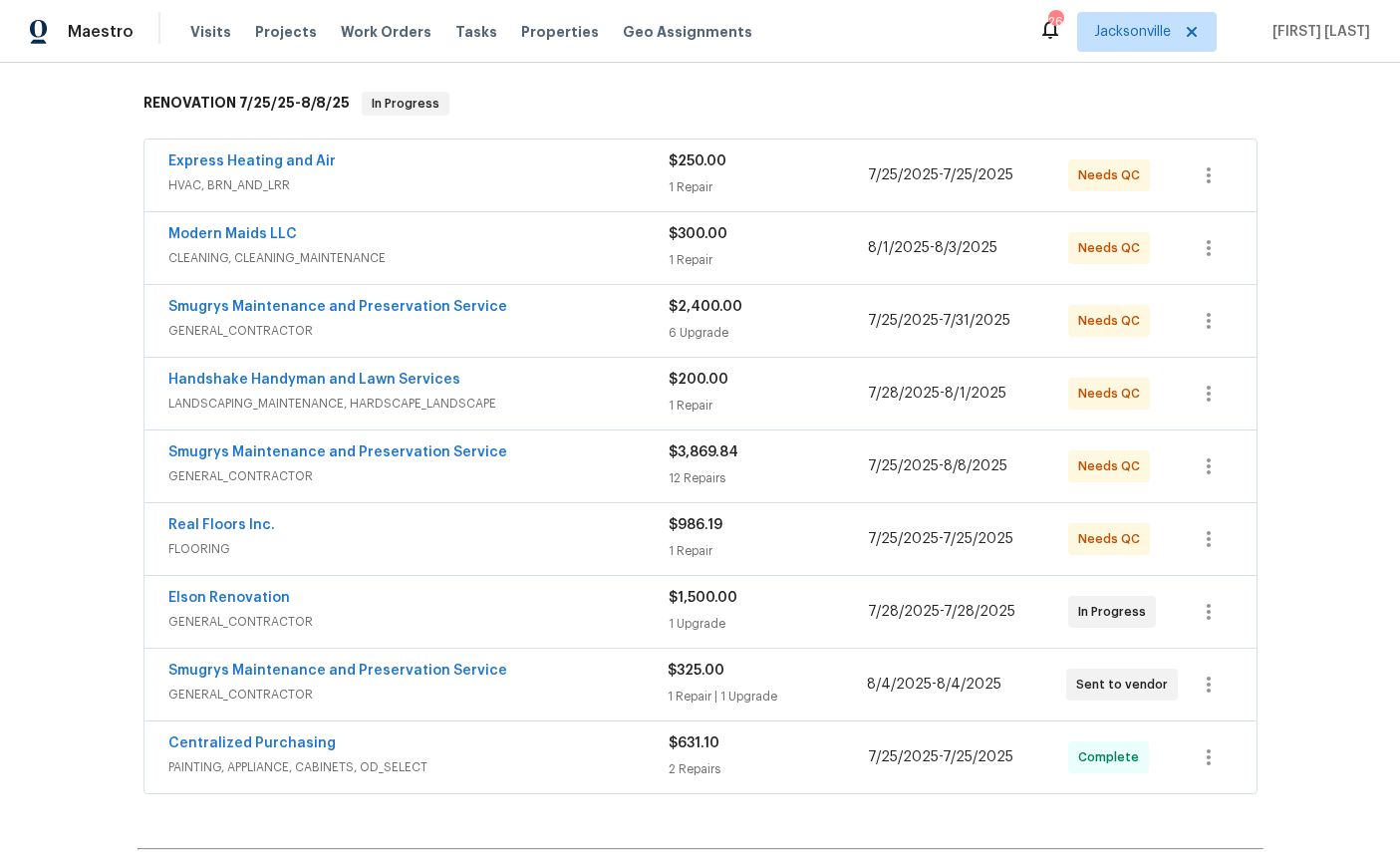 click on "Smugrys Maintenance and Preservation Service" at bounding box center (338, 671) 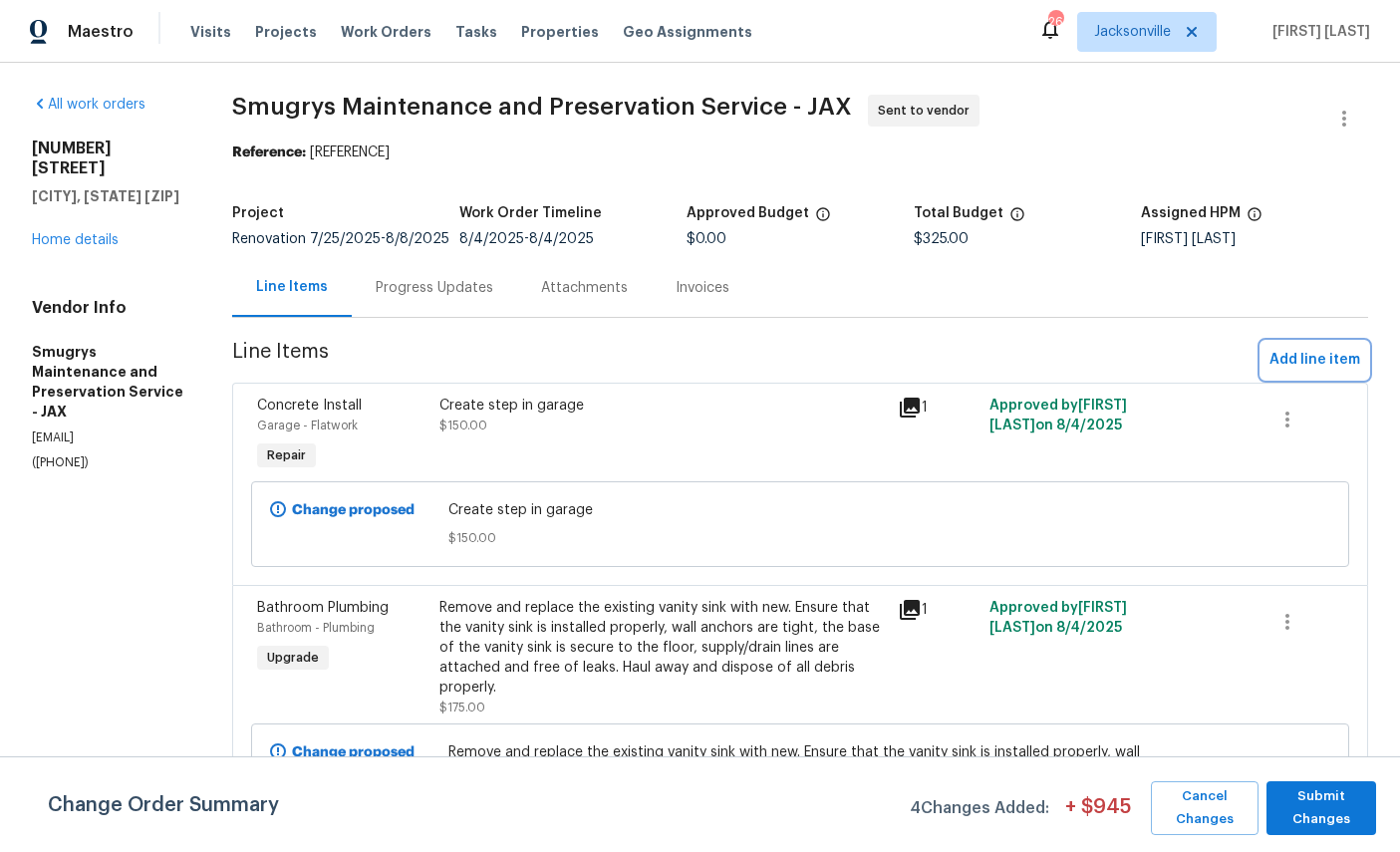 click on "Add line item" at bounding box center (1314, 360) 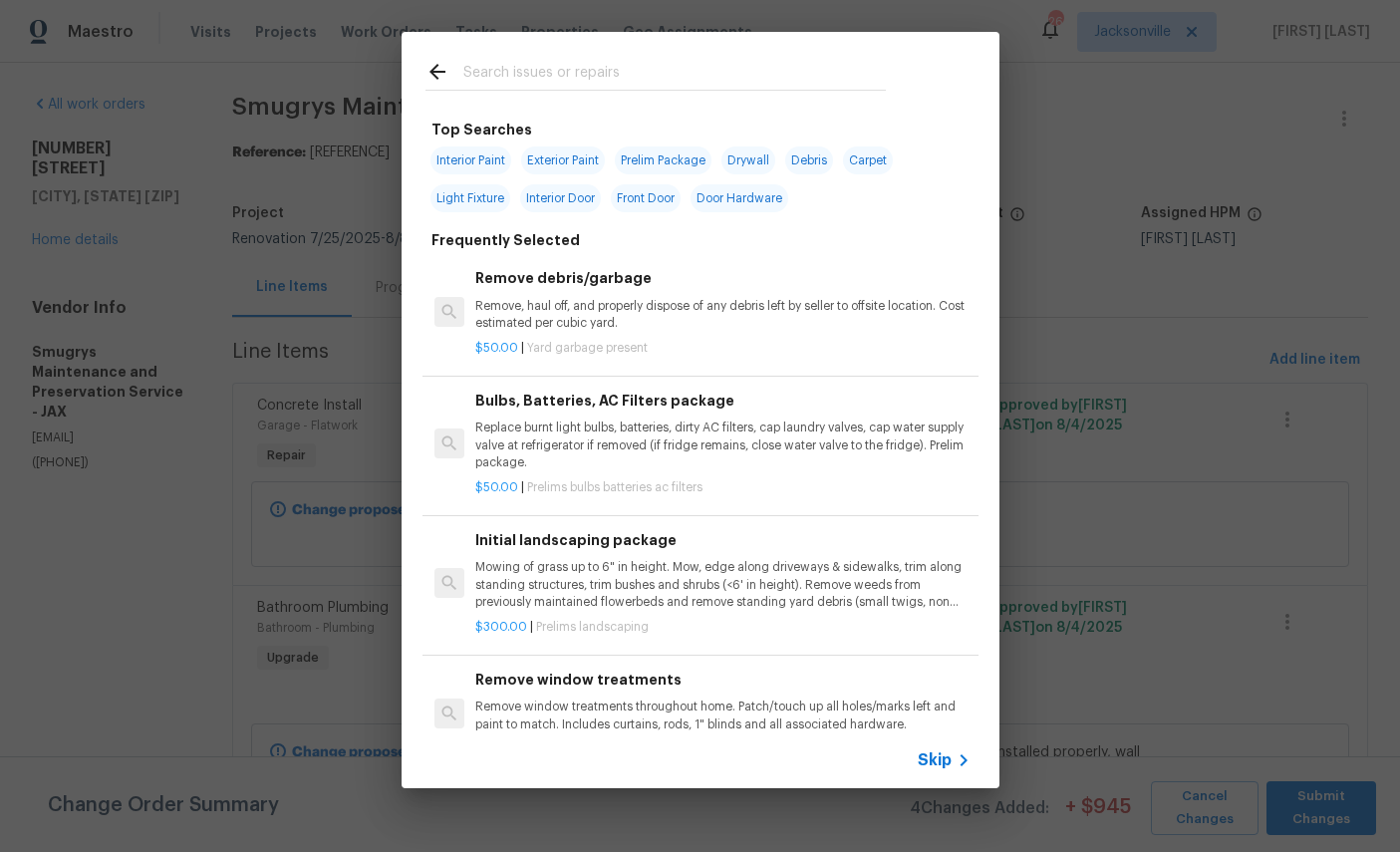 click at bounding box center (675, 75) 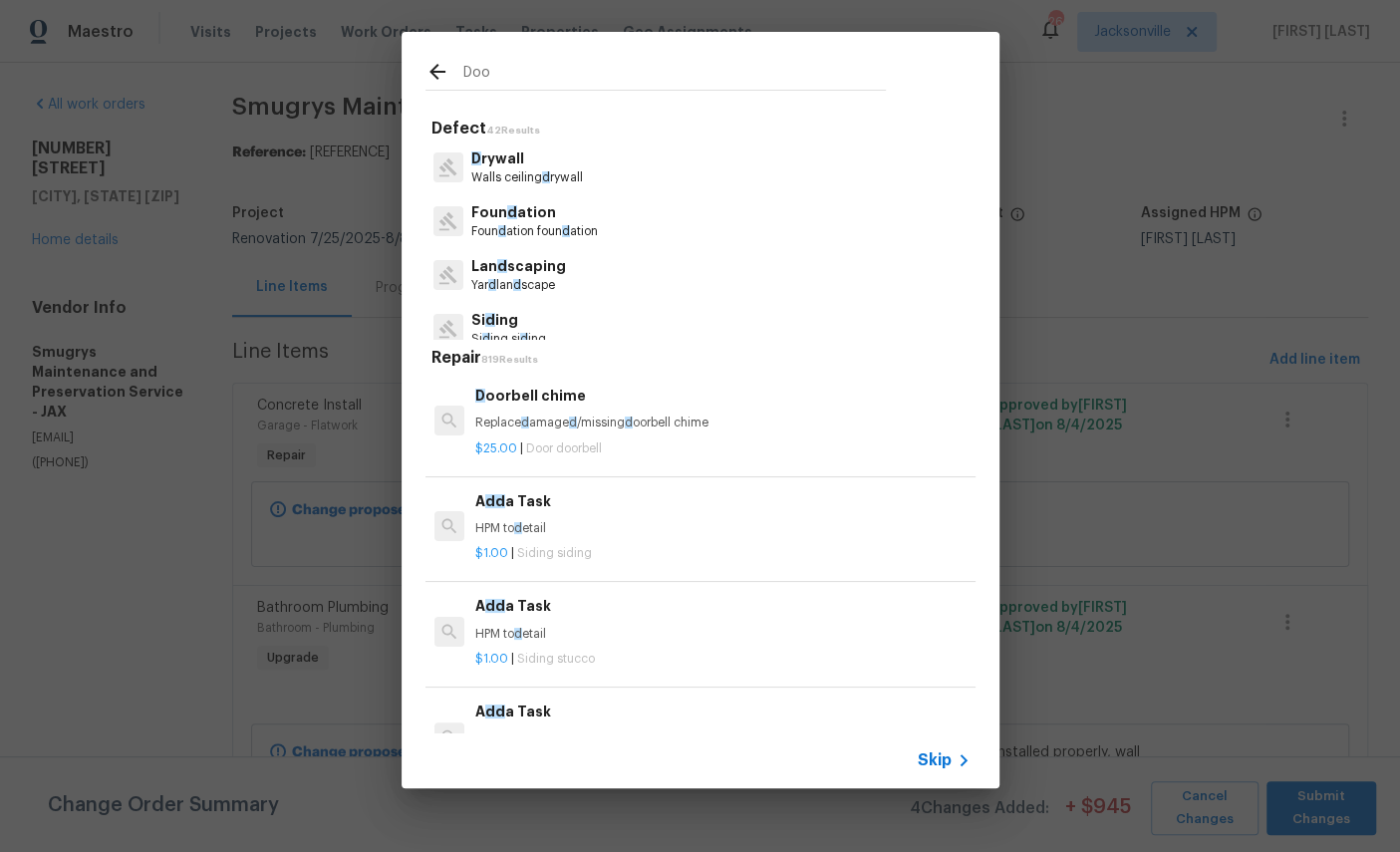 type on "Door" 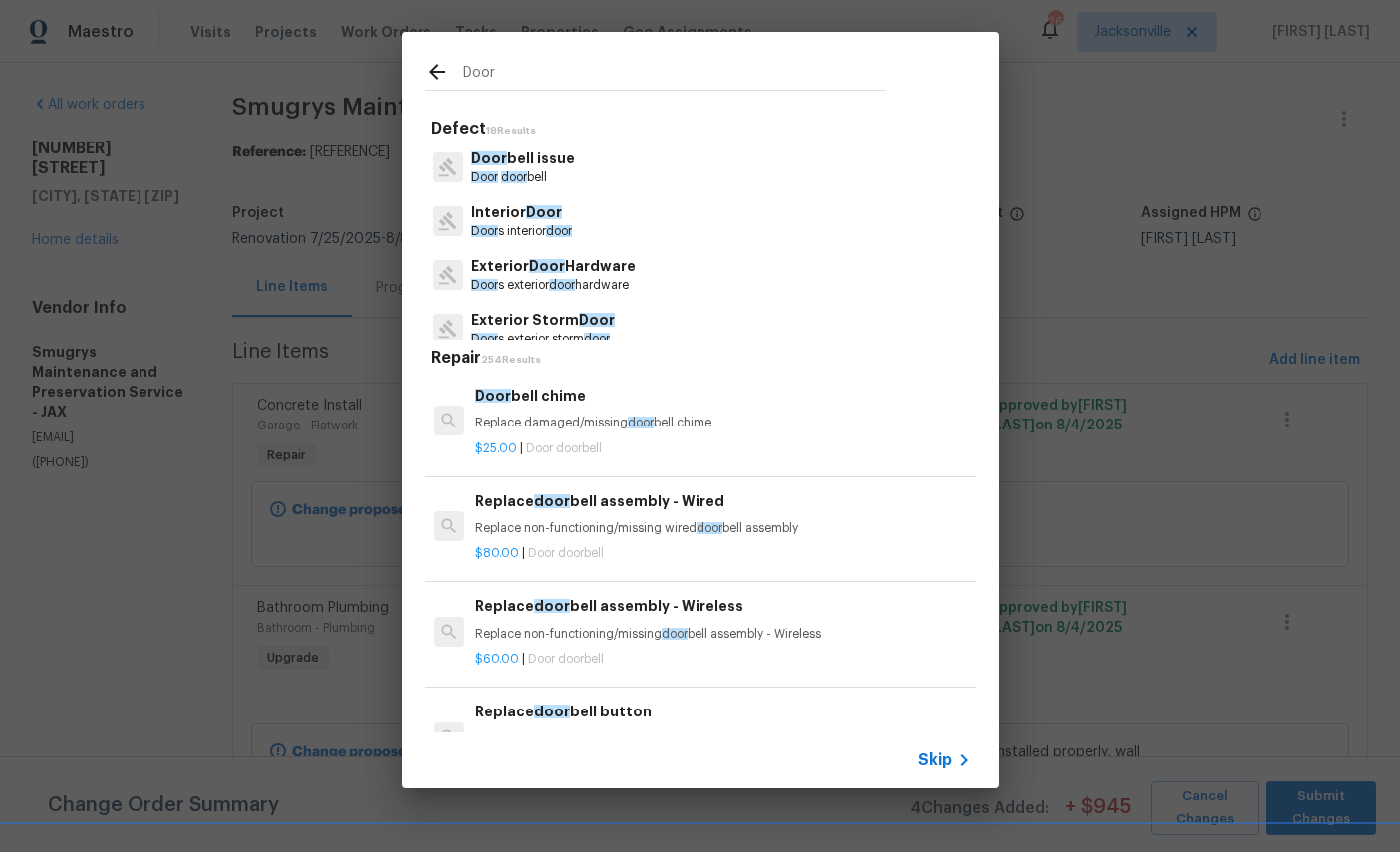 click on "Exterior  Door  Hardware" at bounding box center (553, 266) 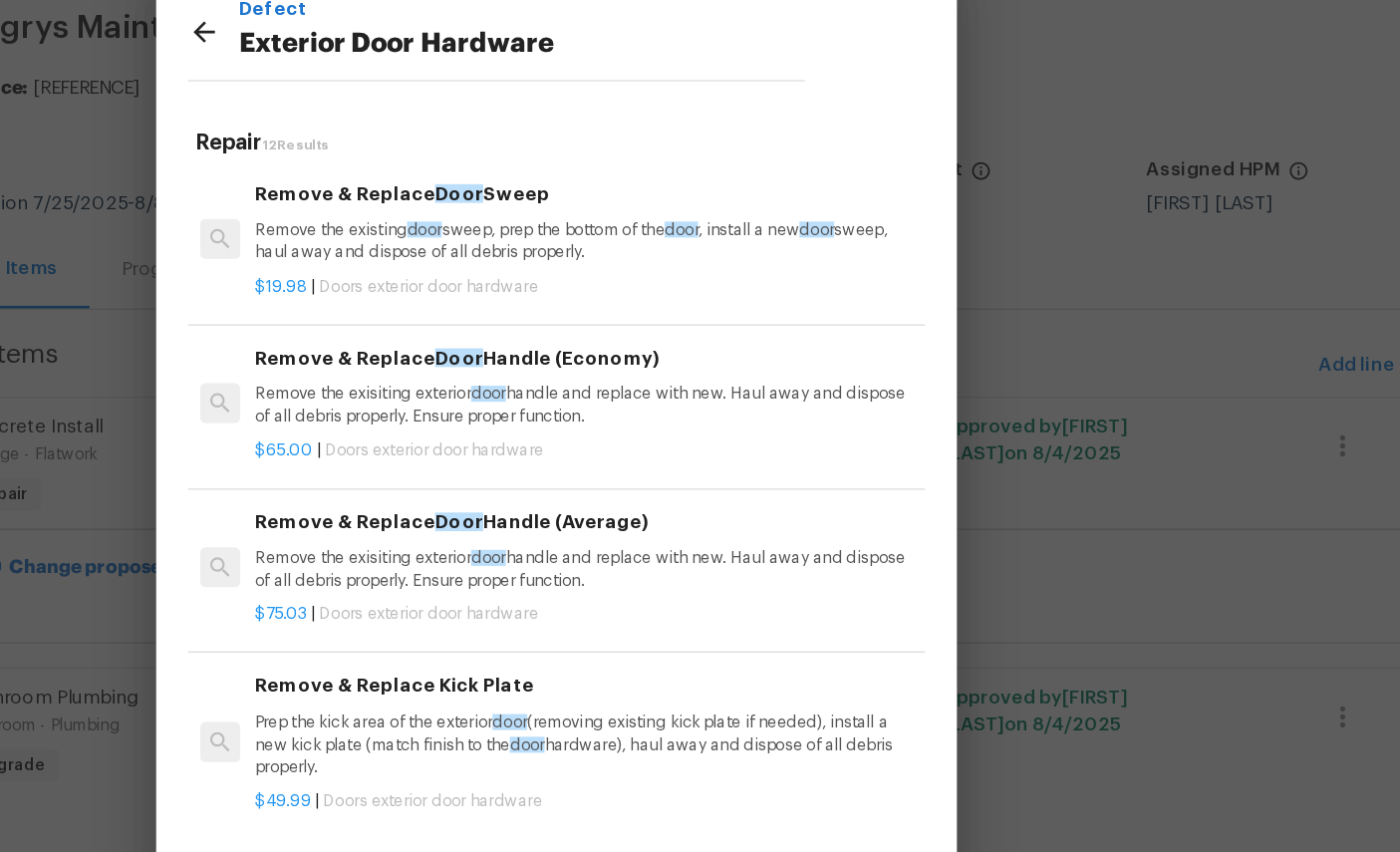 click on "Remove & Replace  Door  Handle (Economy)" at bounding box center [722, 354] 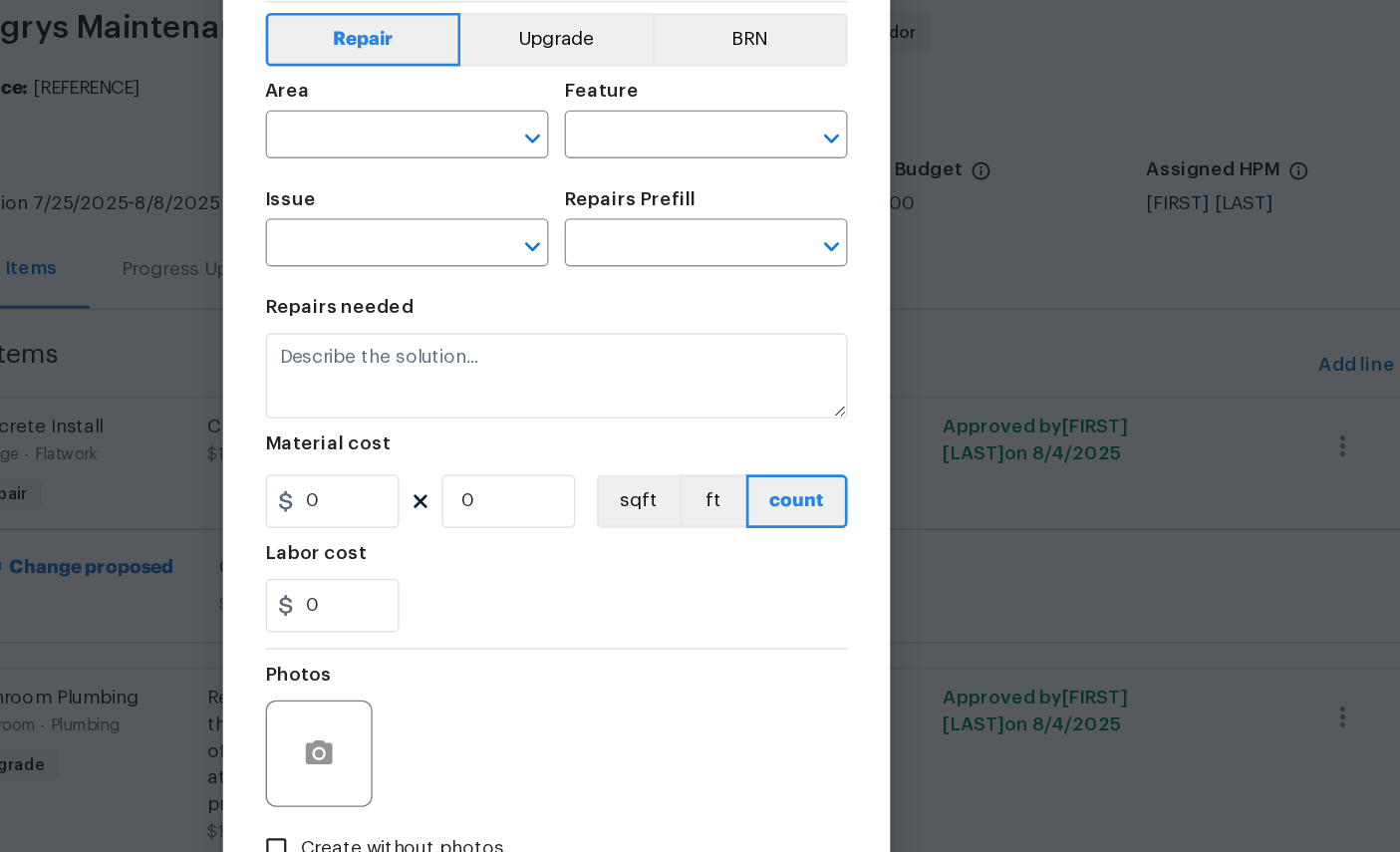 type on "Interior Door" 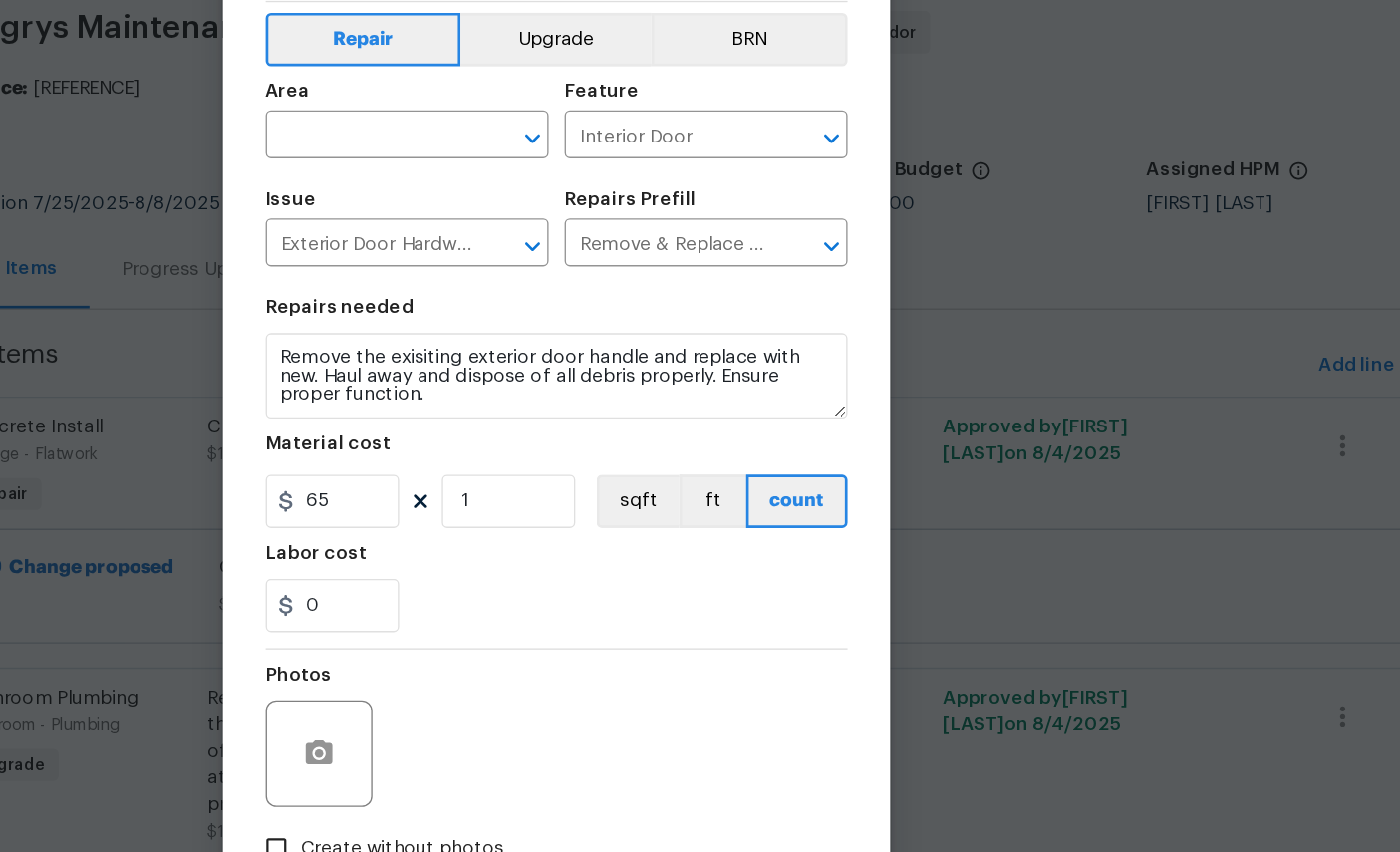 click at bounding box center [561, 189] 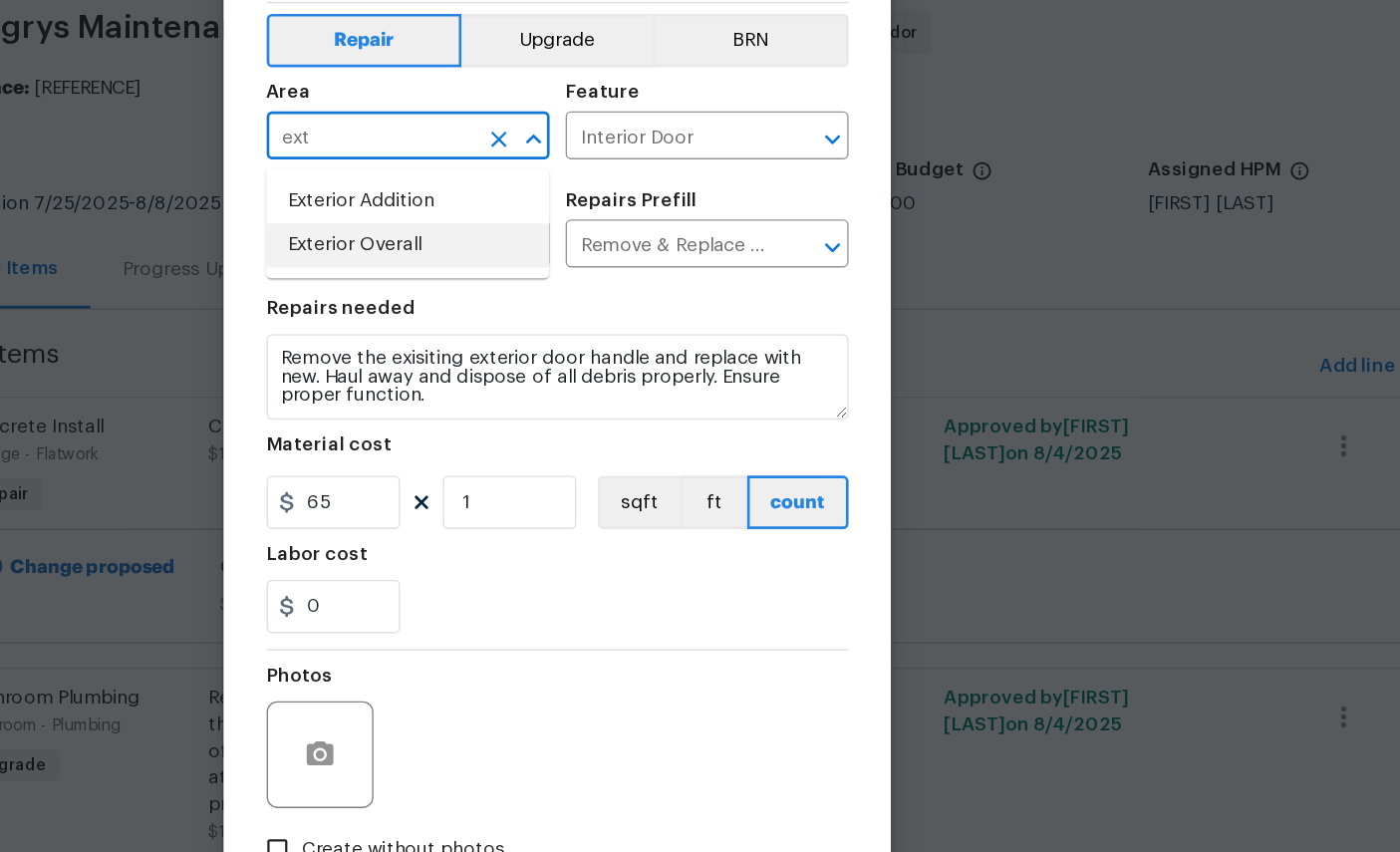 click on "Exterior Overall" at bounding box center [589, 269] 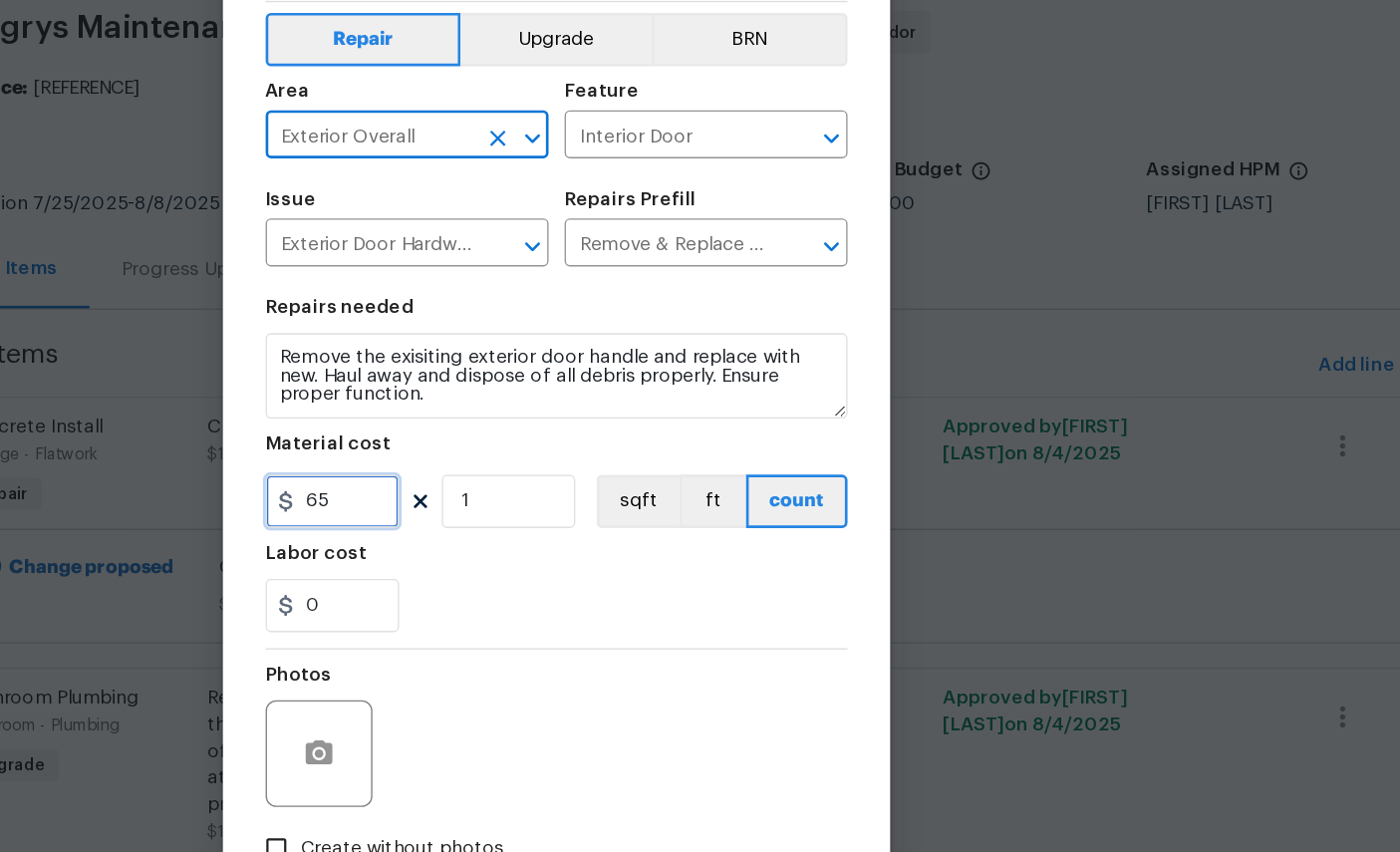 click on "65" at bounding box center (533, 461) 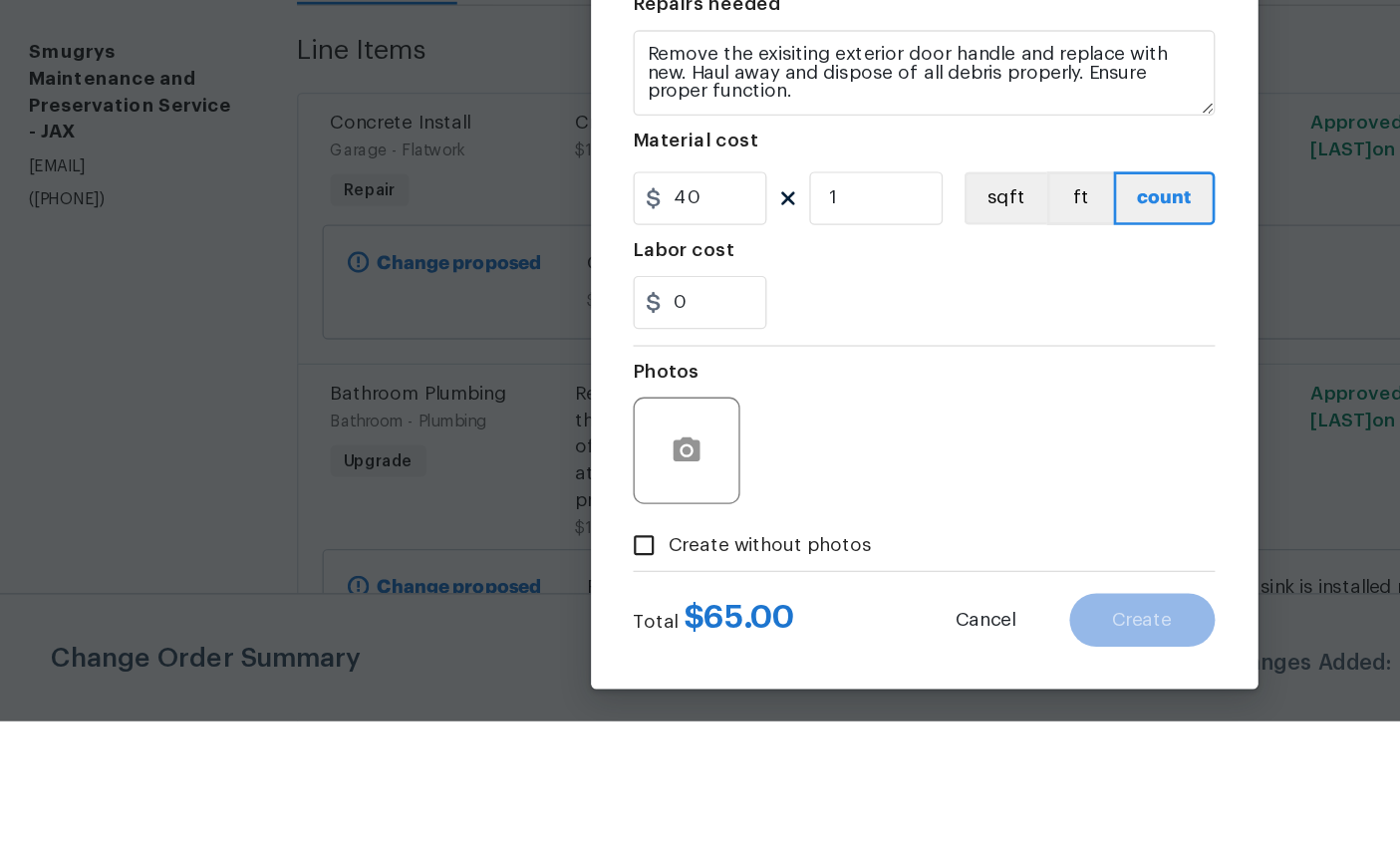 scroll, scrollTop: 154, scrollLeft: 0, axis: vertical 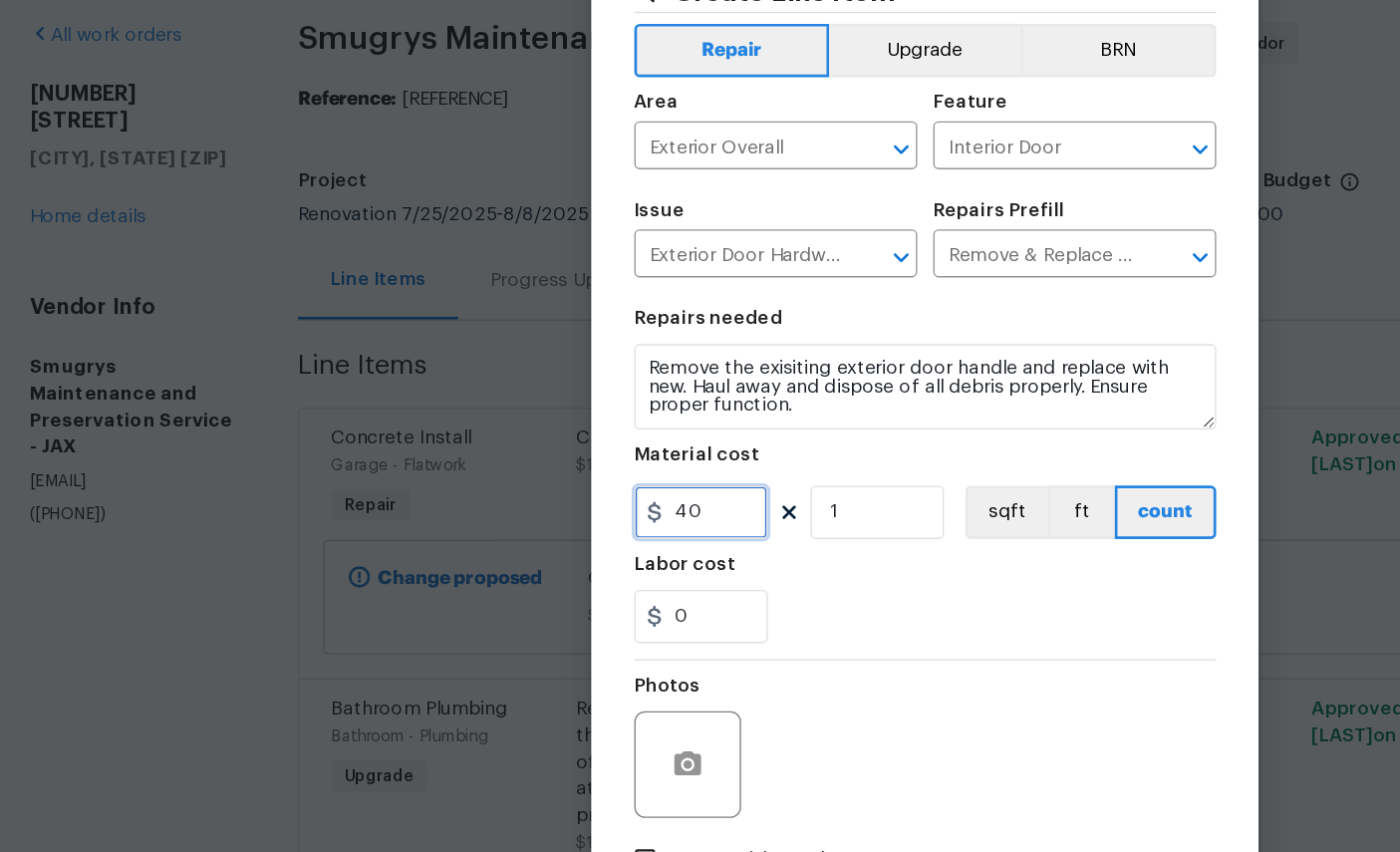 type on "40" 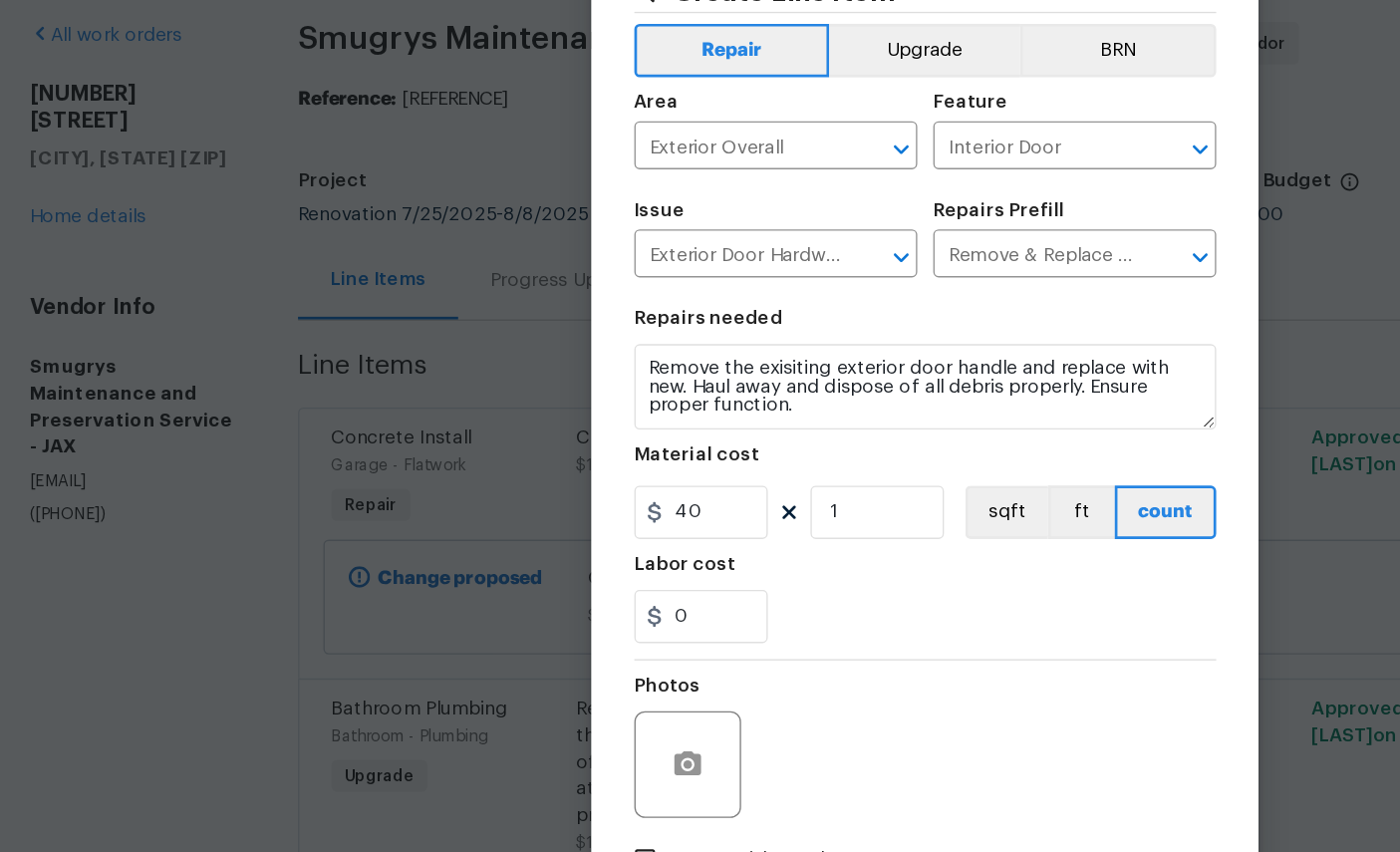 click on "Repairs needed Remove the exisiting exterior door handle and replace with new. Haul away and dispose of all debris properly. Ensure proper function. Material cost 40 1 sqft ft count Labor cost 0" at bounding box center (700, 434) 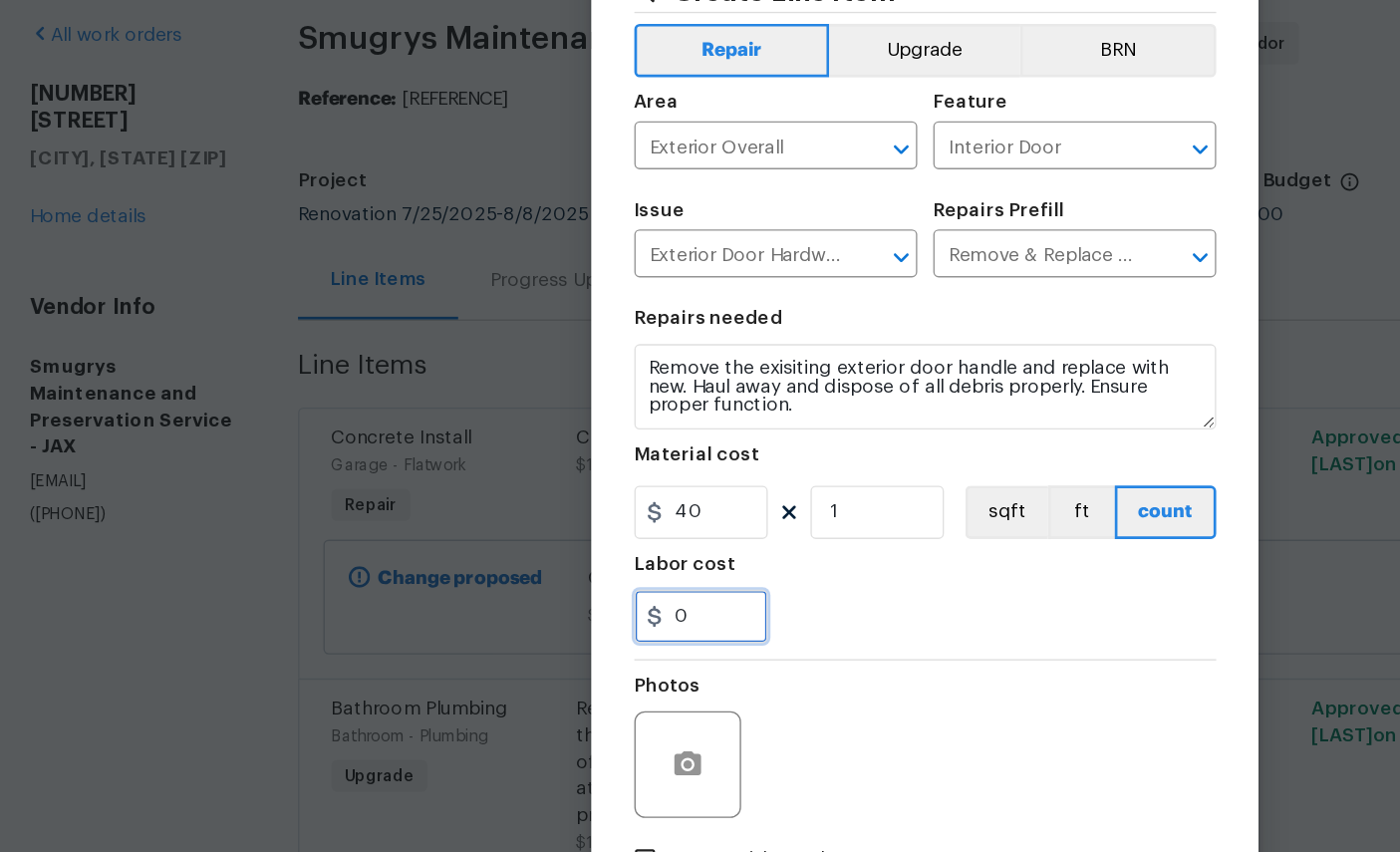 click on "0" at bounding box center [533, 539] 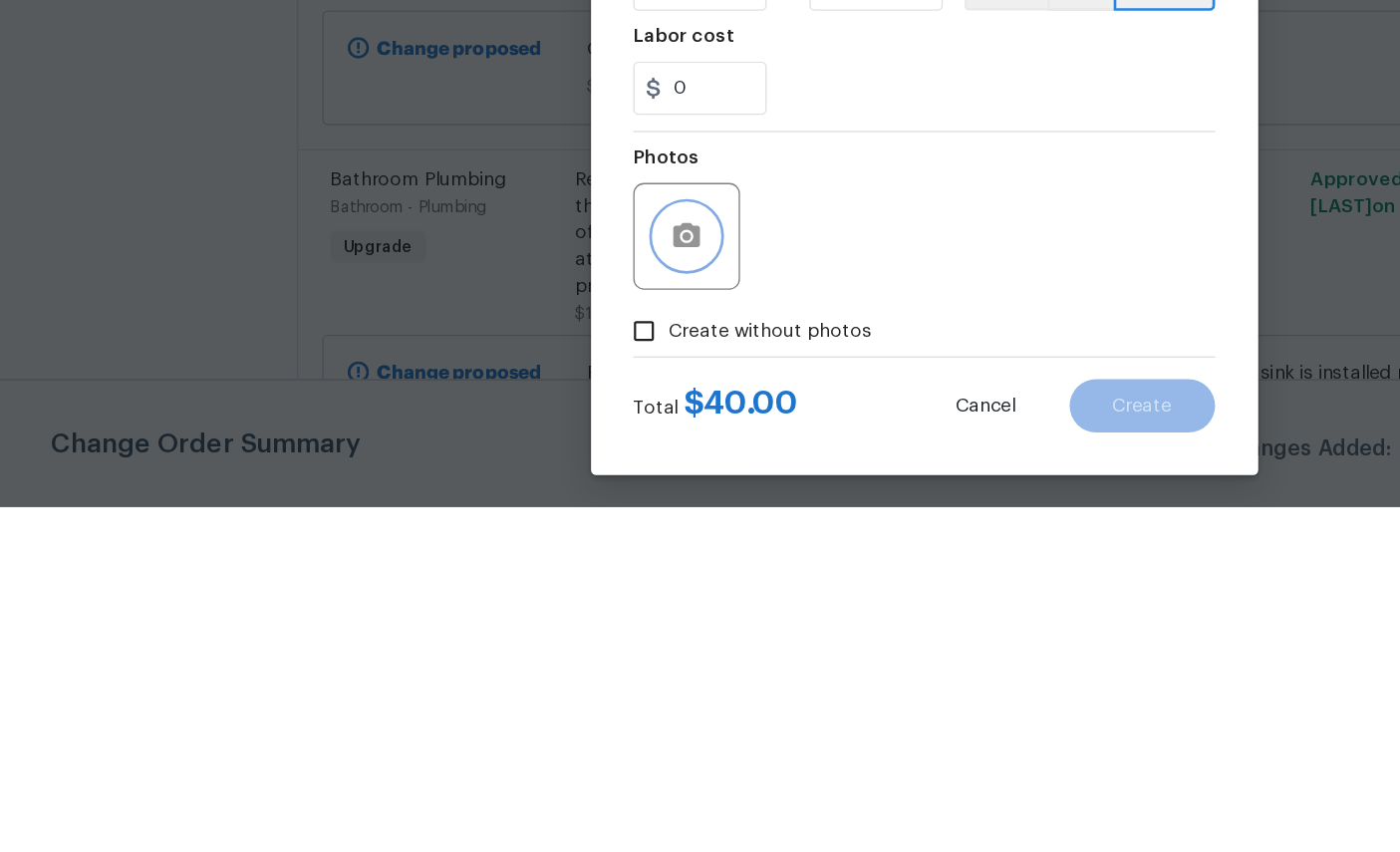 click 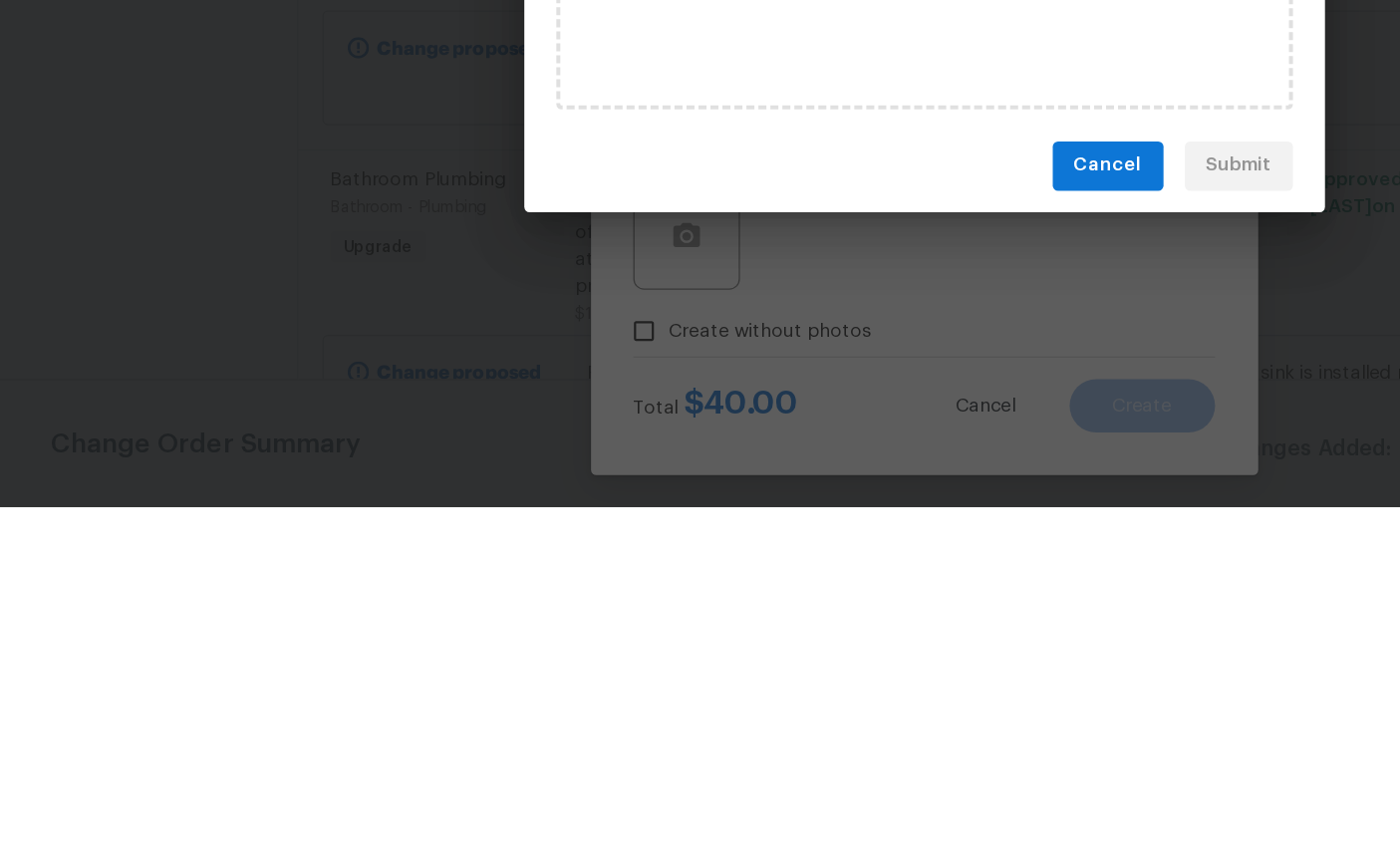 scroll, scrollTop: 74, scrollLeft: 0, axis: vertical 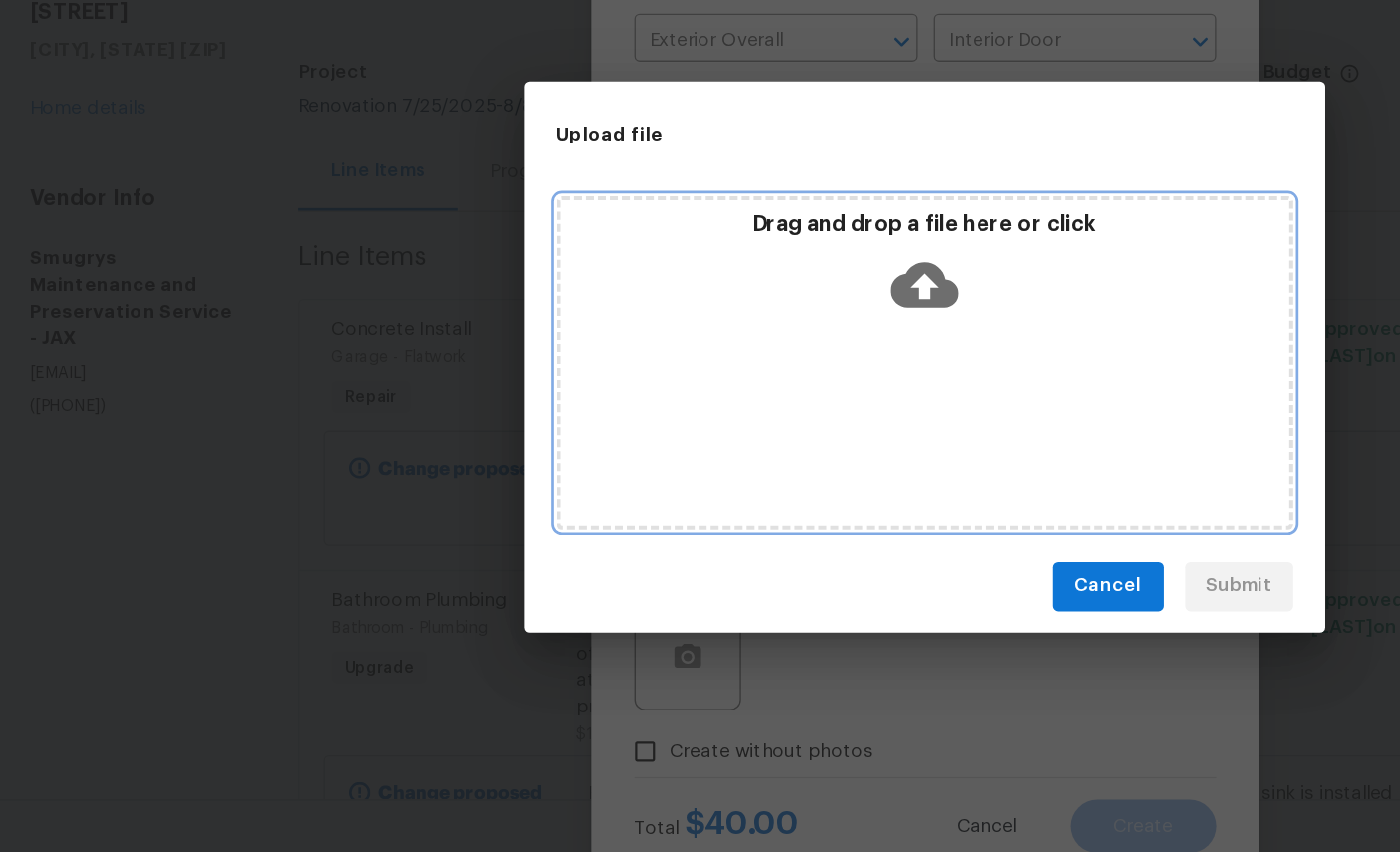 click 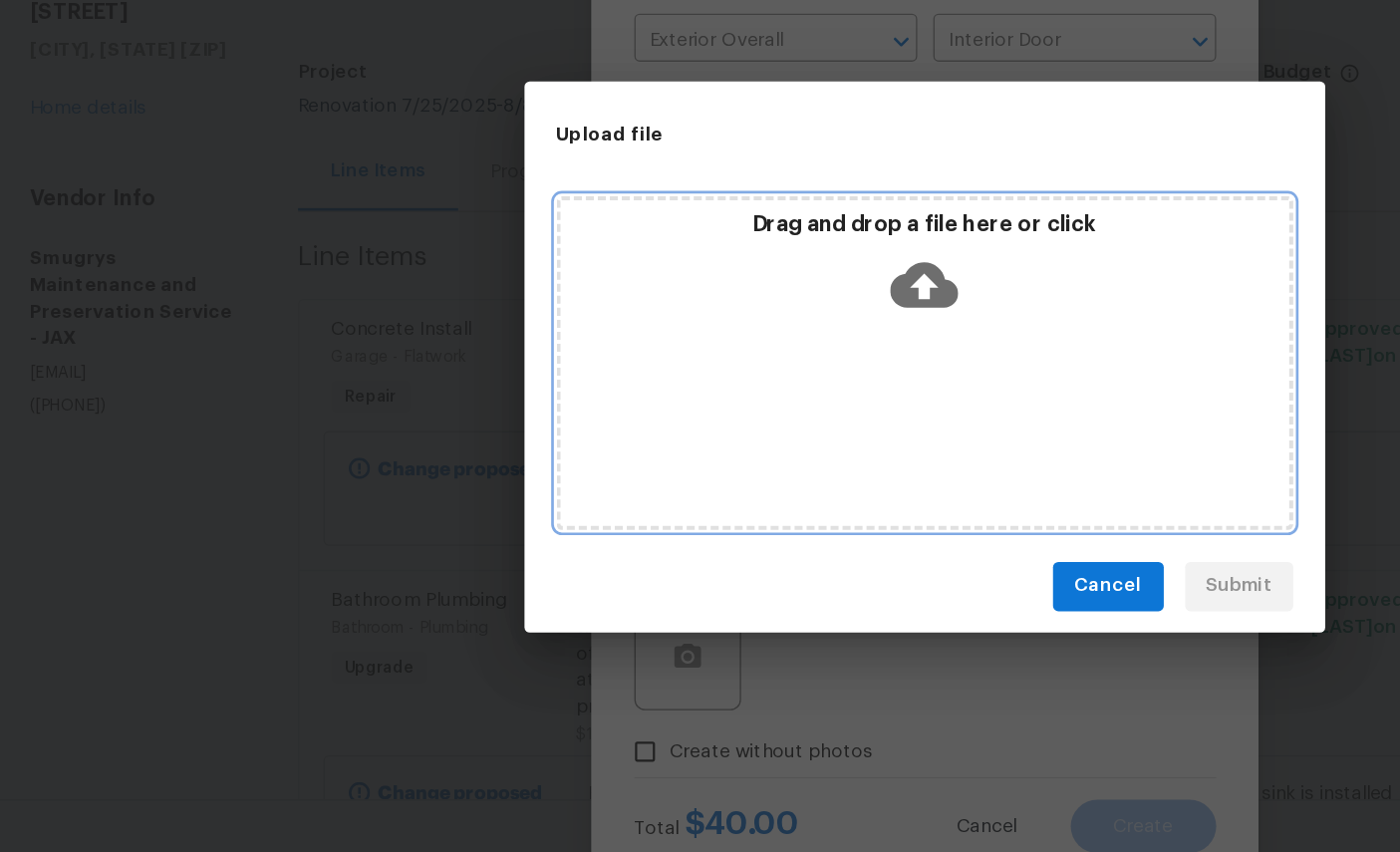 click 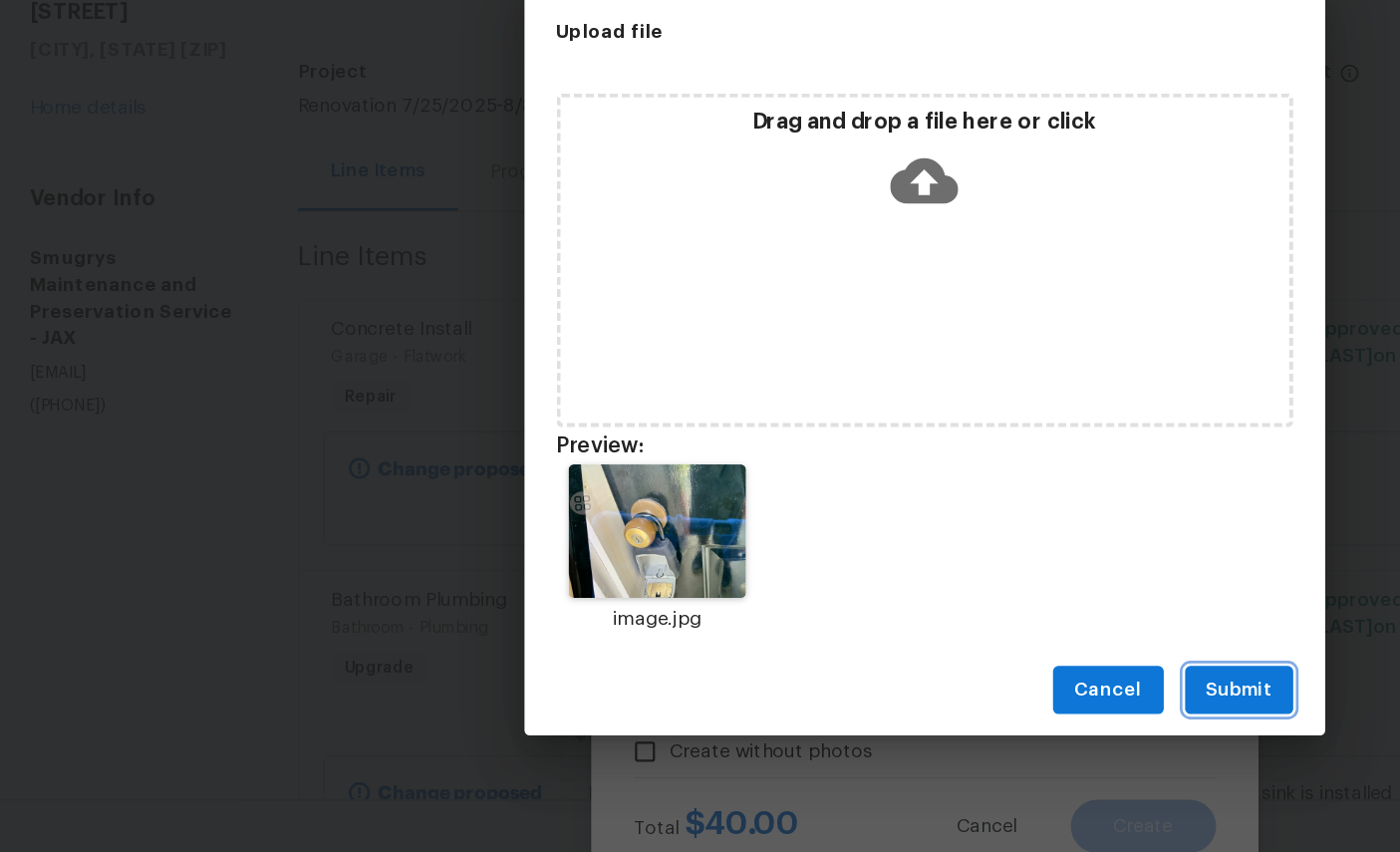 click on "Submit" at bounding box center (935, 675) 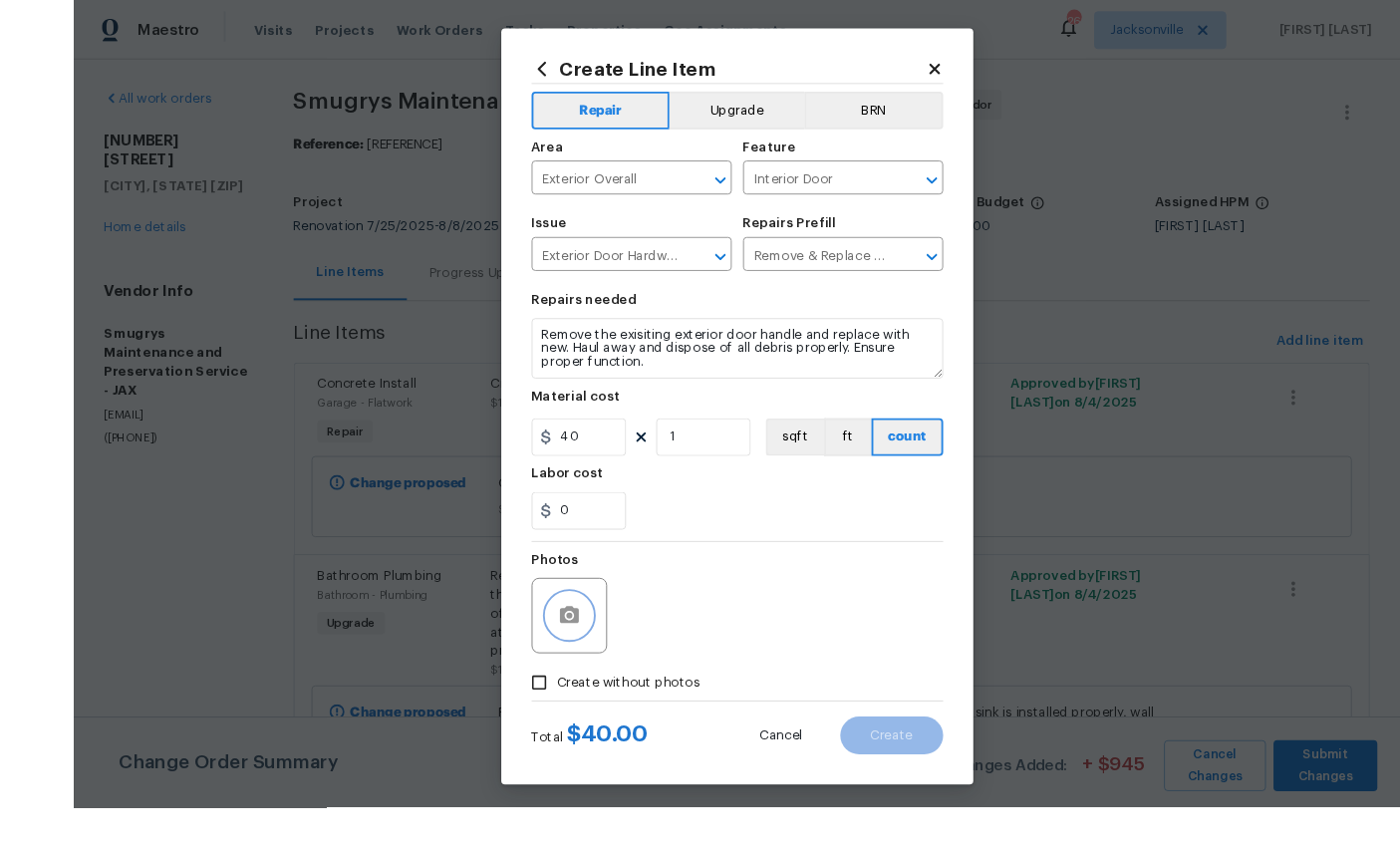 scroll, scrollTop: 73, scrollLeft: 0, axis: vertical 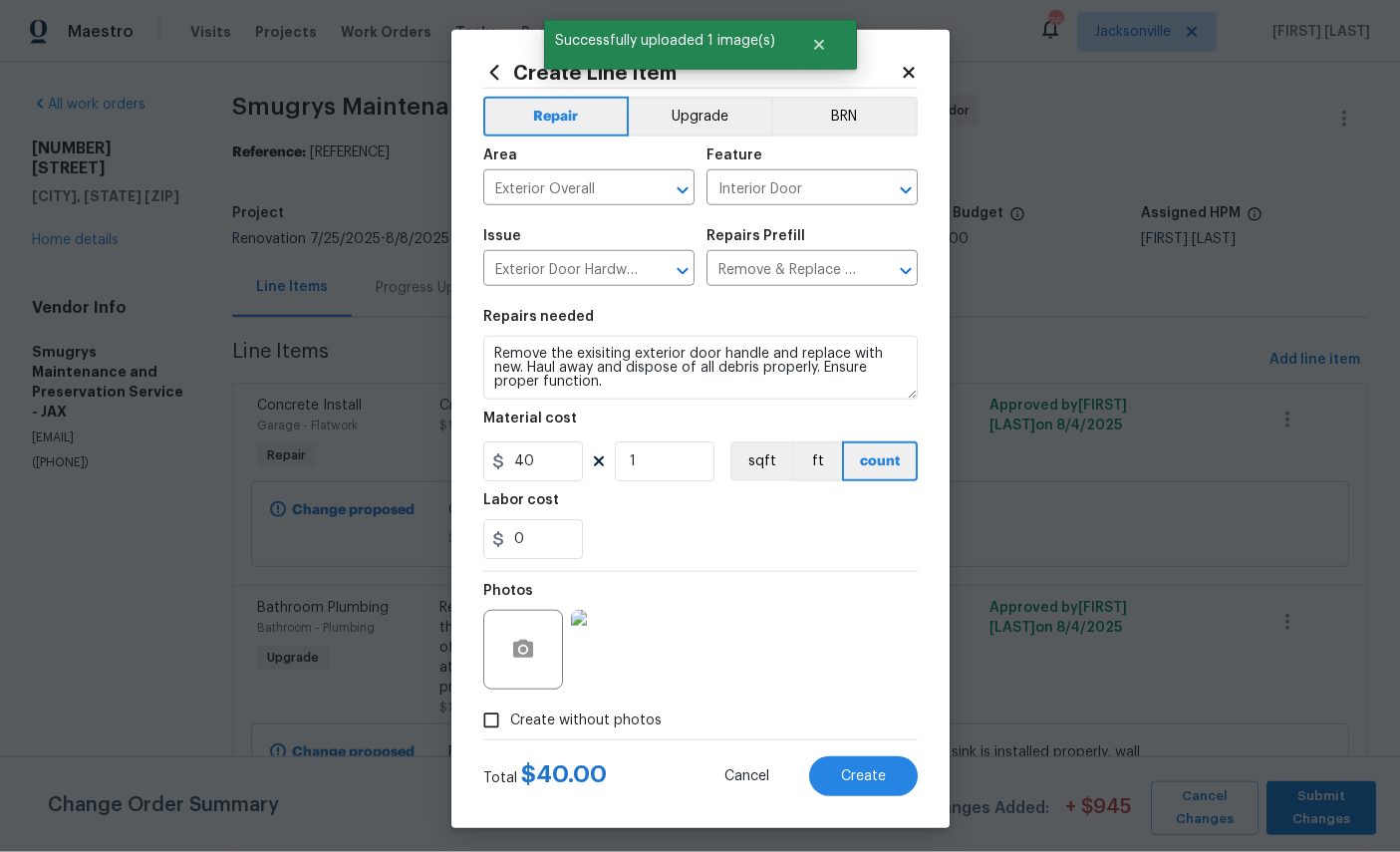 click on "Create" at bounding box center [863, 776] 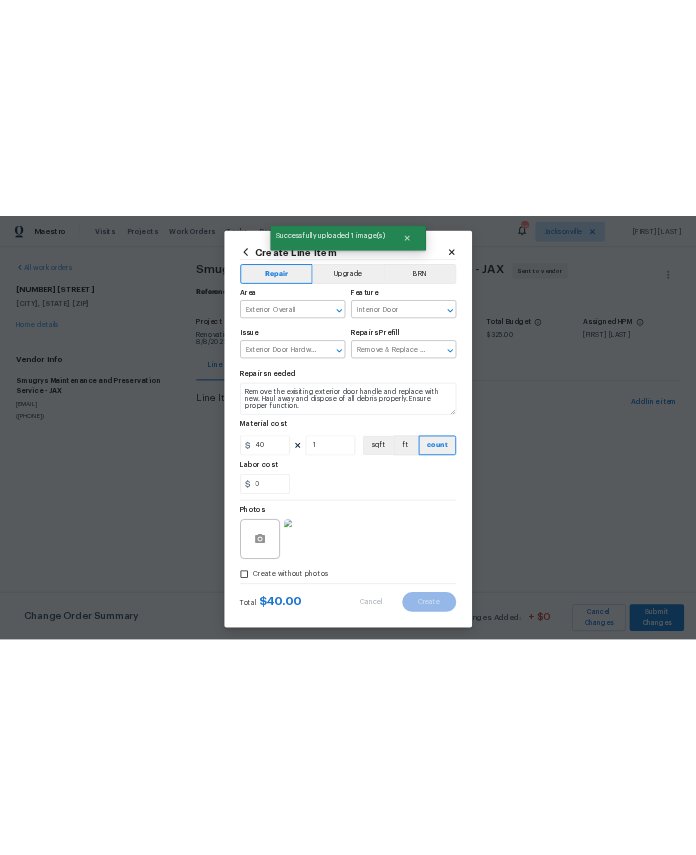 scroll, scrollTop: 0, scrollLeft: 0, axis: both 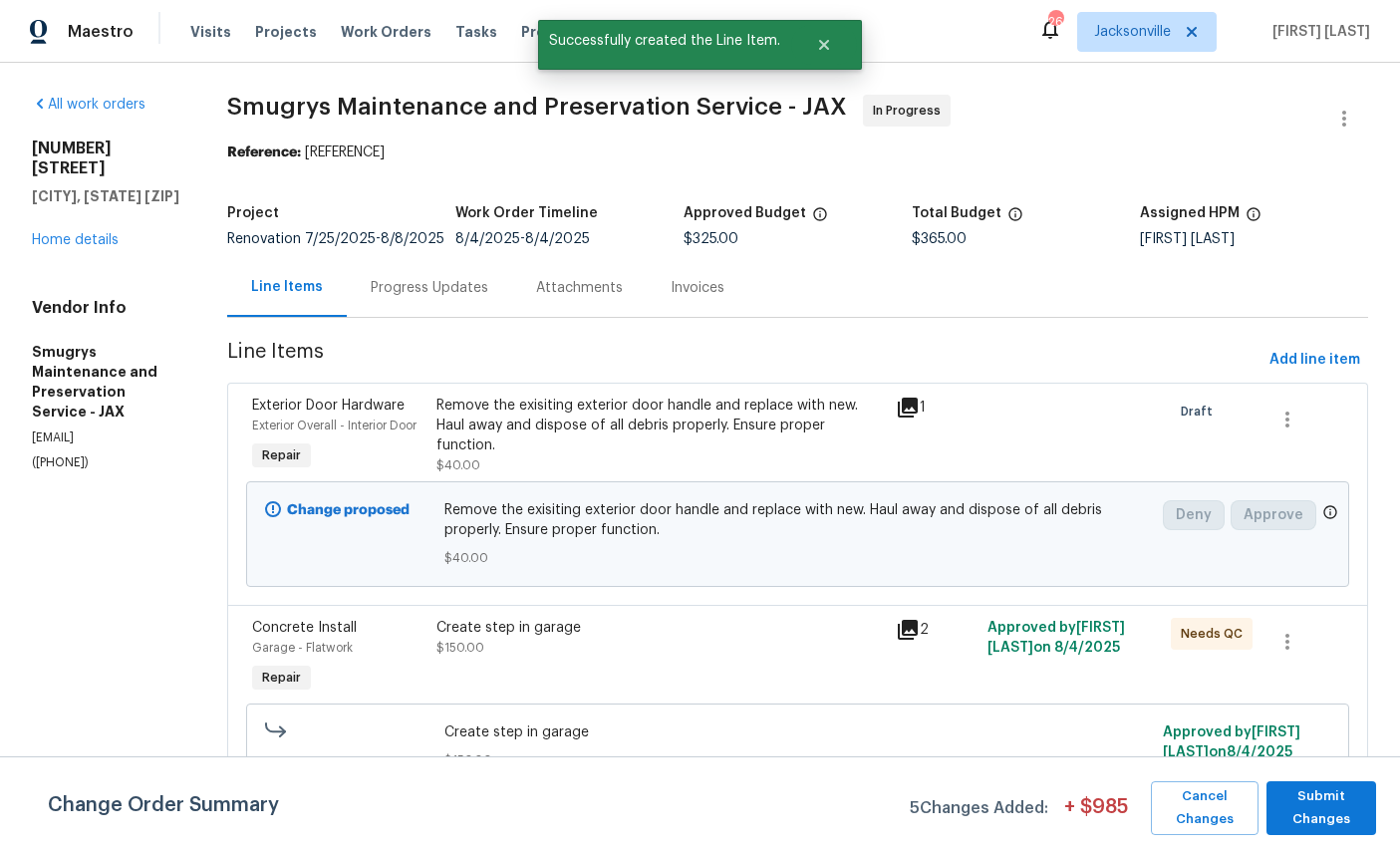 click on "Home details" at bounding box center (75, 240) 